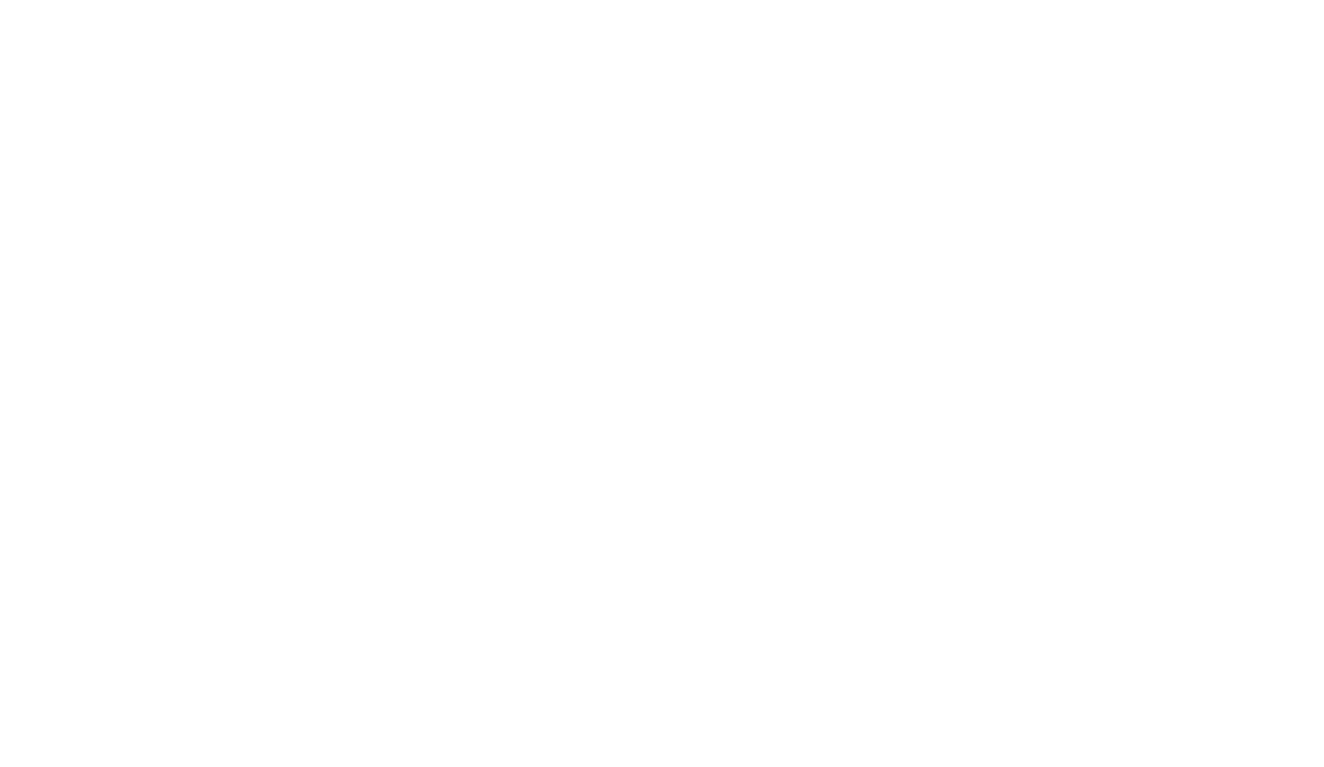 scroll, scrollTop: 0, scrollLeft: 0, axis: both 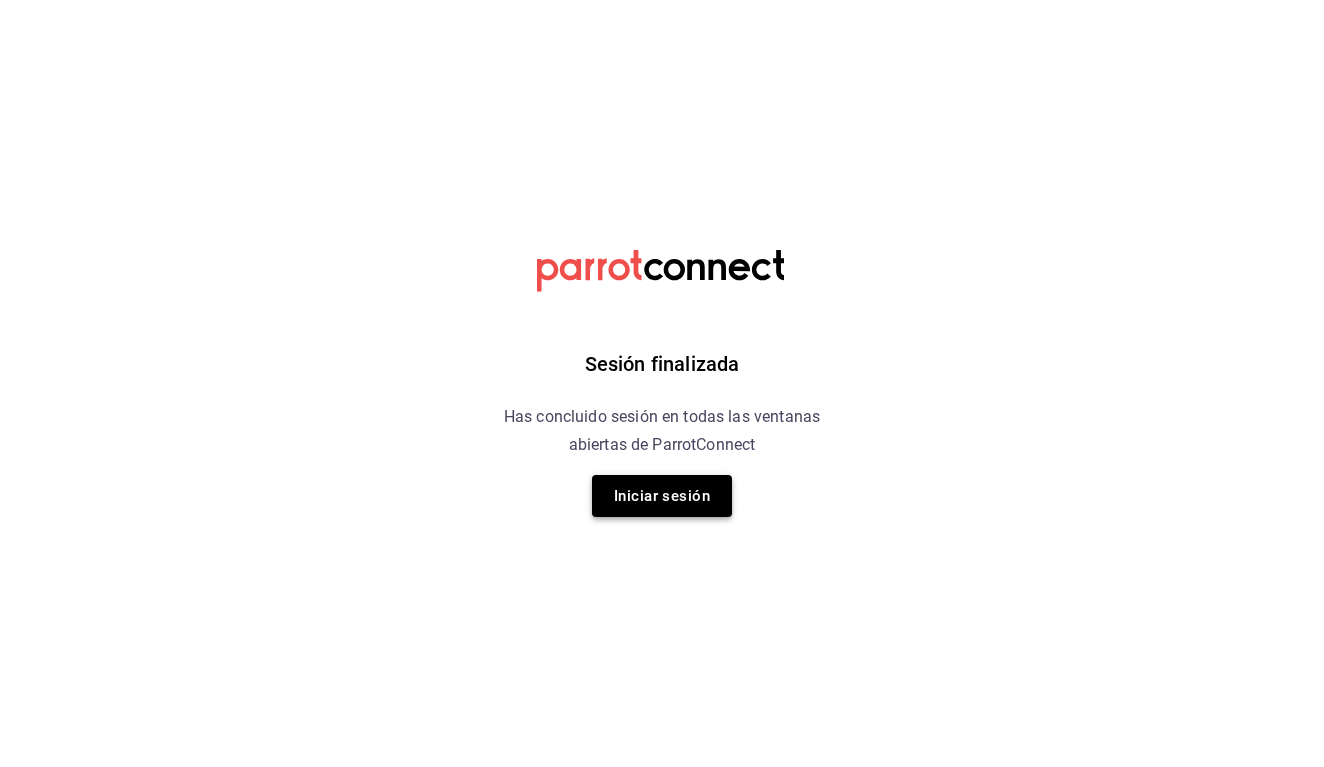 click on "Iniciar sesión" at bounding box center [662, 496] 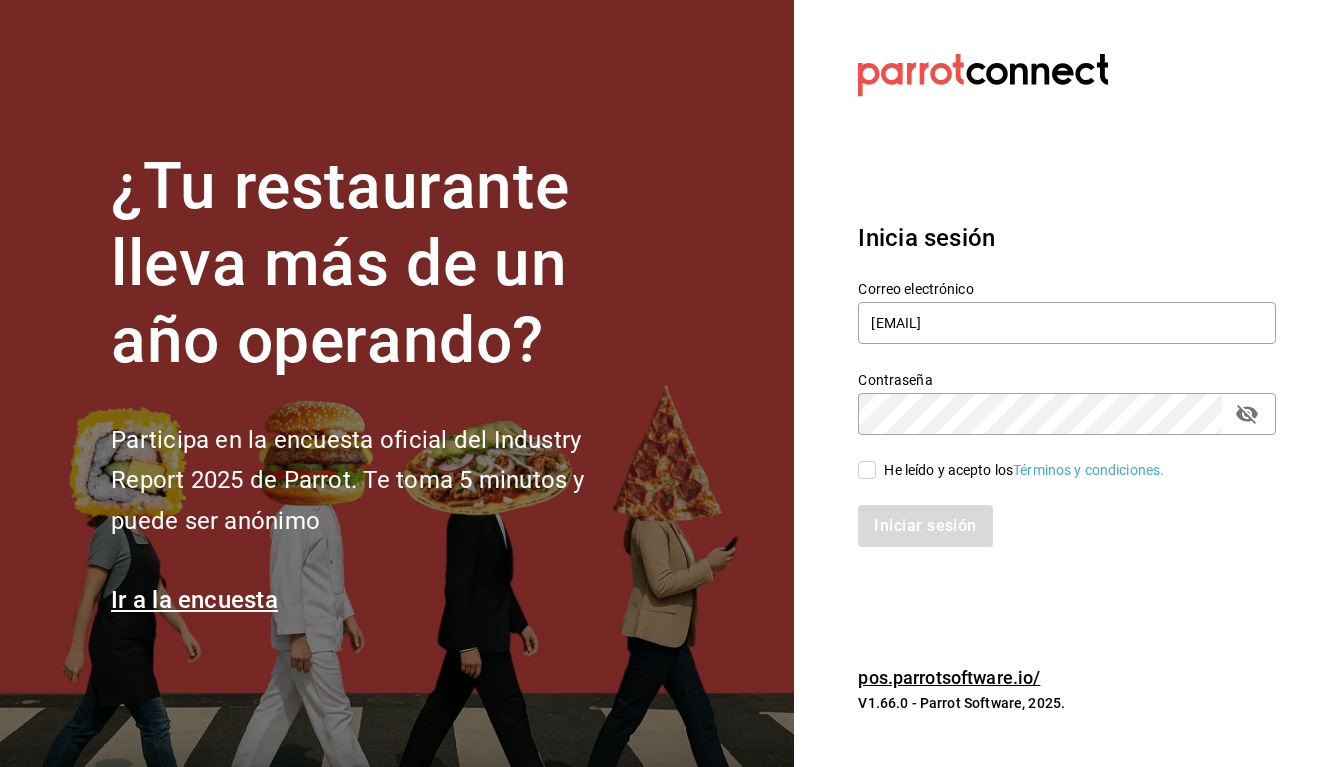 click on "He leído y acepto los  Términos y condiciones." at bounding box center (867, 470) 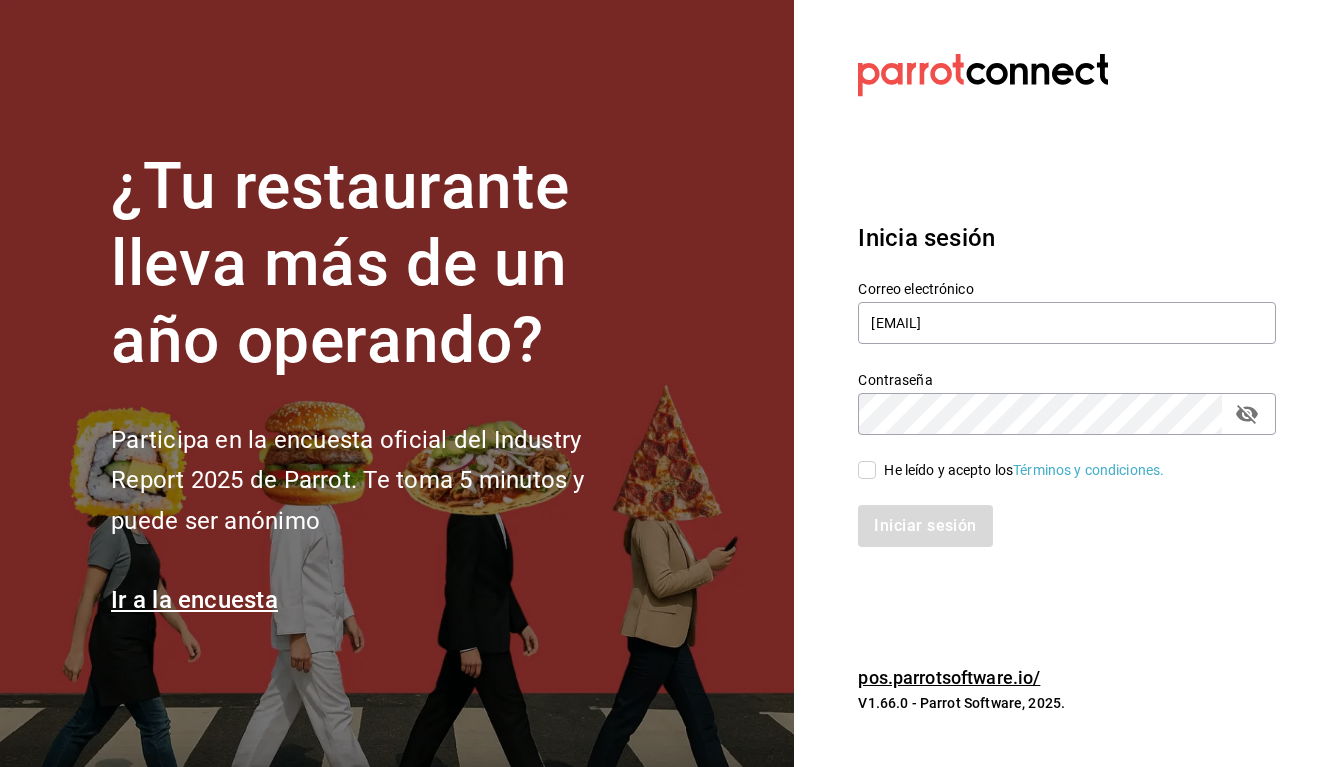 checkbox on "true" 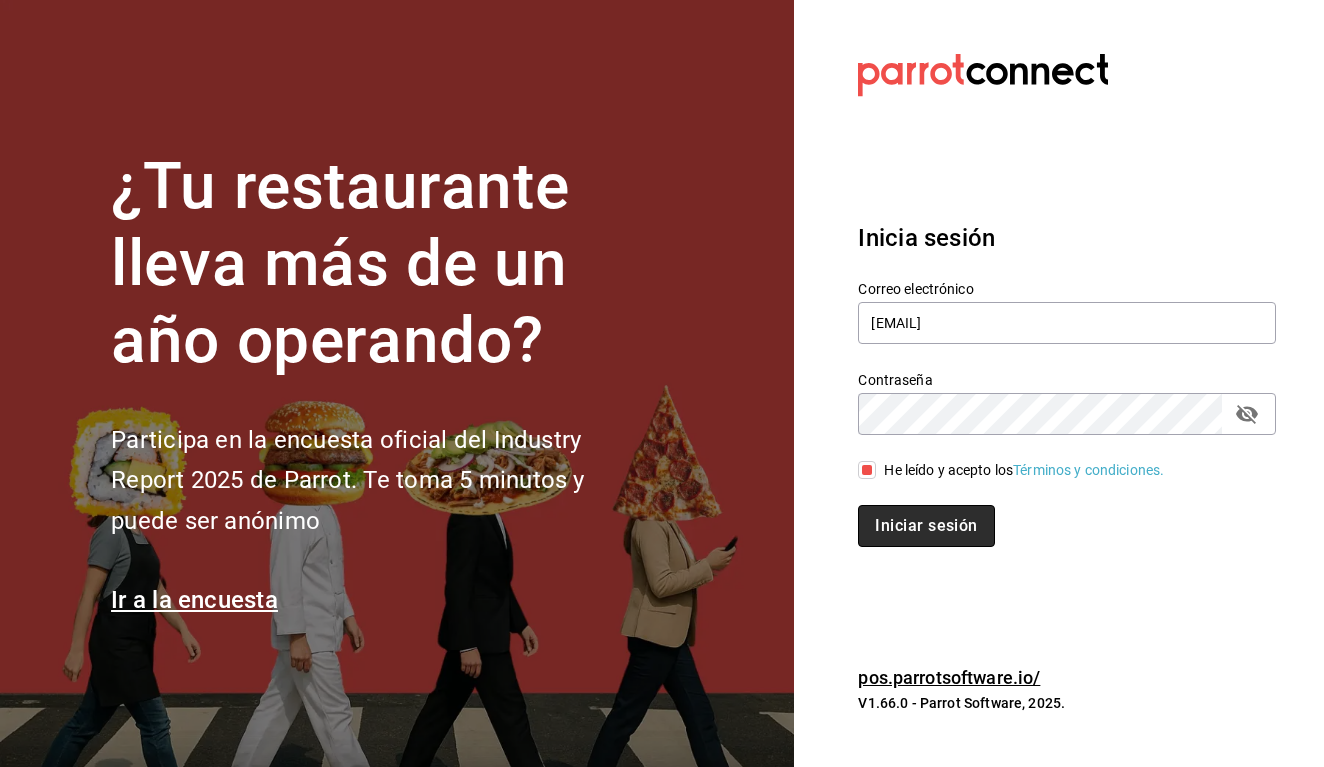 click on "Iniciar sesión" at bounding box center (926, 526) 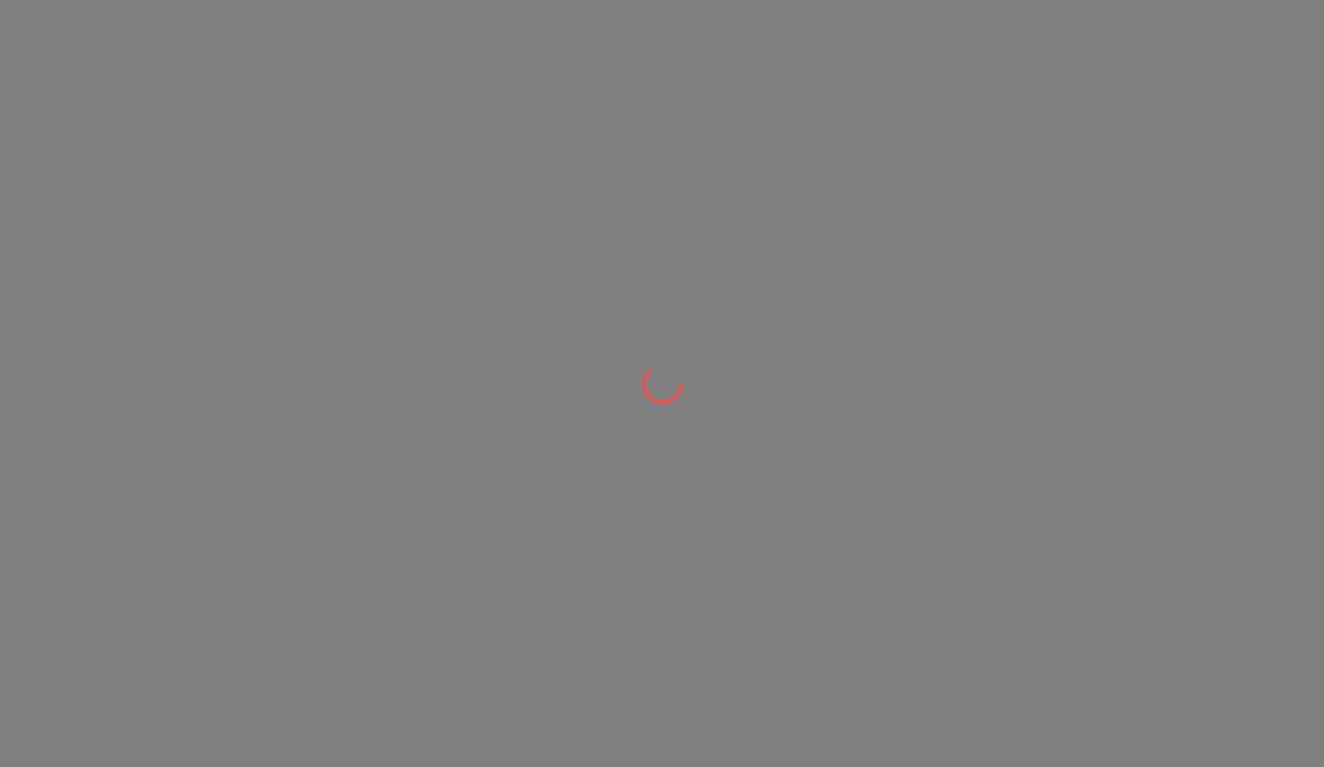 scroll, scrollTop: 0, scrollLeft: 0, axis: both 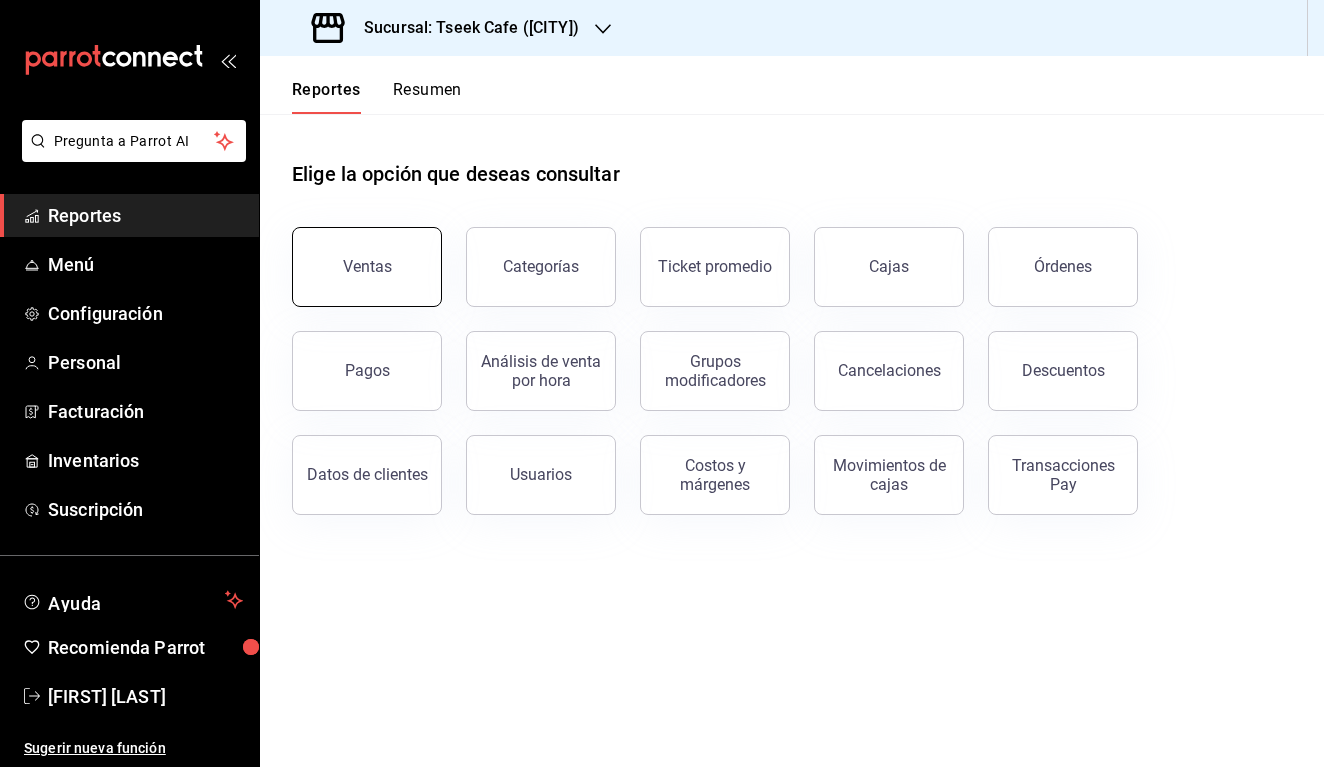 click on "Ventas" at bounding box center (367, 267) 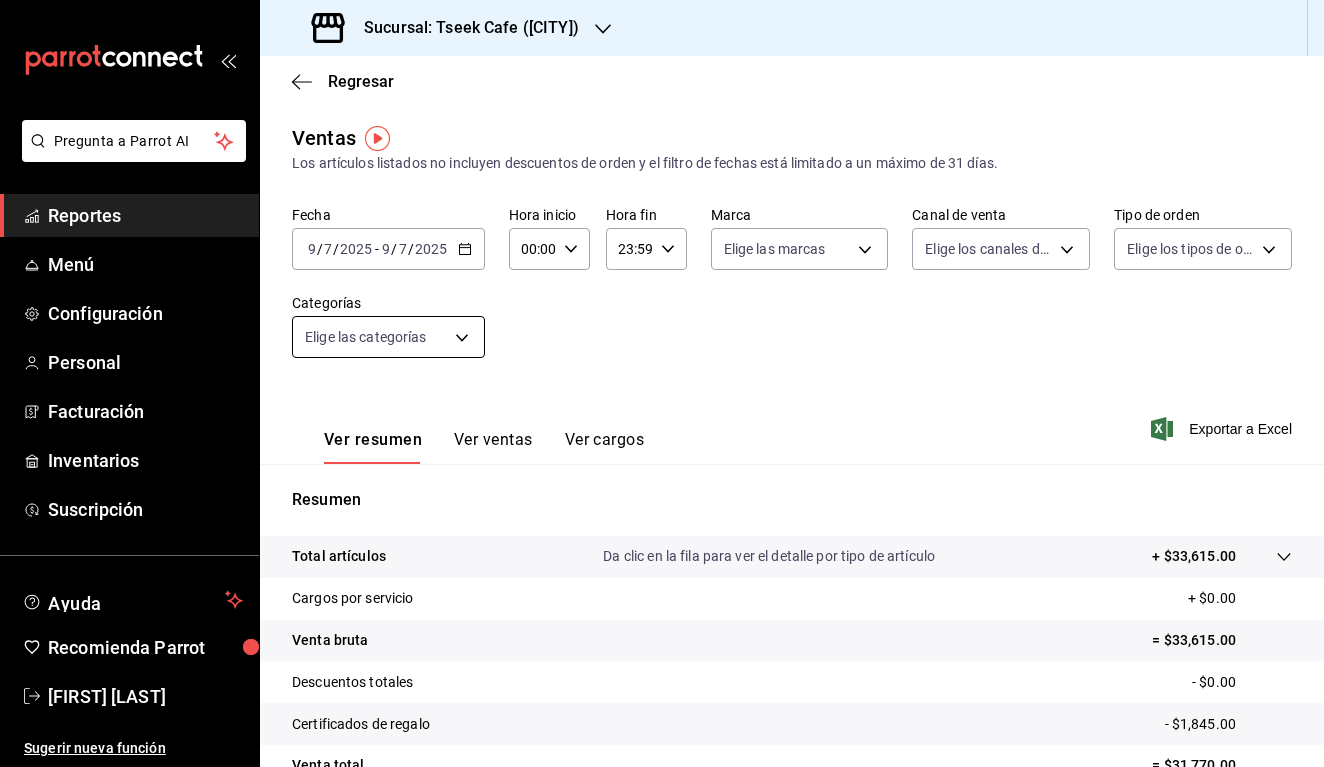 click on "Pregunta a Parrot AI Reportes   Menú   Configuración   Personal   Facturación   Inventarios   Suscripción   Ayuda Recomienda Parrot   [FIRST] [LAST]   Sugerir nueva función   Sucursal: Tseek Cafe ([CITY]) Regresar Ventas Los artículos listados no incluyen descuentos de orden y el filtro de fechas está limitado a un máximo de 31 días. Fecha [DATE] [DATE] - [DATE] [DATE] Hora inicio 00:00 Hora inicio Hora fin 23:59 Hora fin Marca Elige las marcas Canal de venta Elige los canales de venta Tipo de orden Elige los tipos de orden Categorías Accesorios [UUID] Ver resumen Ver ventas Ver cargos Exportar a Excel Nombre Tipo de artículo Tipo Precio actual Cantidad Precio promedio   Total artículos   Descuentos de artículo Venta total Impuestos Venta neta Camiseta Verano - Artículo $480.00 4 $480.00 $1,920.00 $0.00 $1,920.00 $142.22 $1,777.78 Planilla Stickers - Artículo $75.00 7 $75.00 $525.00 $0.00 $525.00 $38.89 $486.11 Gorra Verano - Artículo 1" at bounding box center (662, 383) 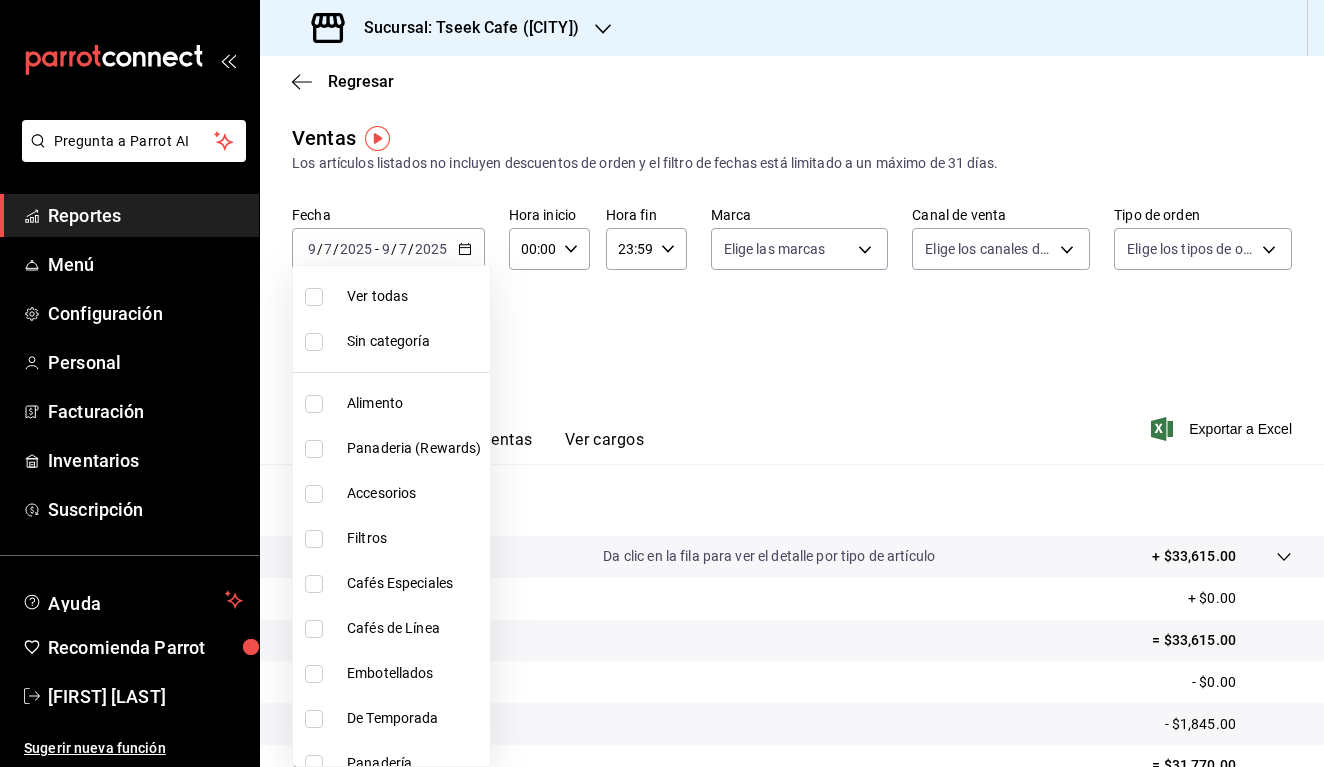 click on "Accesorios" at bounding box center (414, 493) 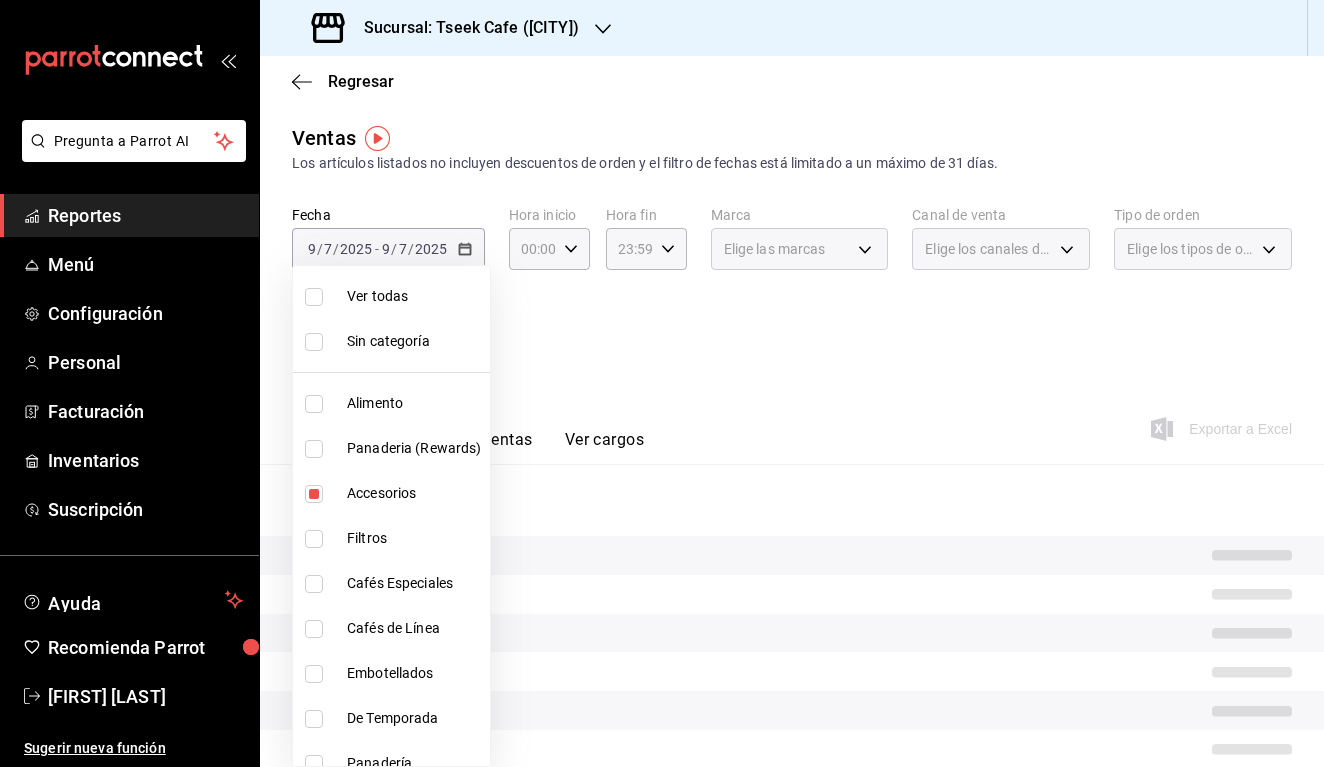 click at bounding box center (662, 383) 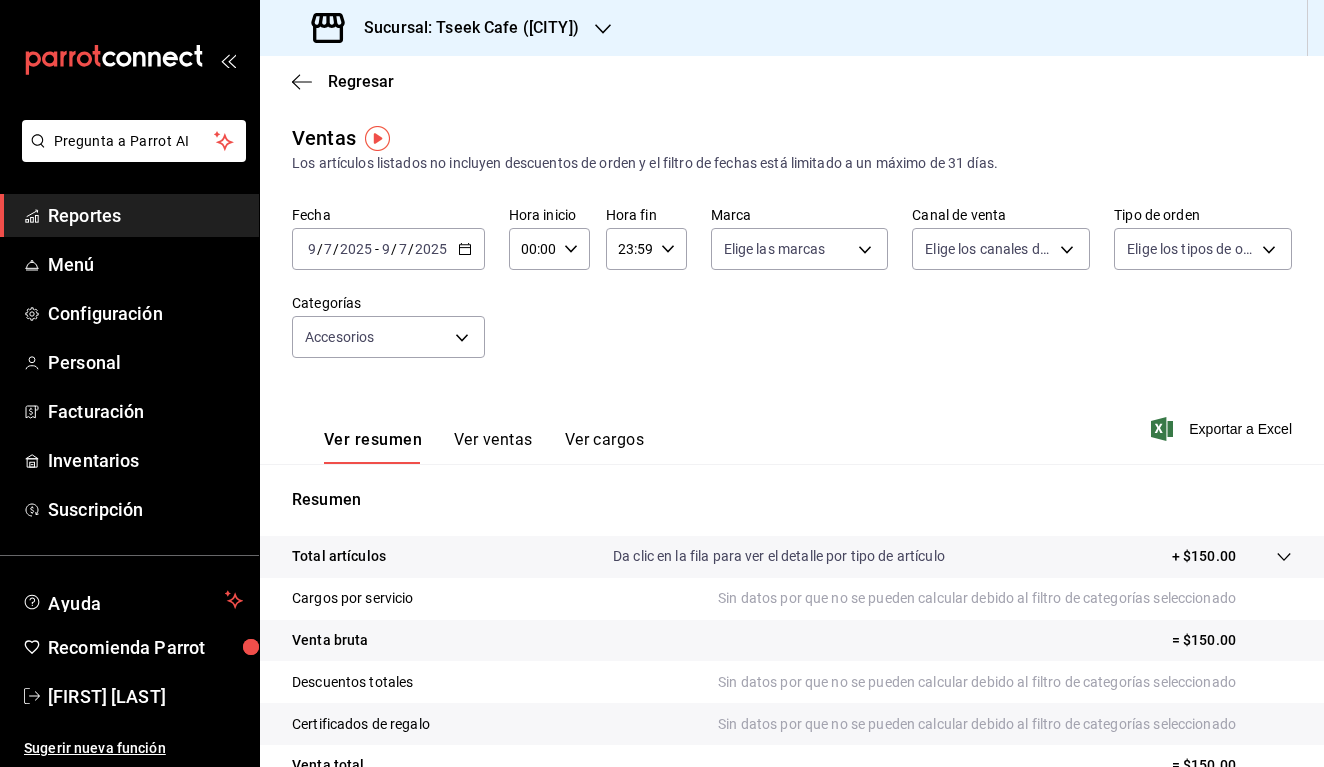 click on "Ver ventas" at bounding box center [493, 447] 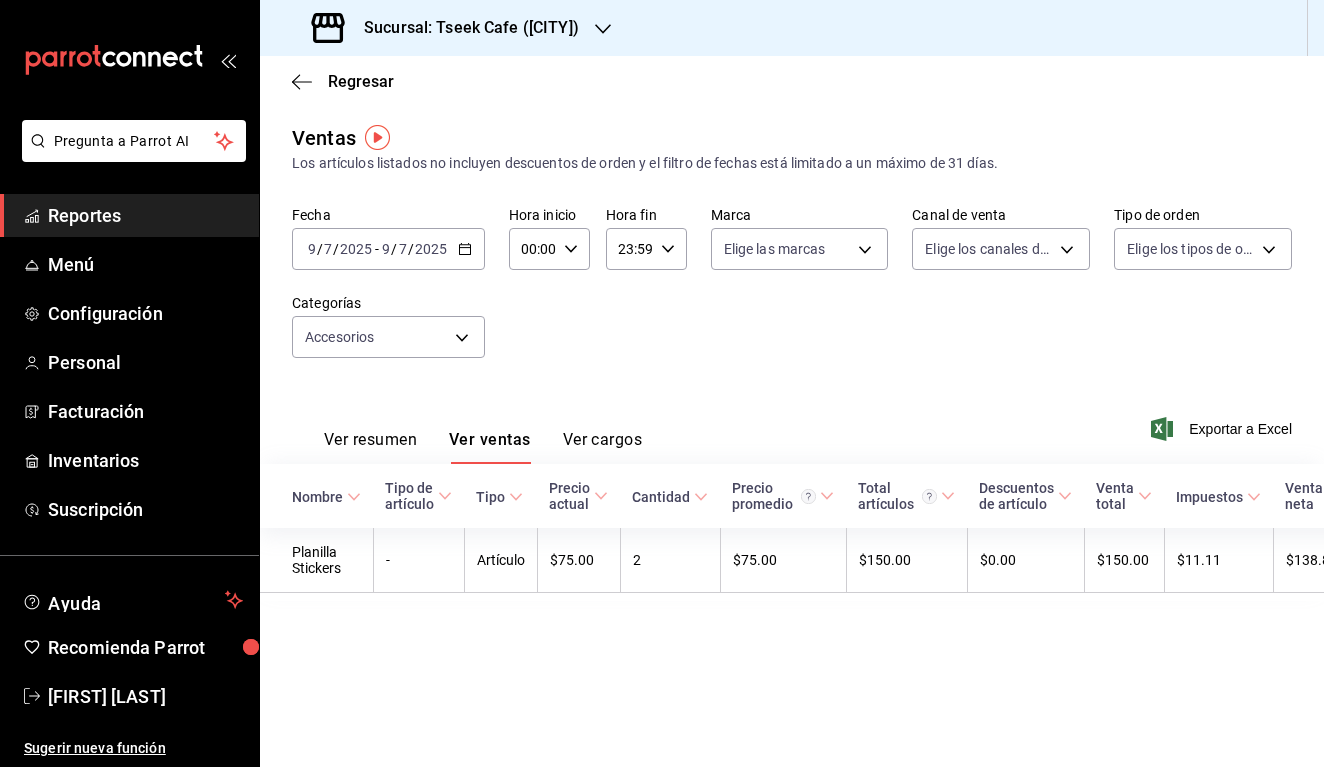 scroll, scrollTop: 0, scrollLeft: 0, axis: both 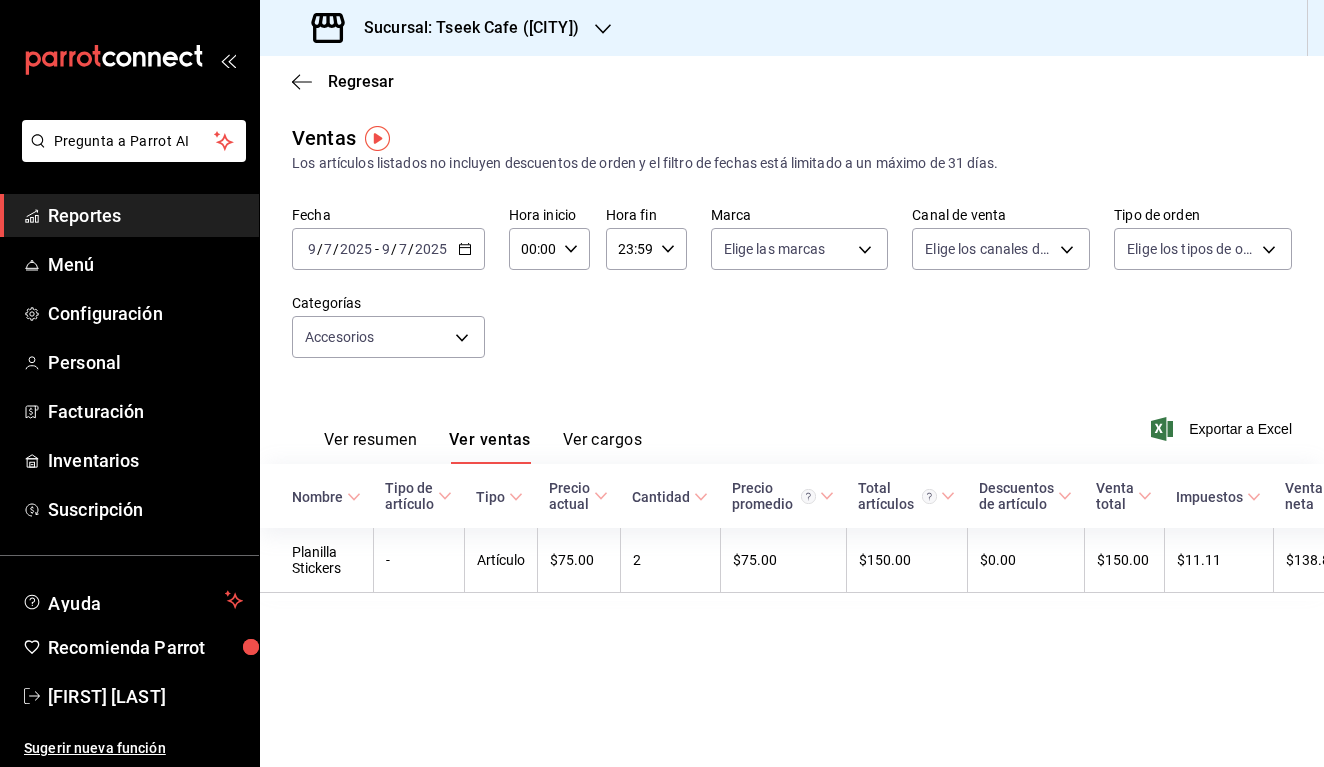 click on "Sucursal: Tseek Cafe ([CITY])" at bounding box center (463, 28) 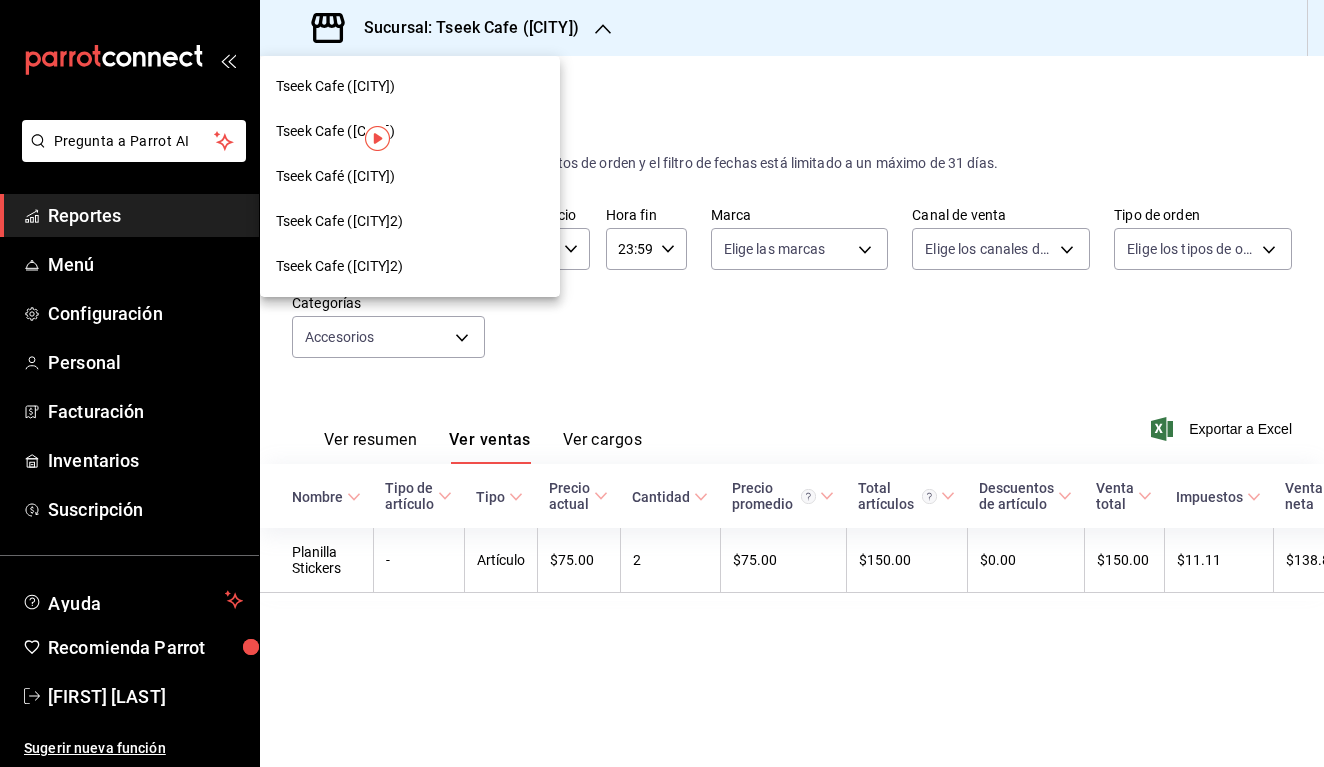 click on "Tseek Café ([CITY])" at bounding box center [410, 176] 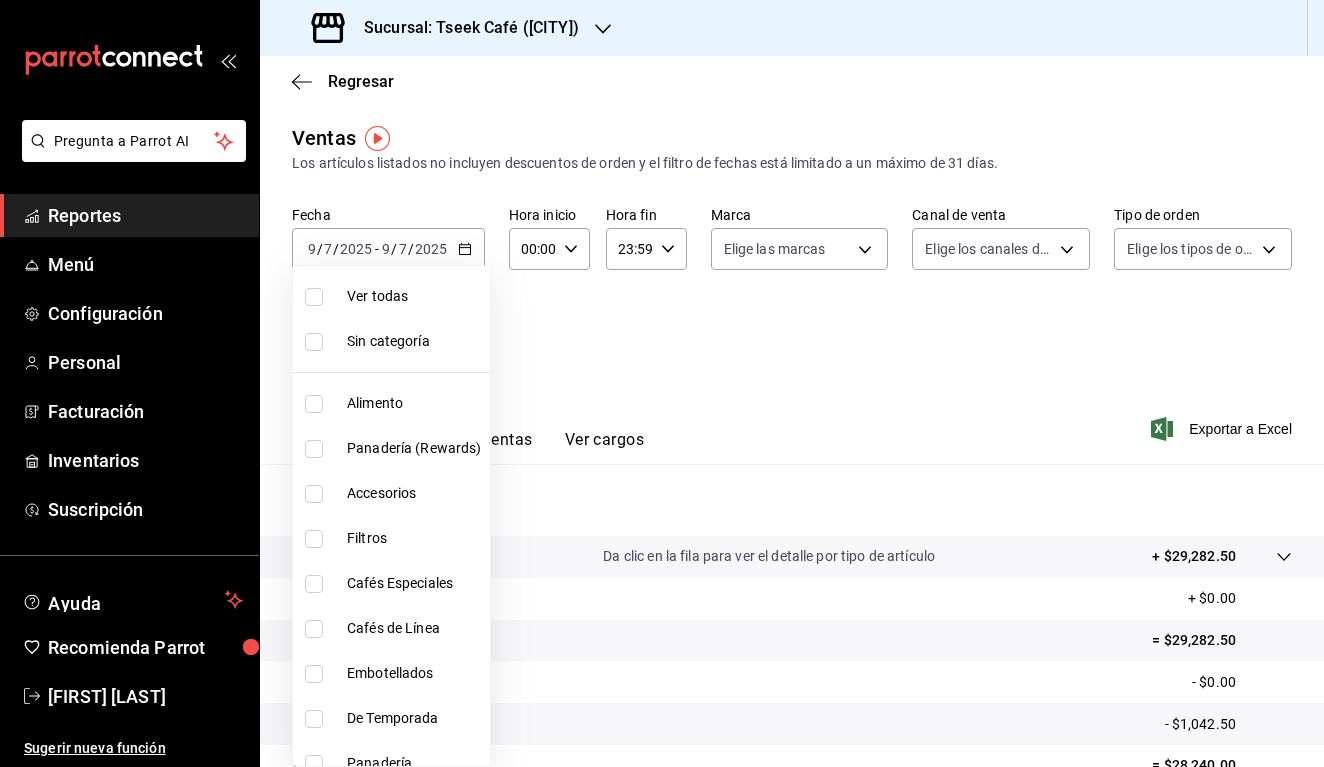 click on "Pregunta a Parrot AI Reportes   Menú   Configuración   Personal   Facturación   Inventarios   Suscripción   Ayuda Recomienda Parrot   [FIRST] [LAST]   Sugerir nueva función   Sucursal: Tseek Café (Calzada) Regresar Ventas Los artículos listados no incluyen descuentos de orden y el filtro de fechas está limitado a un máximo de 31 días. Fecha [DATE] [DATE] - [DATE] [DATE] Hora inicio 00:00 Hora inicio Hora fin 23:59 Hora fin Marca Elige las marcas Canal de venta Elige los canales de venta Tipo de orden Elige los tipos de orden Categorías Elige las categorías Ver resumen Ver ventas Ver cargos Exportar a Excel Resumen Total artículos Da clic en la fila para ver el detalle por tipo de artículo + $29,282.50 Cargos por servicio + $0.00 Venta bruta = $29,282.50 Descuentos totales - $0.00 Certificados de regalo - $1,042.50 Venta total = $28,240.00 Impuestos - $2,091.85 Venta neta = $26,148.15 GANA 1 MES GRATIS EN TU SUSCRIPCIÓN AQUÍ Ver video tutorial Ir a video Reportes   Menú" at bounding box center [662, 383] 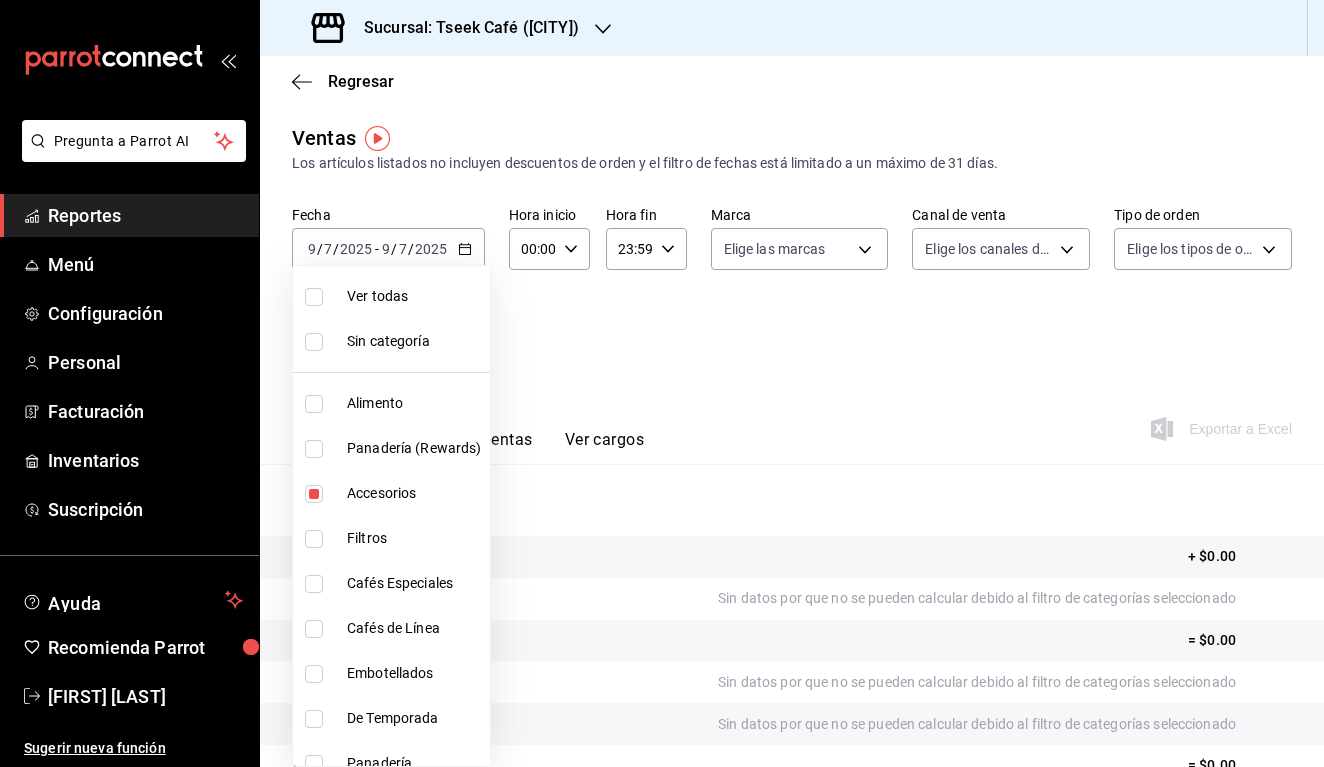 click at bounding box center [662, 383] 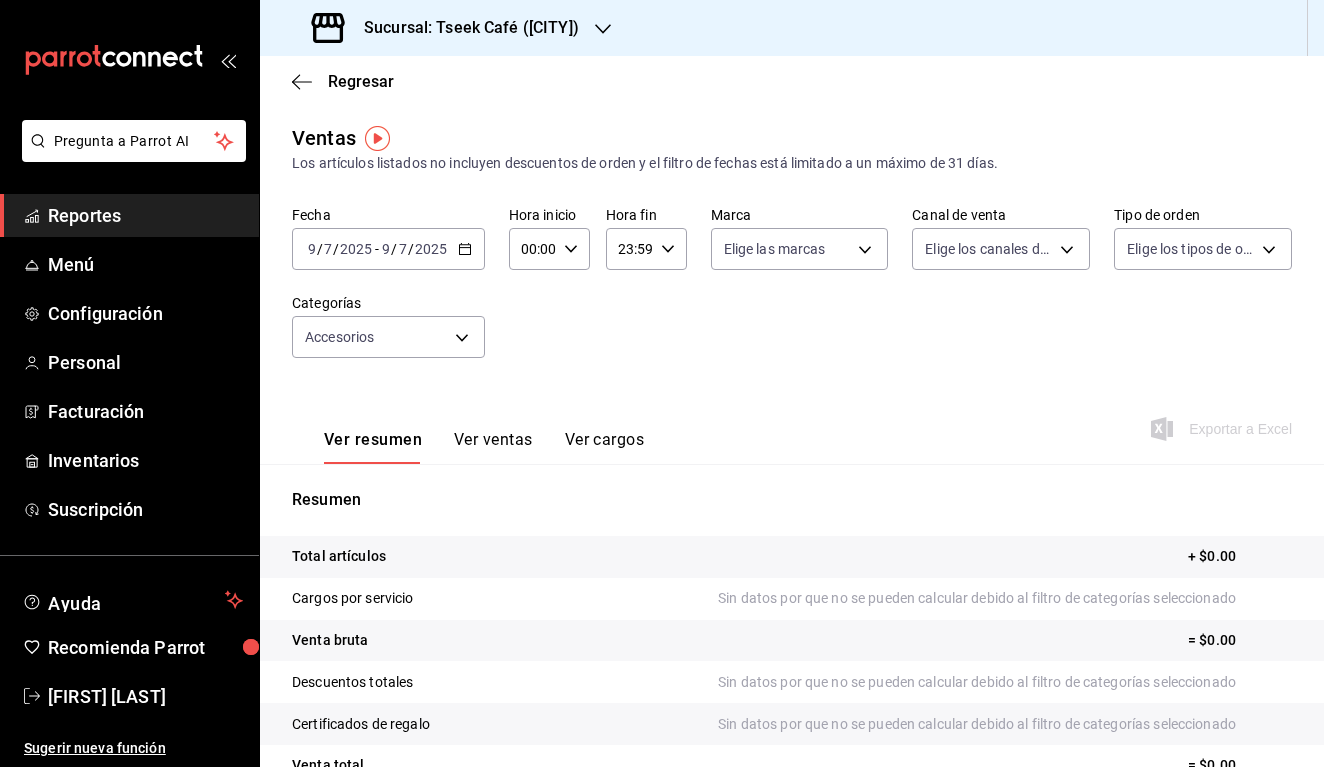 click on "Ver ventas" at bounding box center [493, 447] 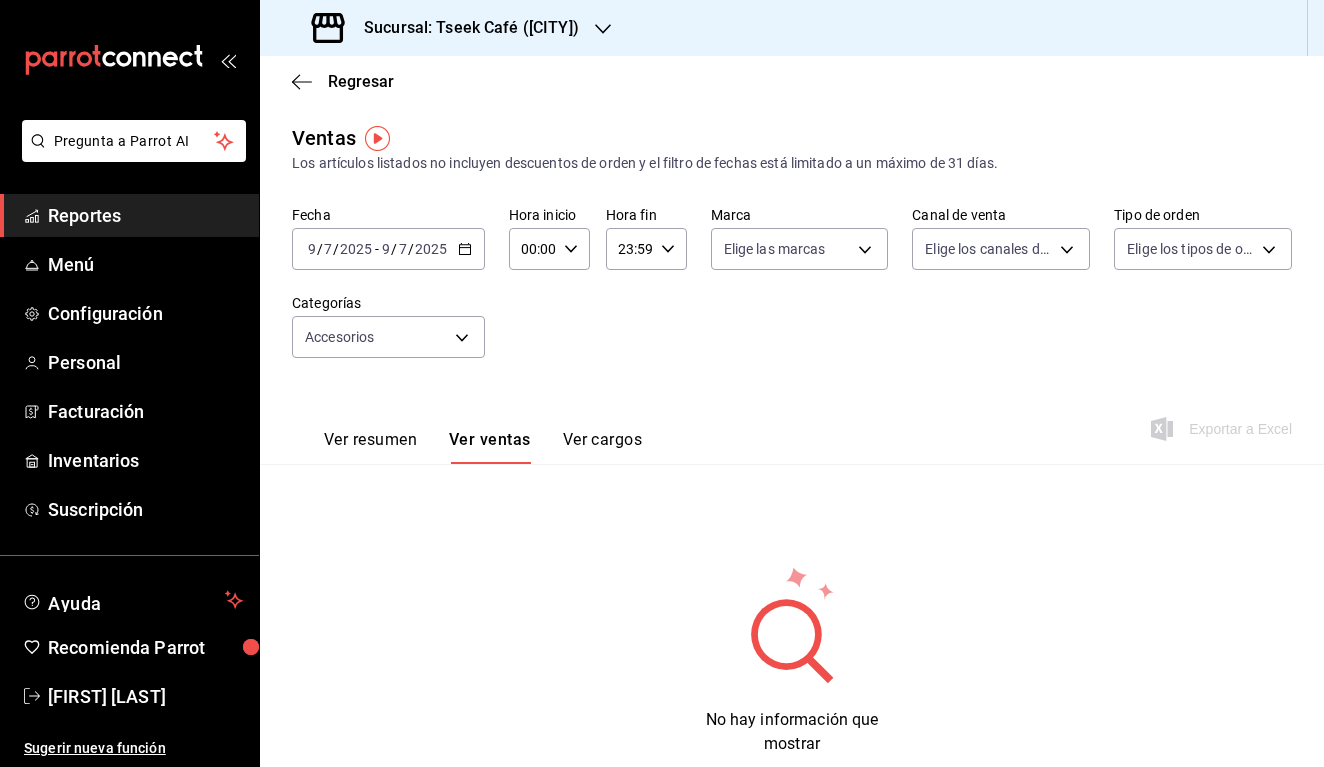click on "Sucursal: Tseek Café ([CITY])" at bounding box center [447, 28] 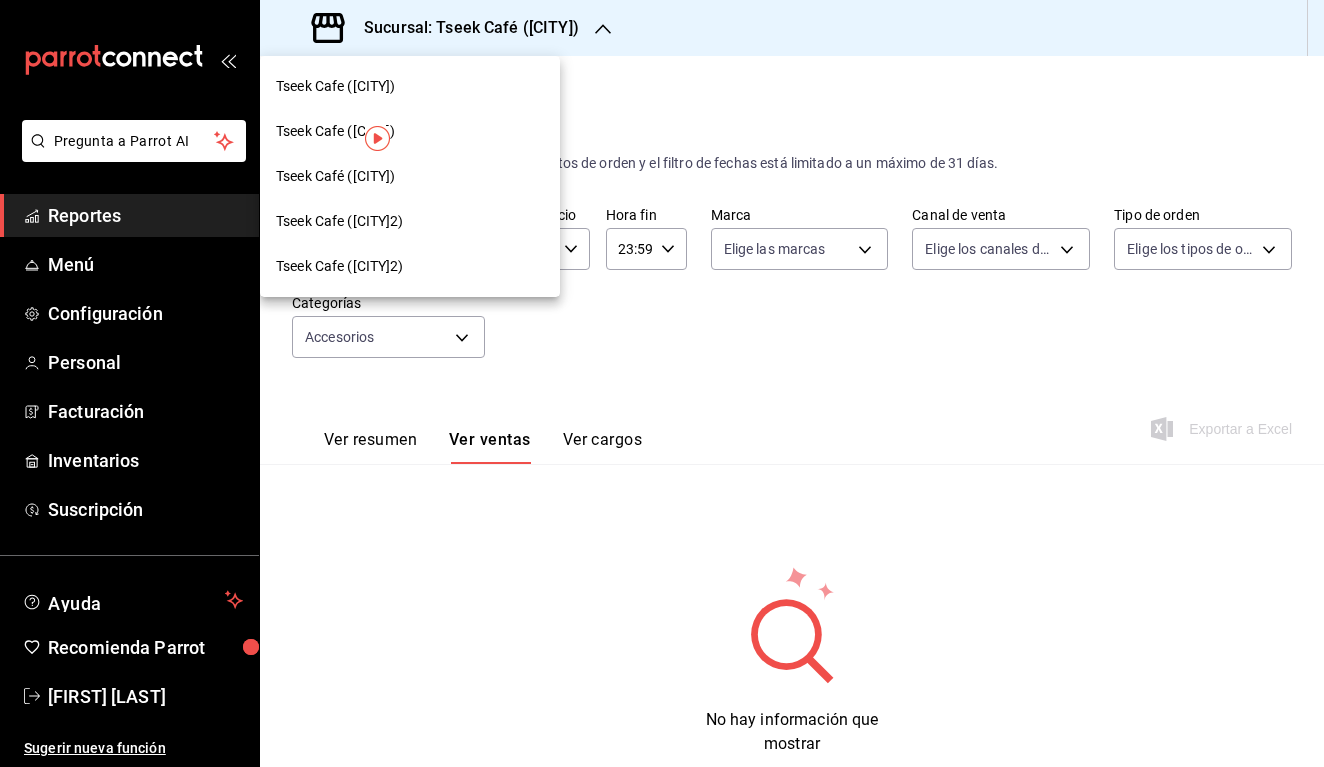 click on "Tseek Cafe ([CITY])" at bounding box center (336, 86) 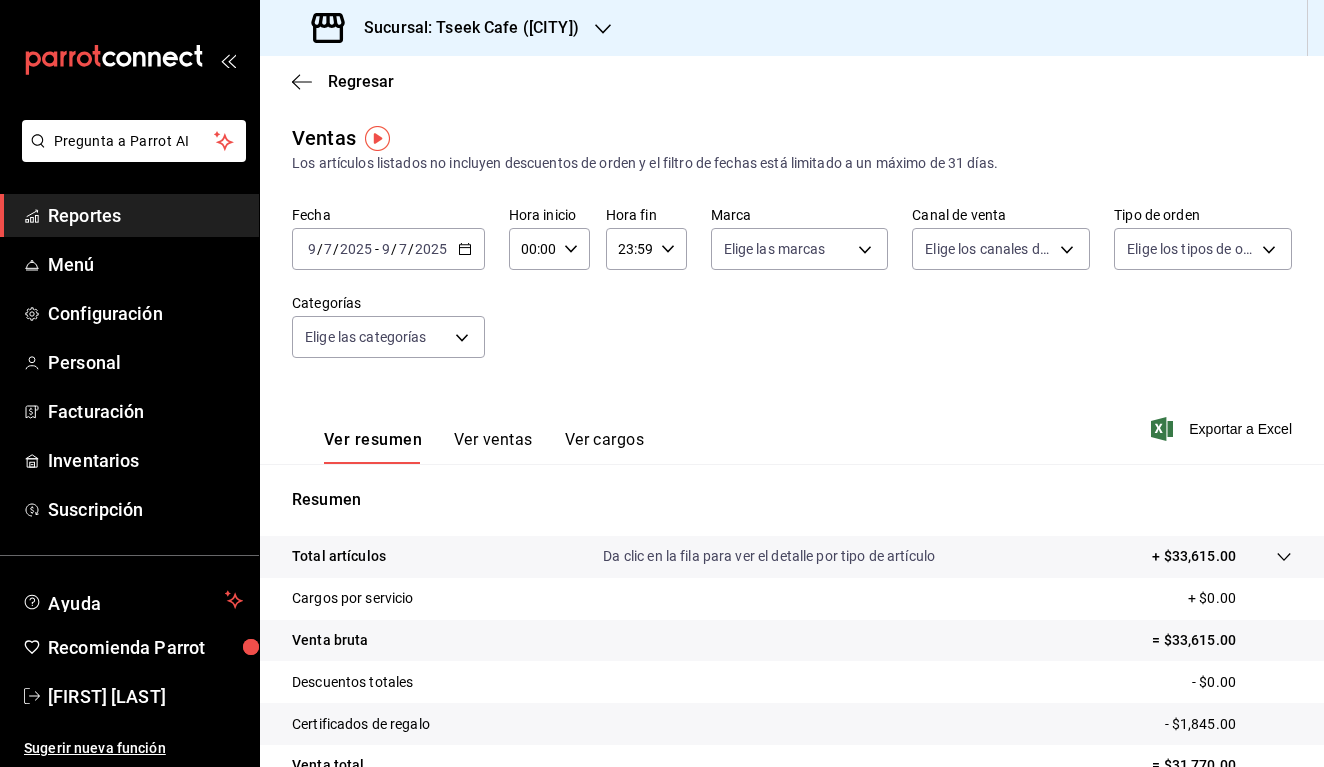 click on "[DATE] [DATE] - [DATE] [DATE]" at bounding box center (388, 249) 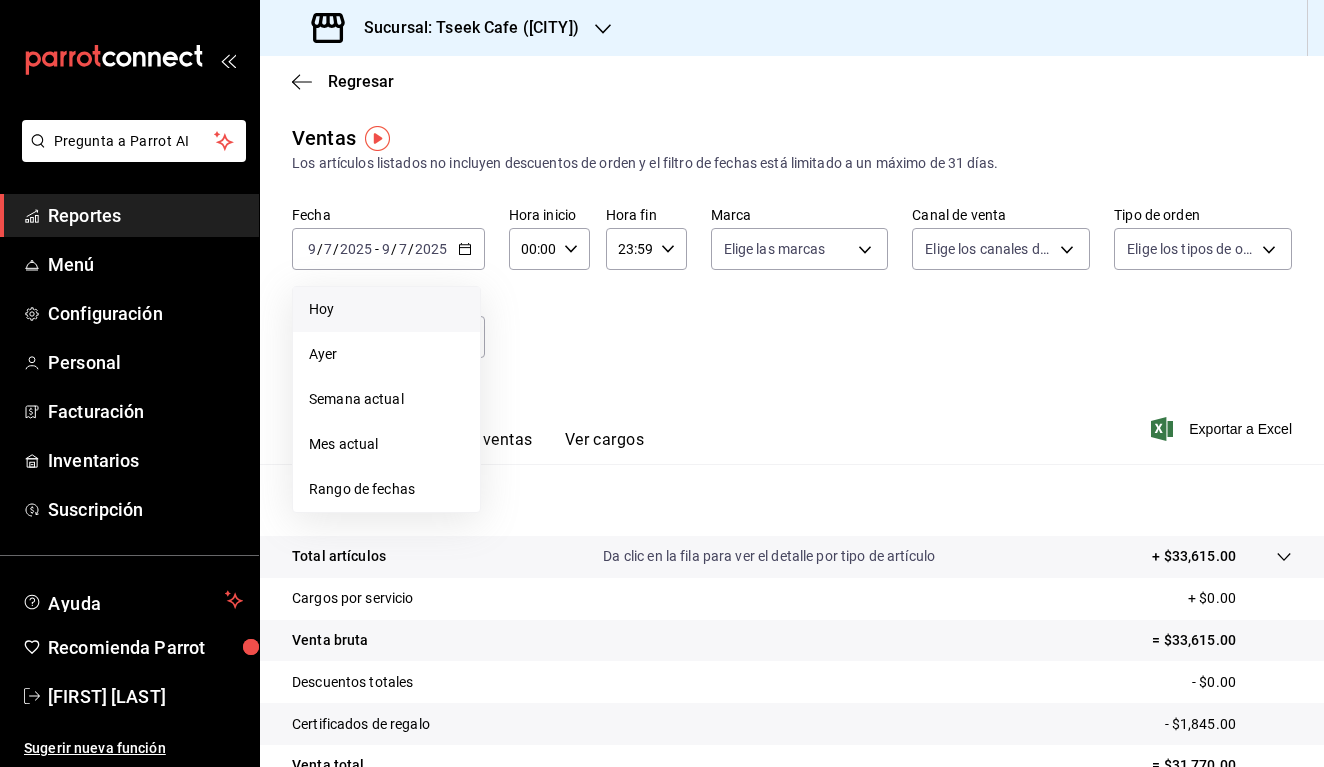 click on "Hoy" at bounding box center [386, 309] 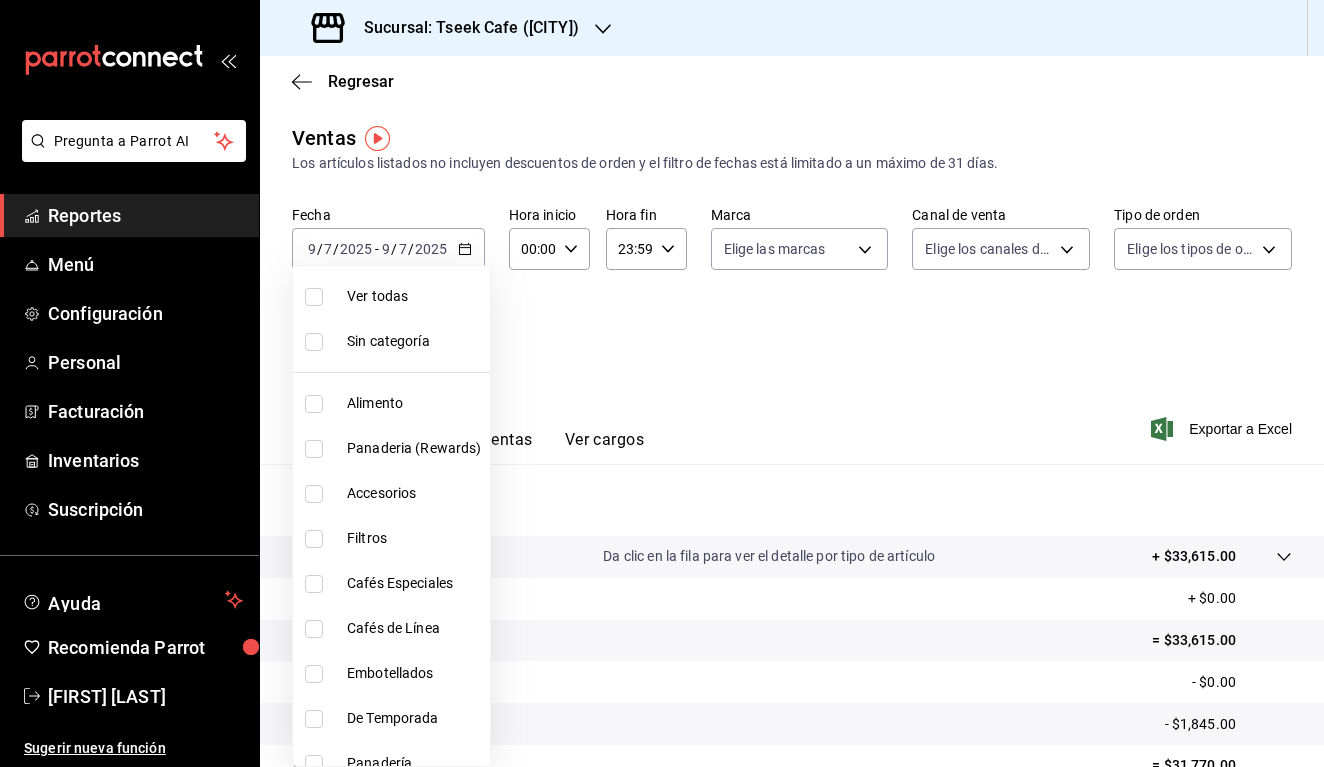 click on "Pregunta a Parrot AI Reportes   Menú   Configuración   Personal   Facturación   Inventarios   Suscripción   Ayuda Recomienda Parrot   [FIRST] [LAST]   Sugerir nueva función   Sucursal: Tseek Cafe ([CITY]) Regresar Ventas Los artículos listados no incluyen descuentos de orden y el filtro de fechas está limitado a un máximo de 31 días. Fecha [DATE] [DATE] - [DATE] [DATE] Hora inicio 00:00 Hora inicio Hora fin 23:59 Hora fin Marca Elige las marcas Canal de venta Elige los canales de venta Tipo de orden Elige los tipos de orden Categorías Accesorios [UUID] Ver resumen Ver ventas Ver cargos Exportar a Excel Nombre Tipo de artículo Tipo Precio actual Cantidad Precio promedio   Total artículos   Descuentos de artículo Venta total Impuestos Venta neta Camiseta Verano - Artículo $480.00 4 $480.00 $1,920.00 $0.00 $1,920.00 $142.22 $1,777.78 Planilla Stickers - Artículo $75.00 7 $75.00 $525.00 $0.00 $525.00 $38.89 $486.11 Gorra Verano - Artículo 1" at bounding box center (662, 383) 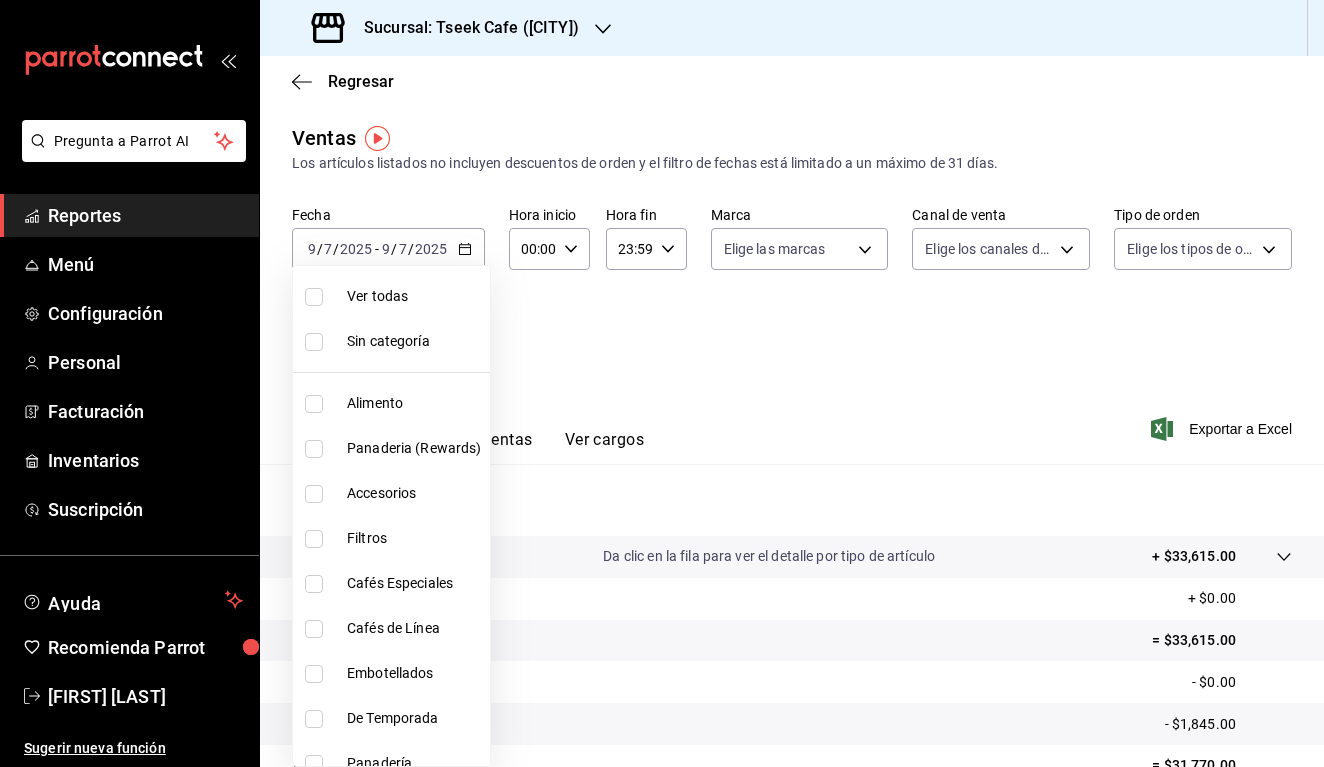 click at bounding box center (662, 383) 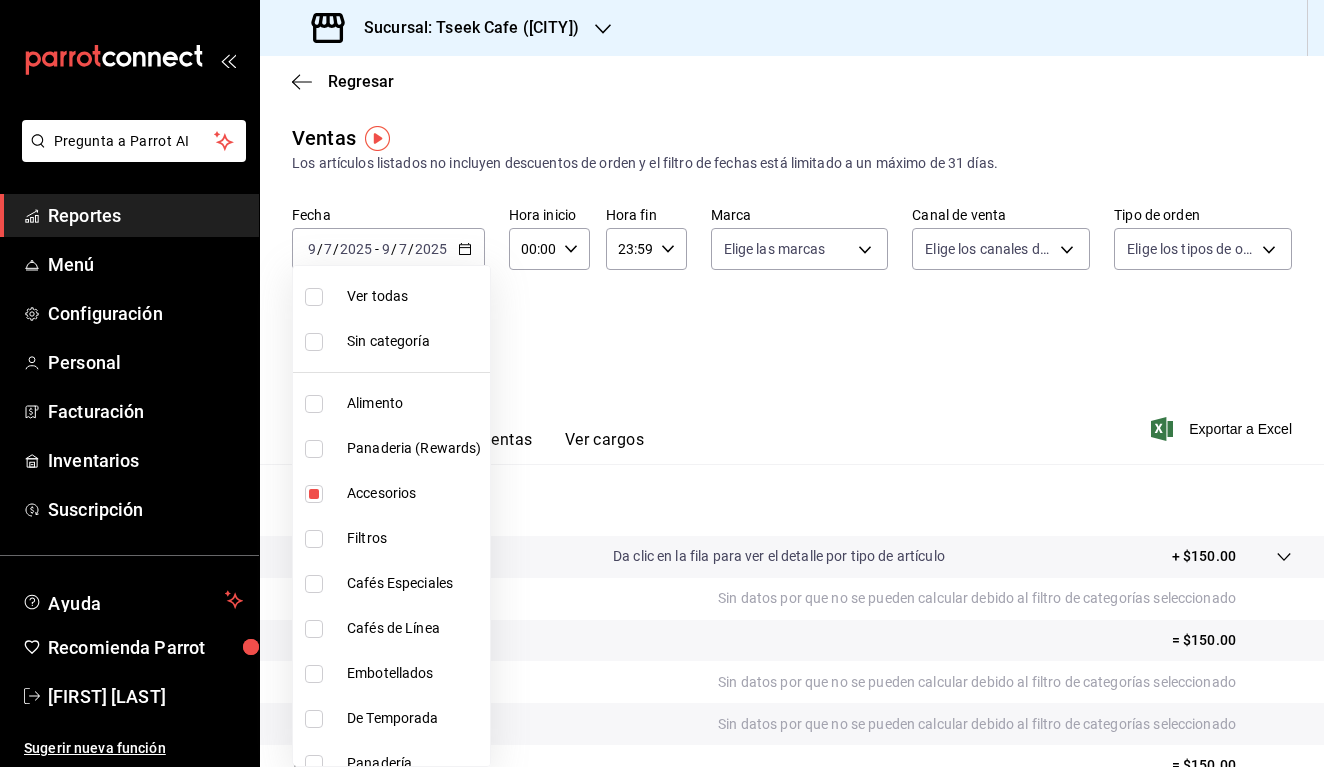 click at bounding box center [662, 383] 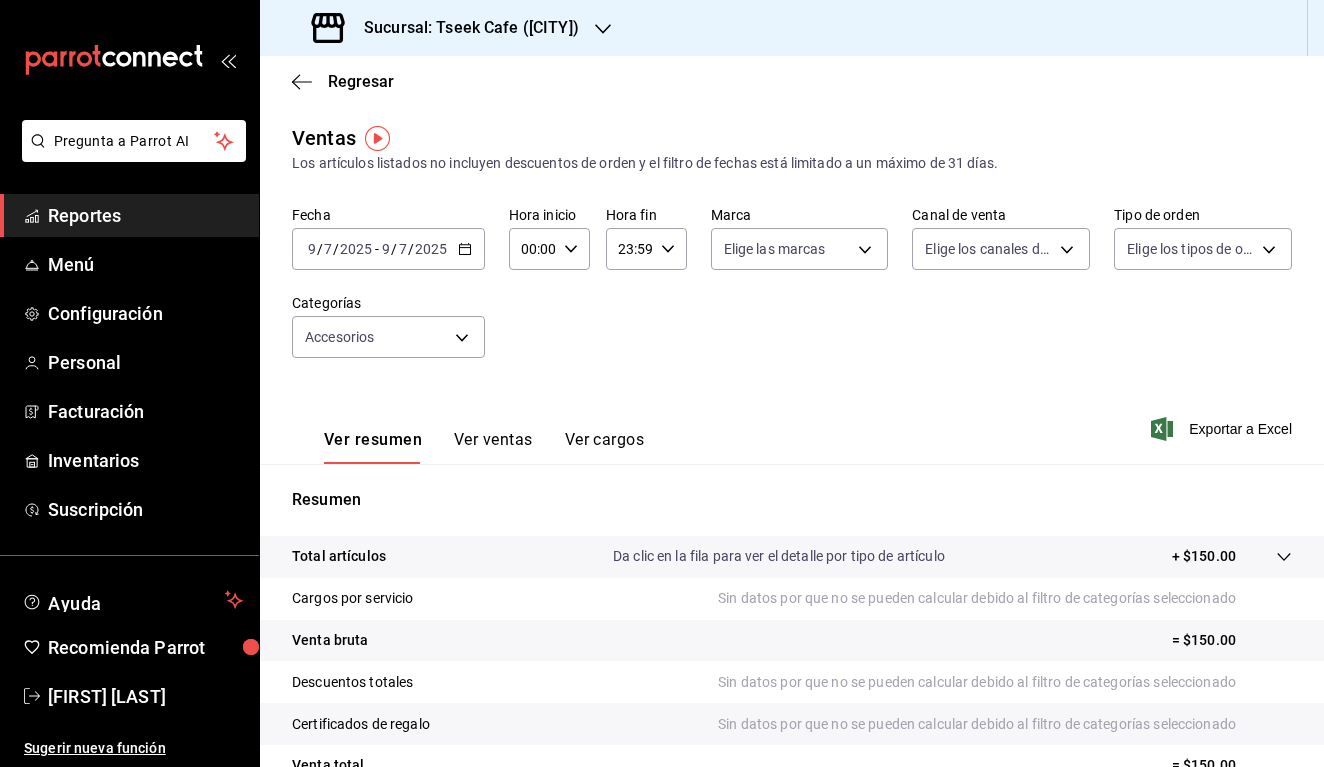 click on "Ver ventas" at bounding box center (493, 447) 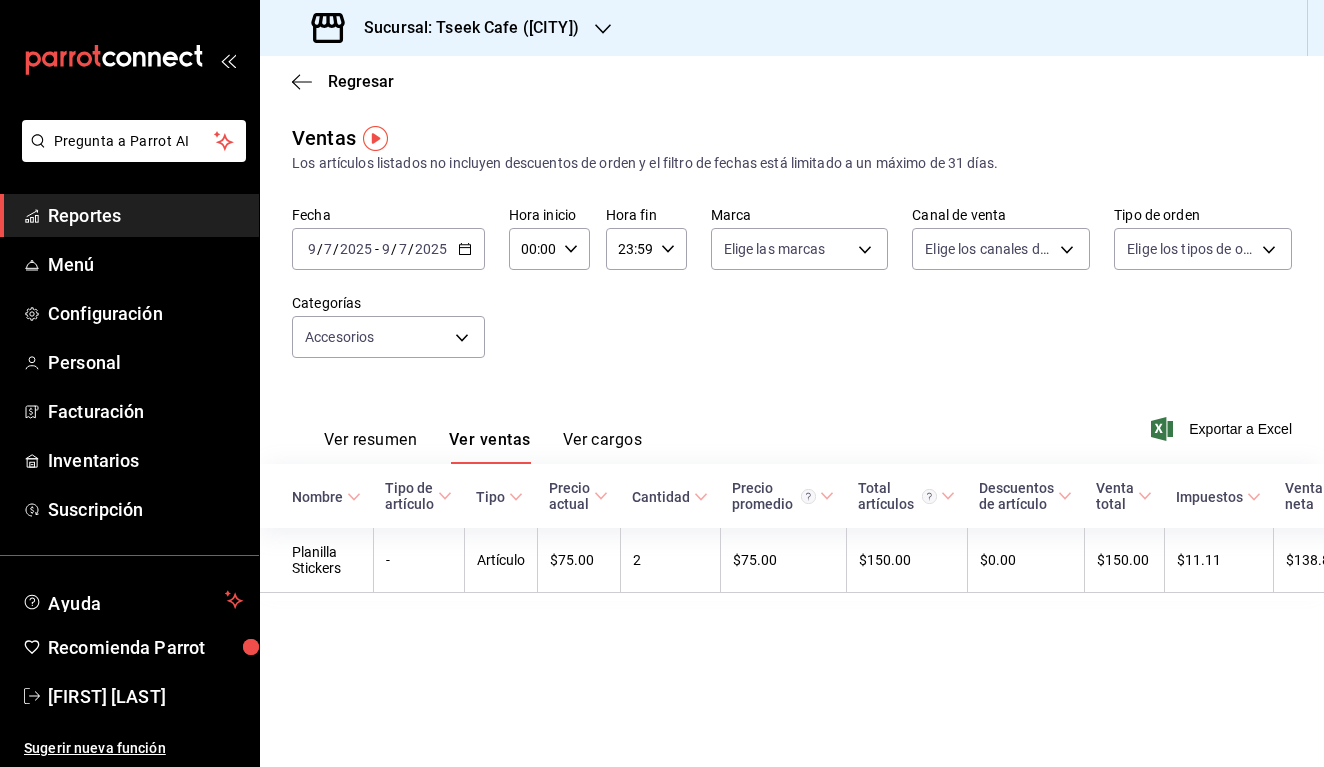 scroll, scrollTop: 0, scrollLeft: 0, axis: both 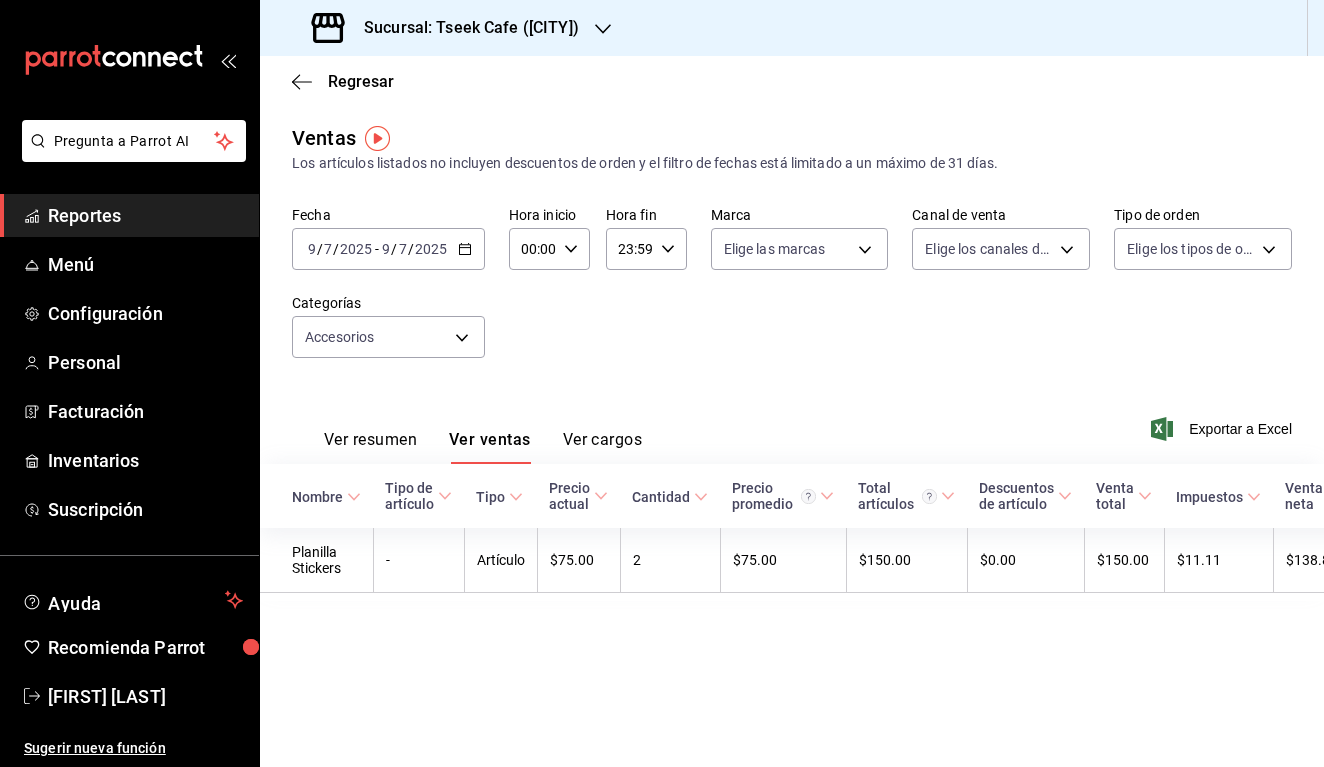 click on "2025" at bounding box center [356, 249] 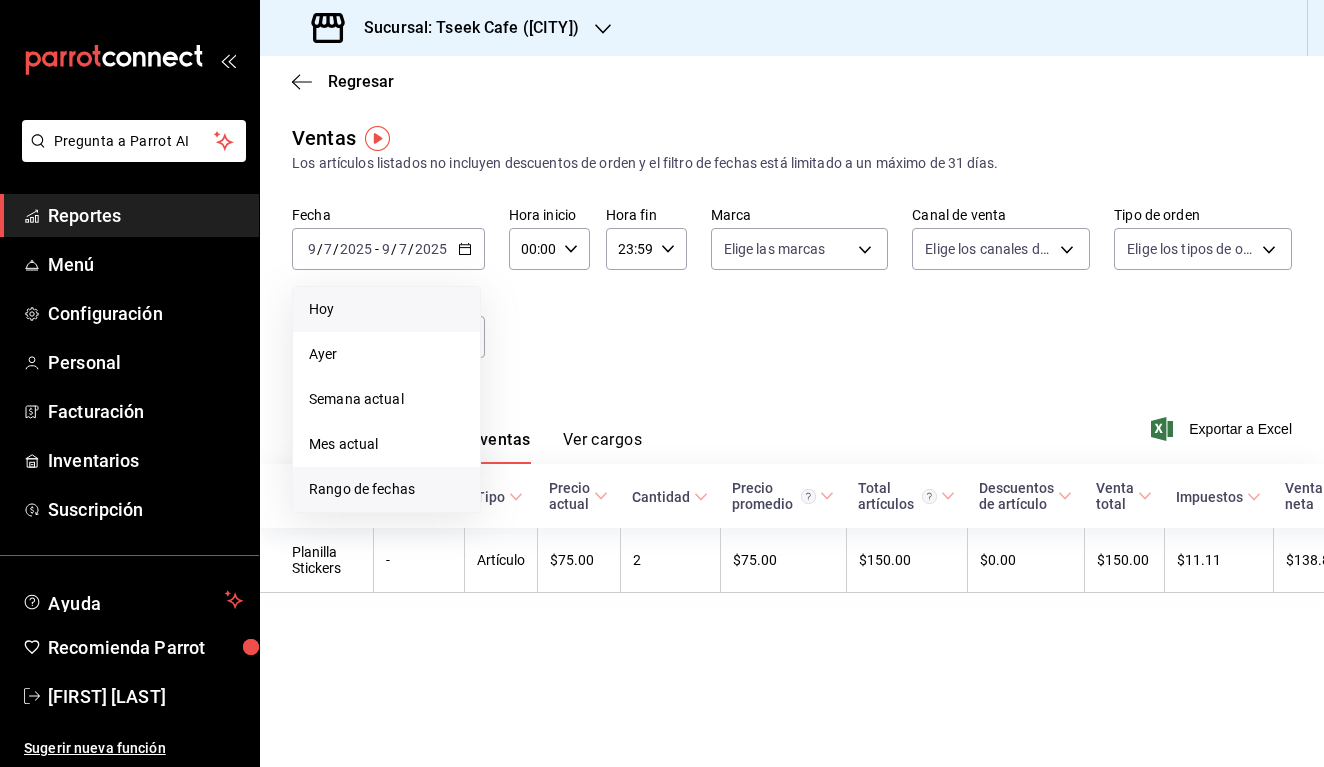 click on "Rango de fechas" at bounding box center [386, 354] 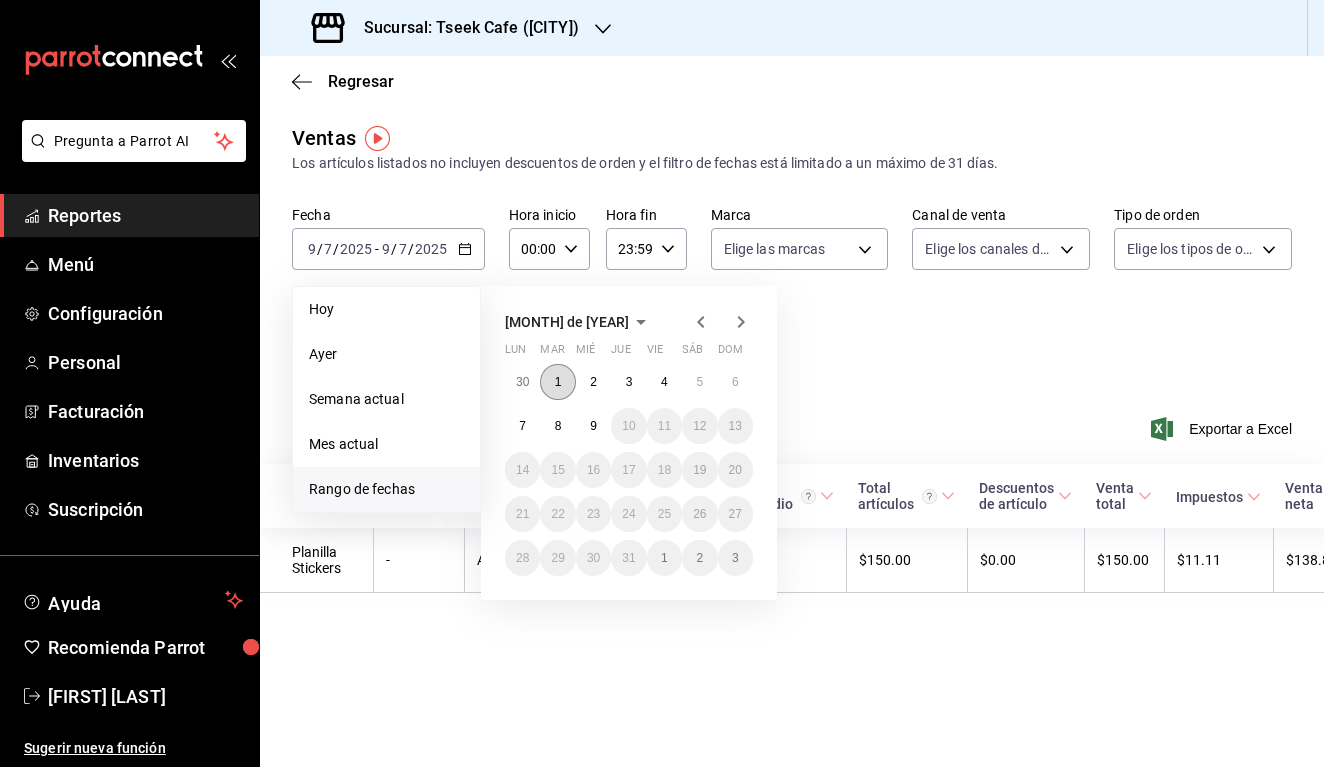 click on "1" at bounding box center [557, 382] 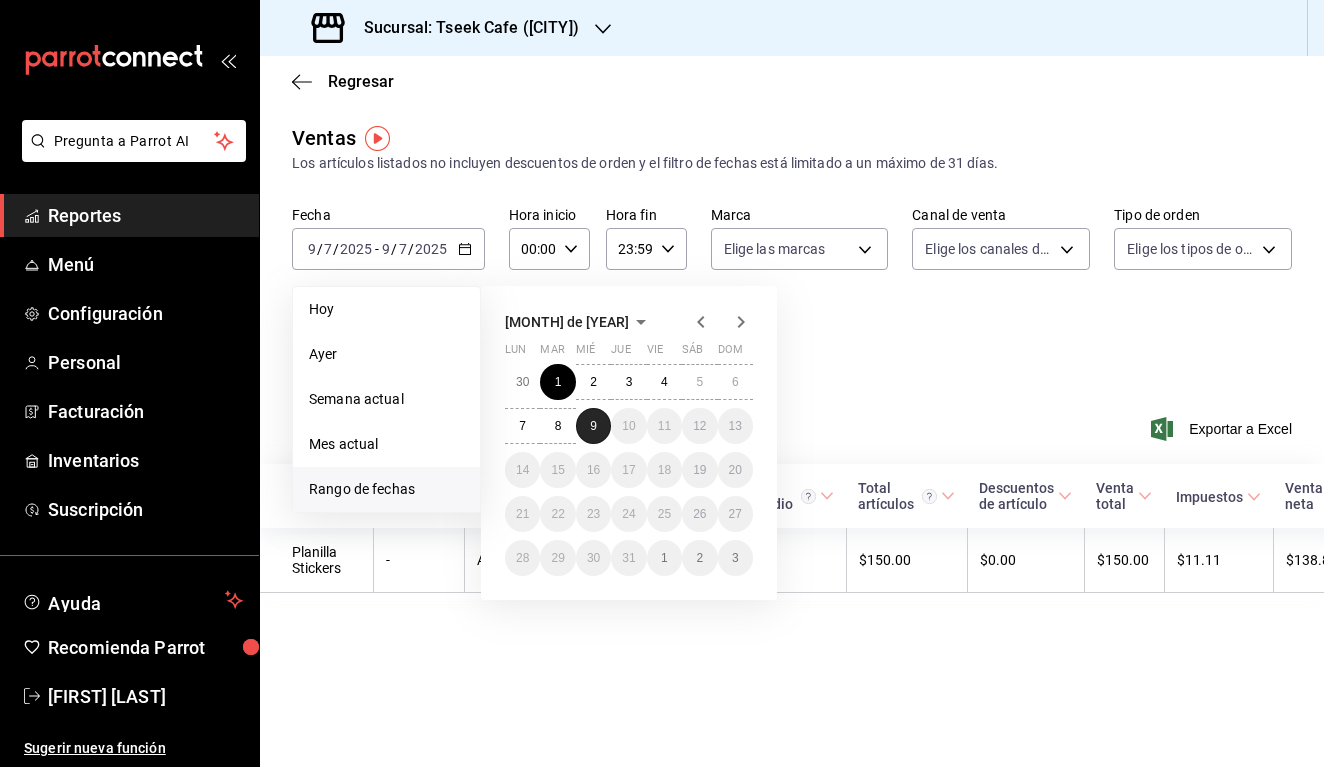 click on "9" at bounding box center (593, 426) 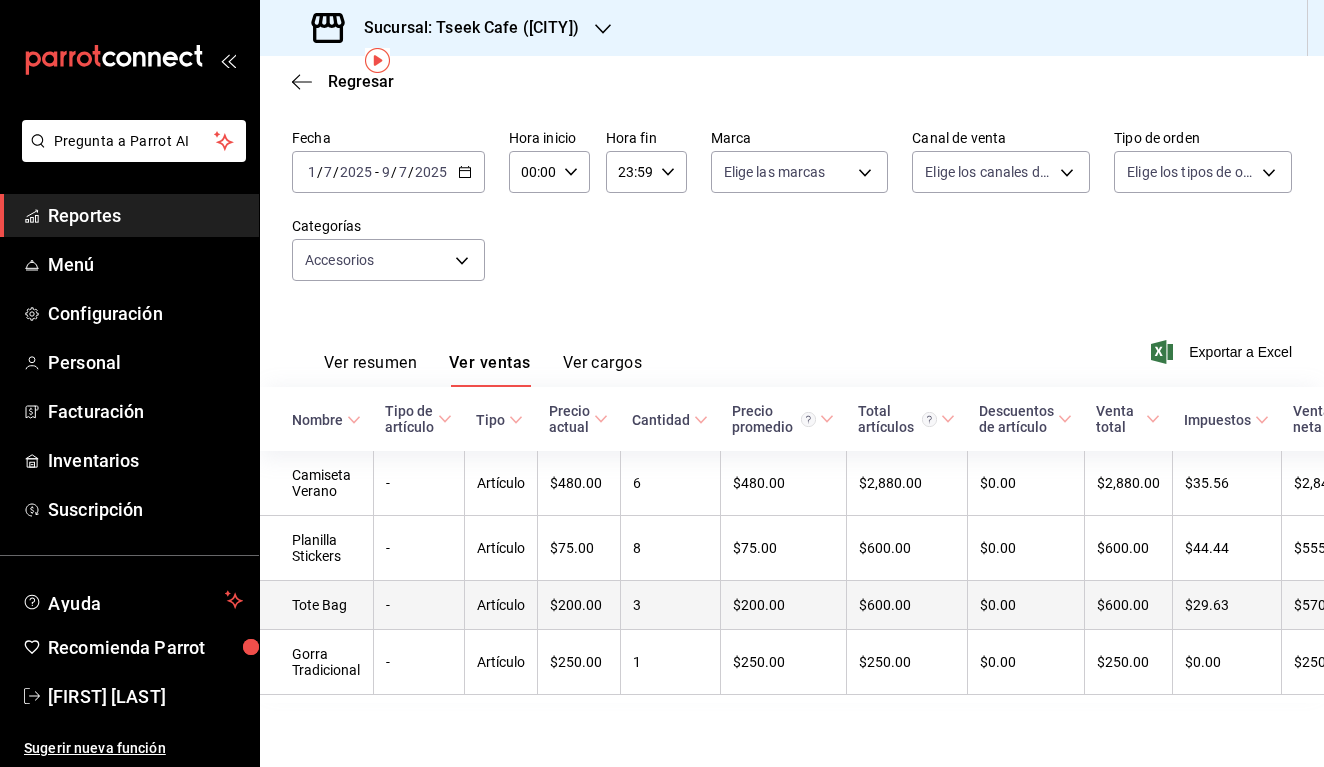 scroll, scrollTop: 77, scrollLeft: 0, axis: vertical 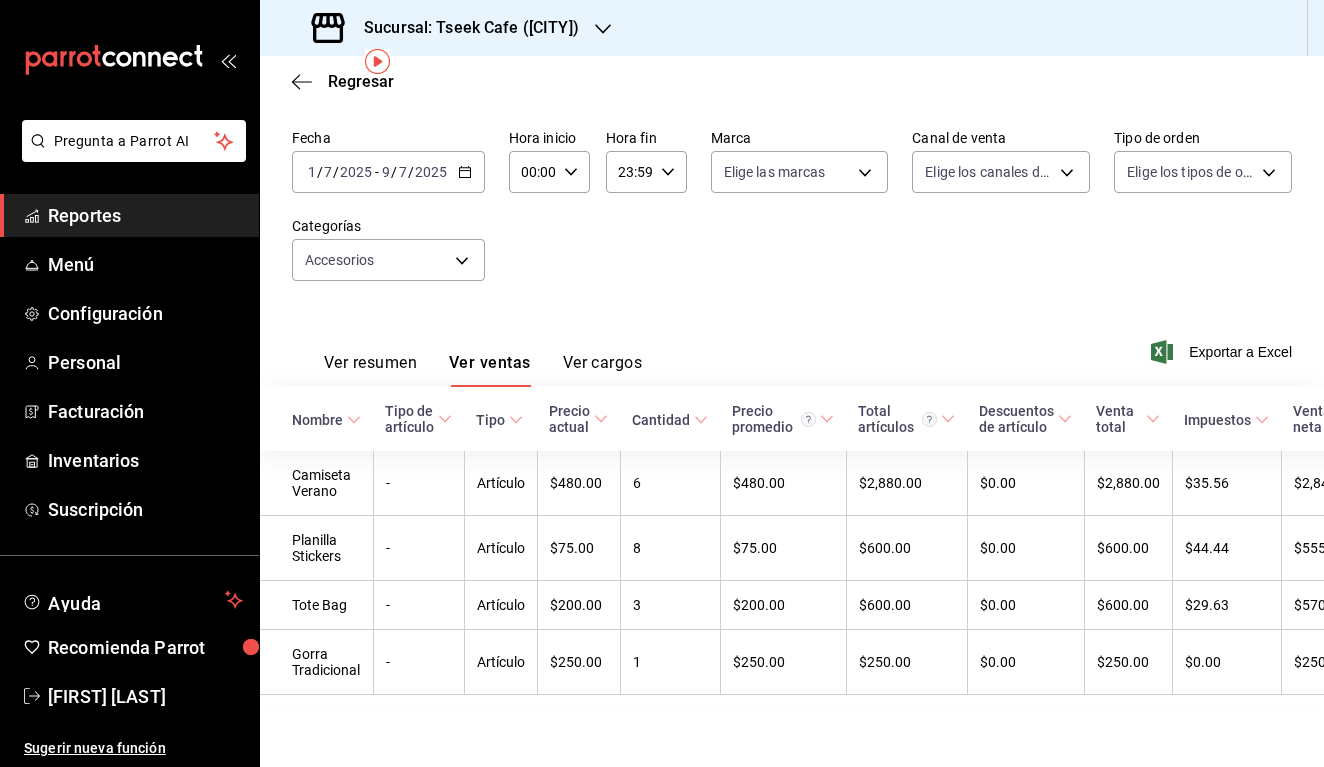 click on "[DATE] [DATE] - [DATE] [DATE]" at bounding box center (388, 172) 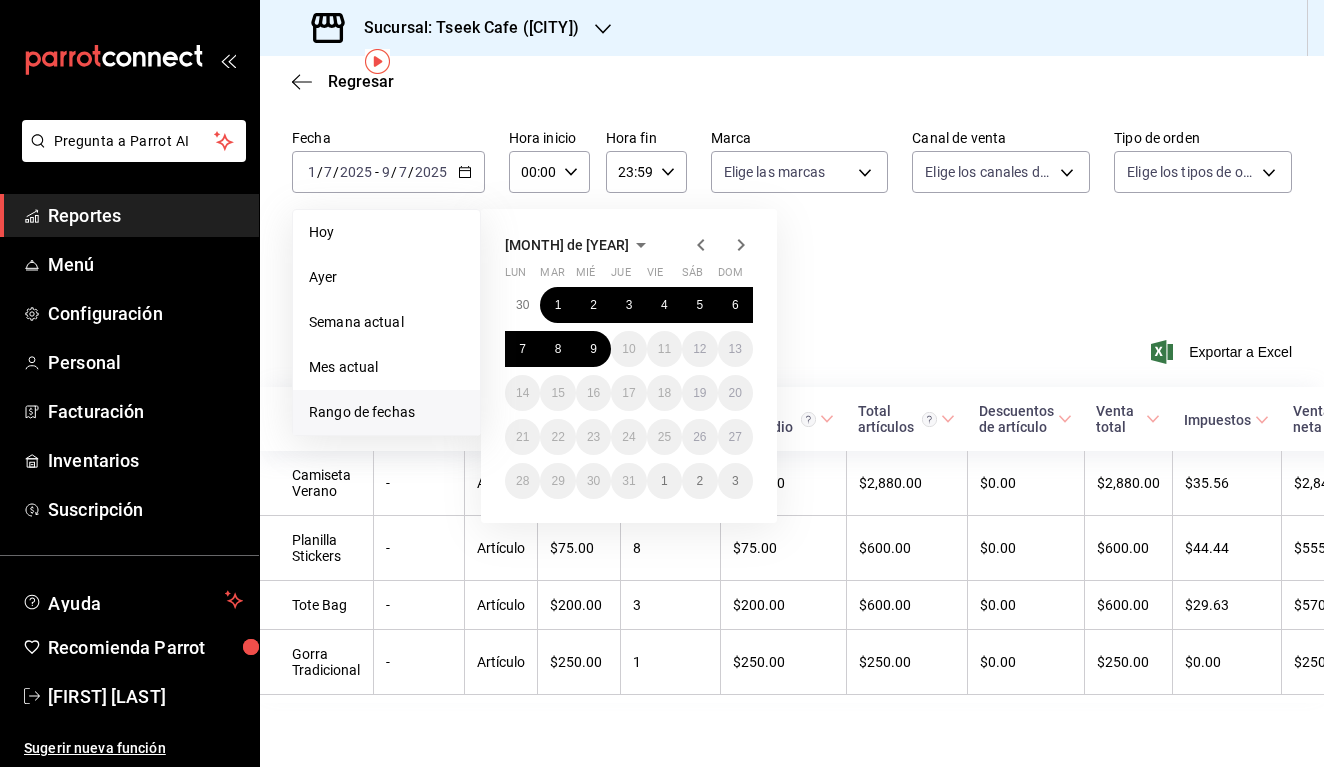 click at bounding box center [701, 245] 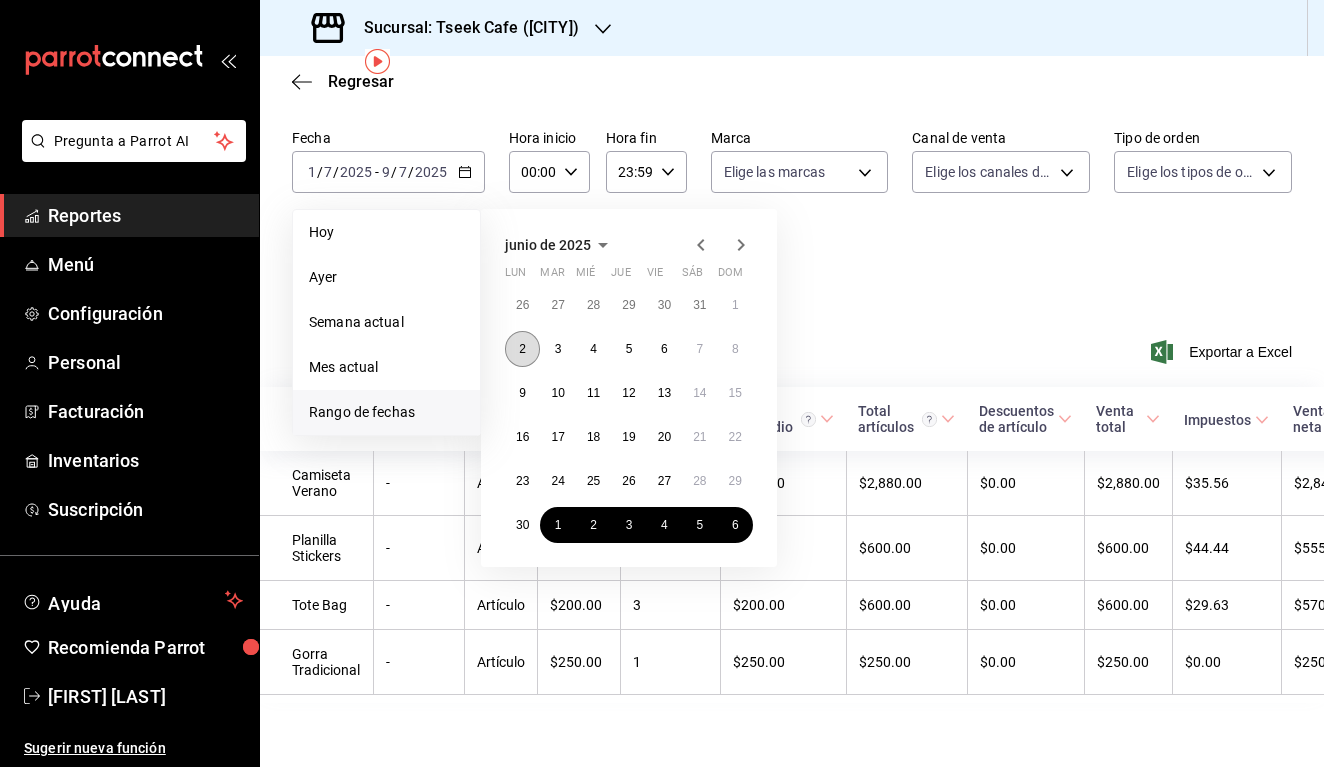 click on "2" at bounding box center (522, 349) 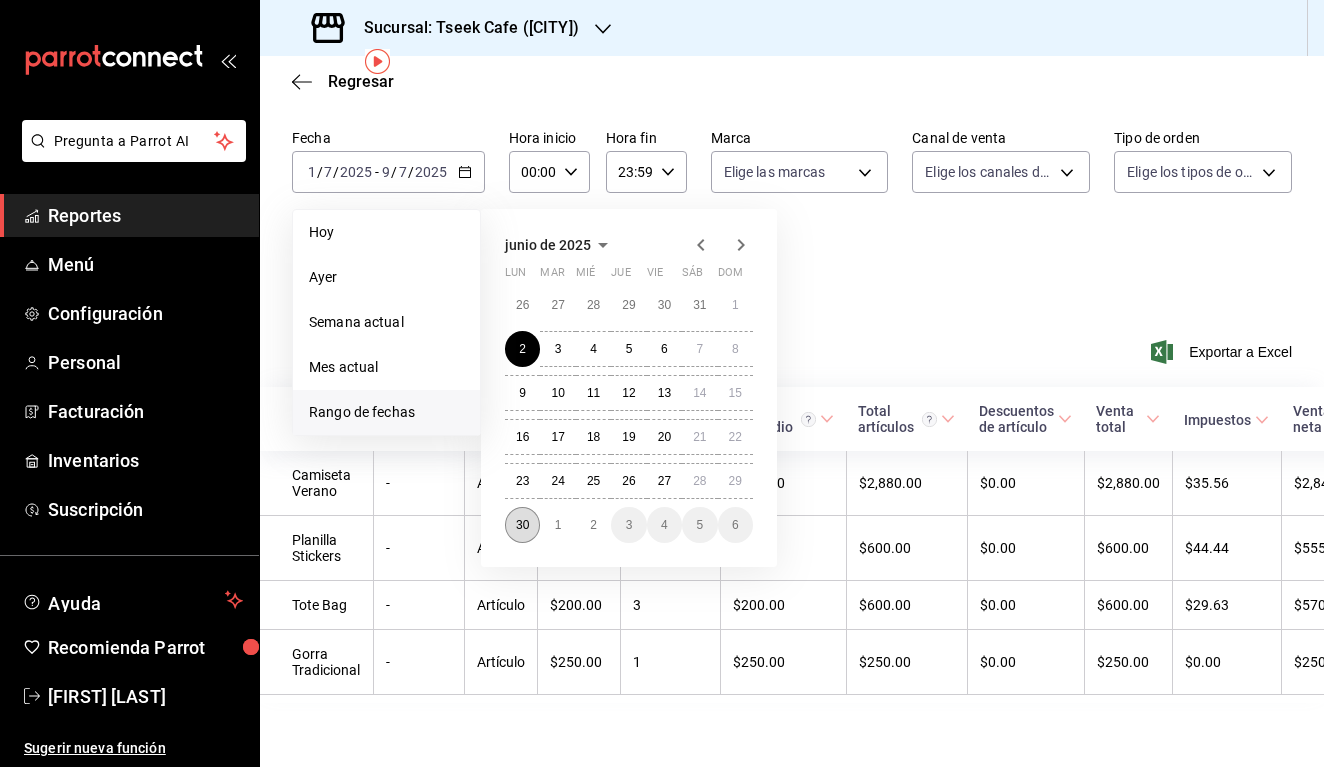 click on "30" at bounding box center (522, 525) 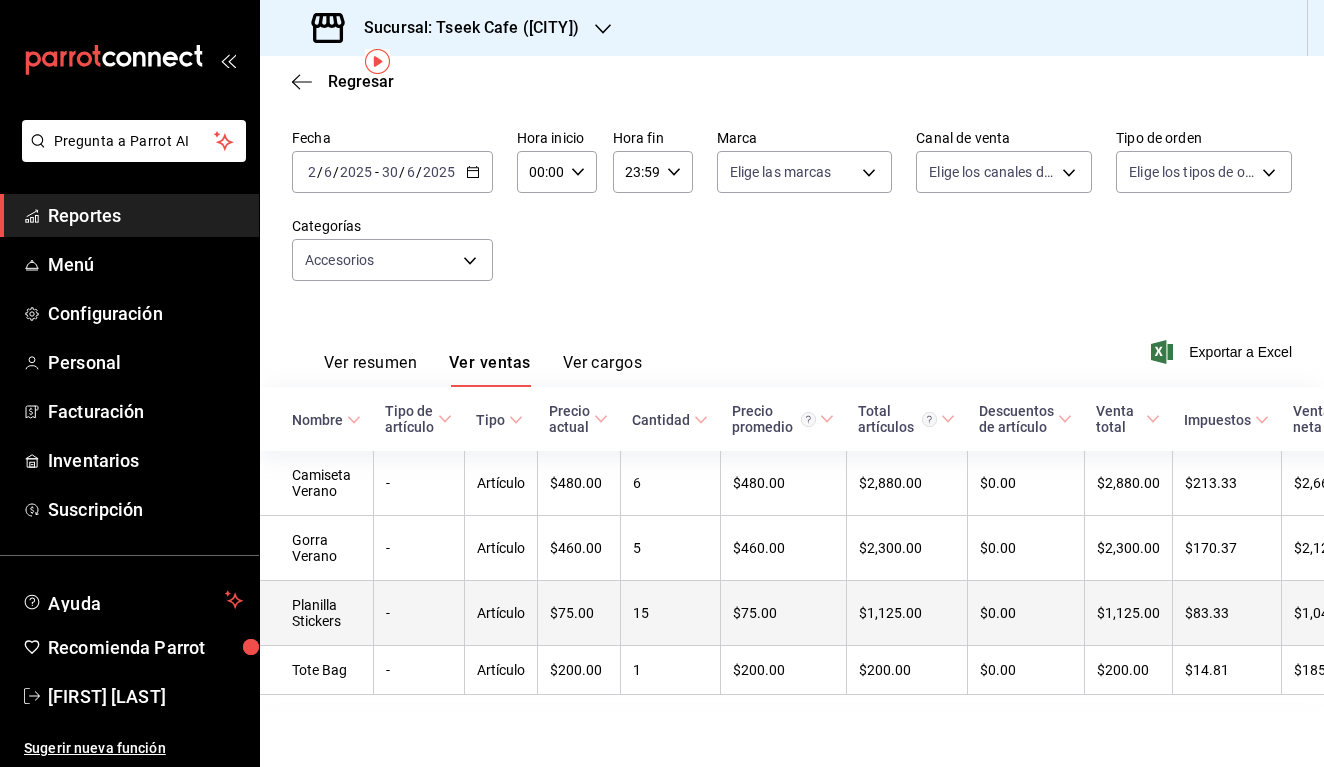 scroll, scrollTop: 77, scrollLeft: 0, axis: vertical 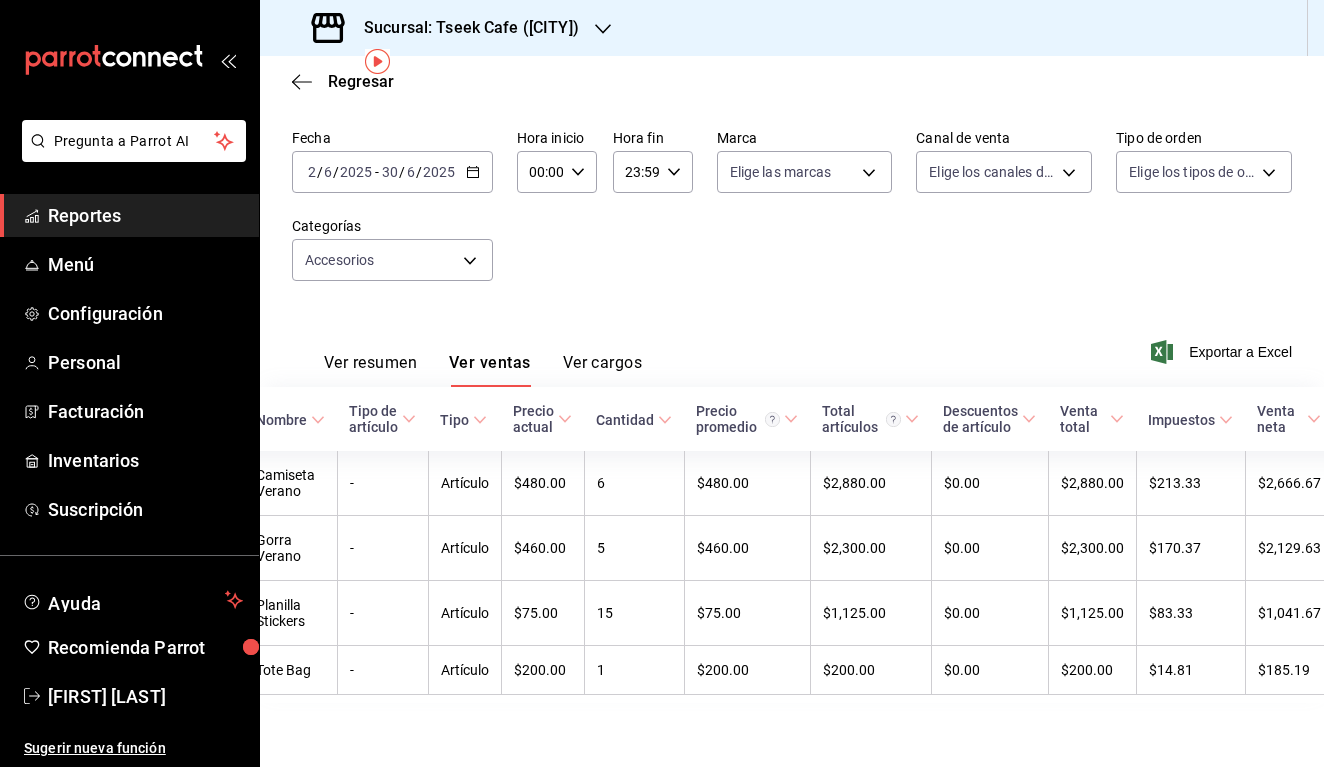 click on "2025" at bounding box center (356, 172) 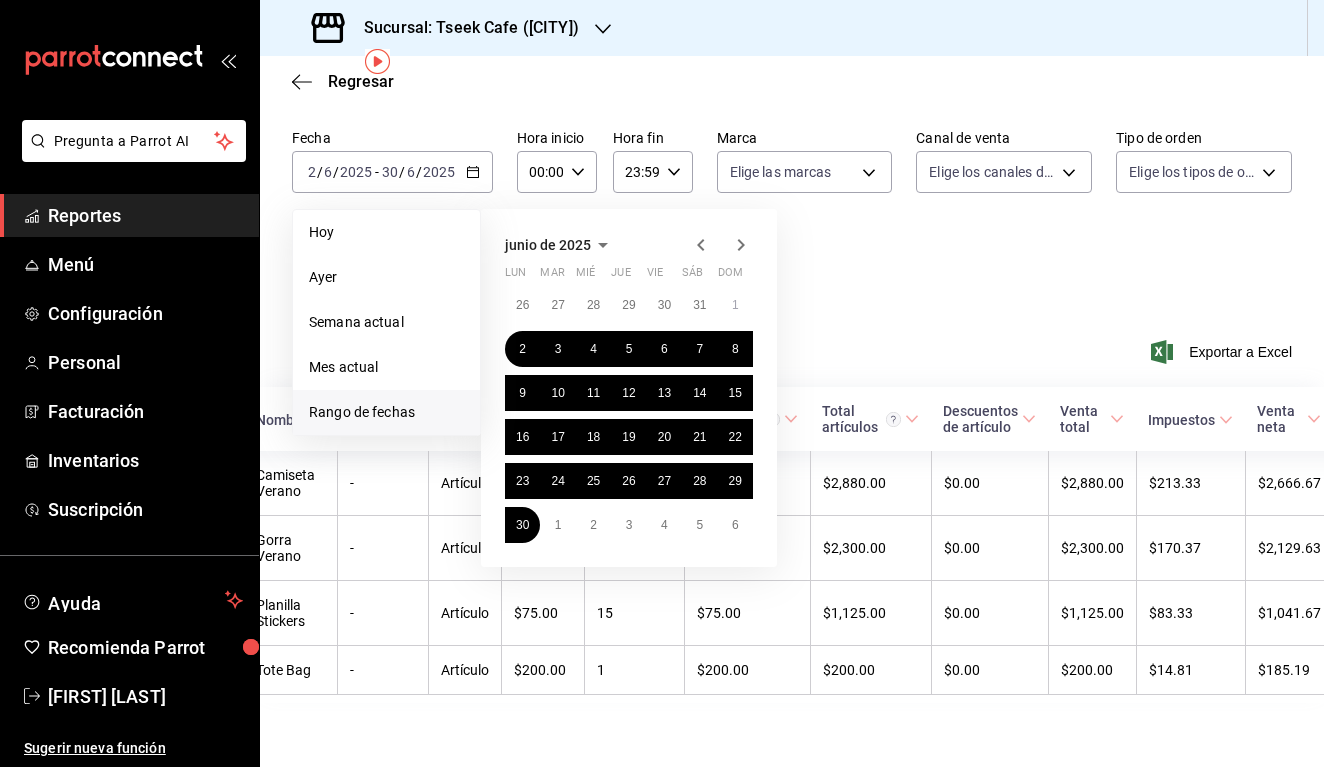 click on "Sucursal: Tseek Cafe ([CITY])" at bounding box center [463, 28] 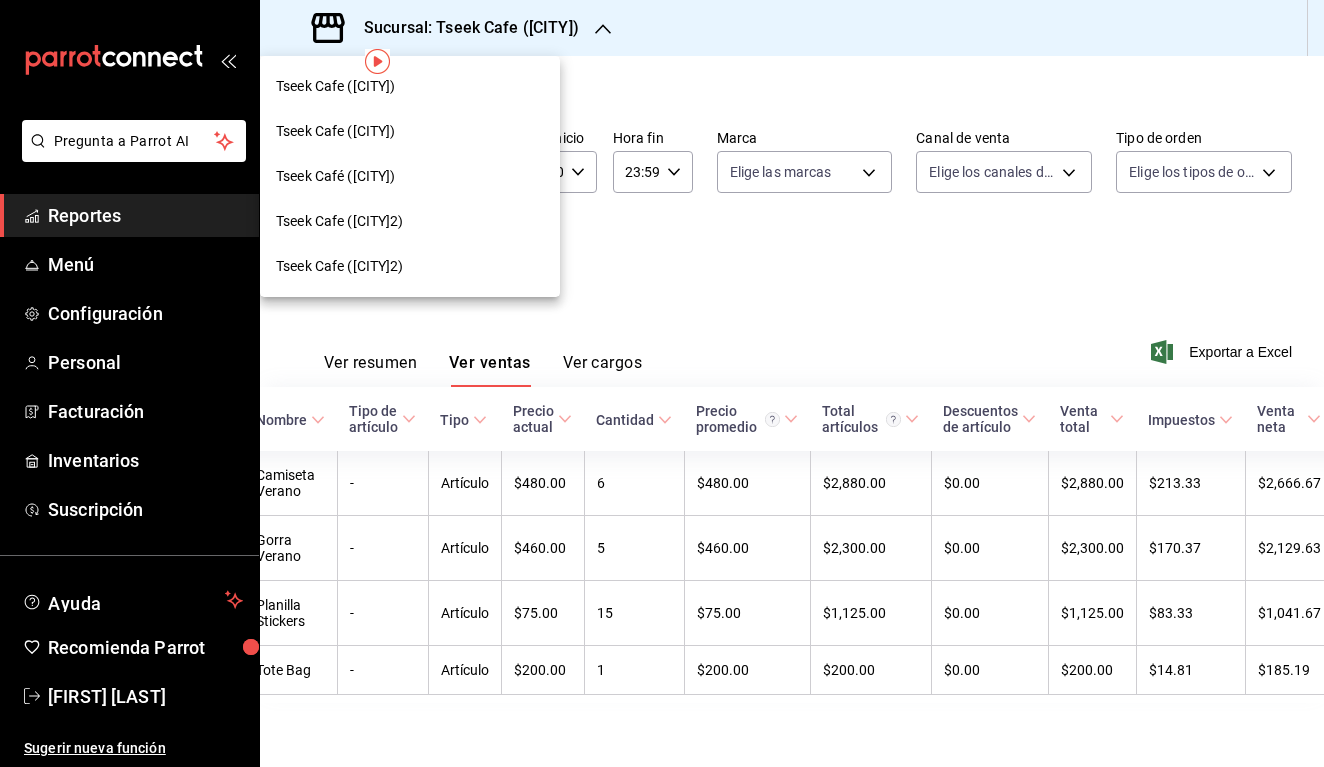 click at bounding box center [662, 383] 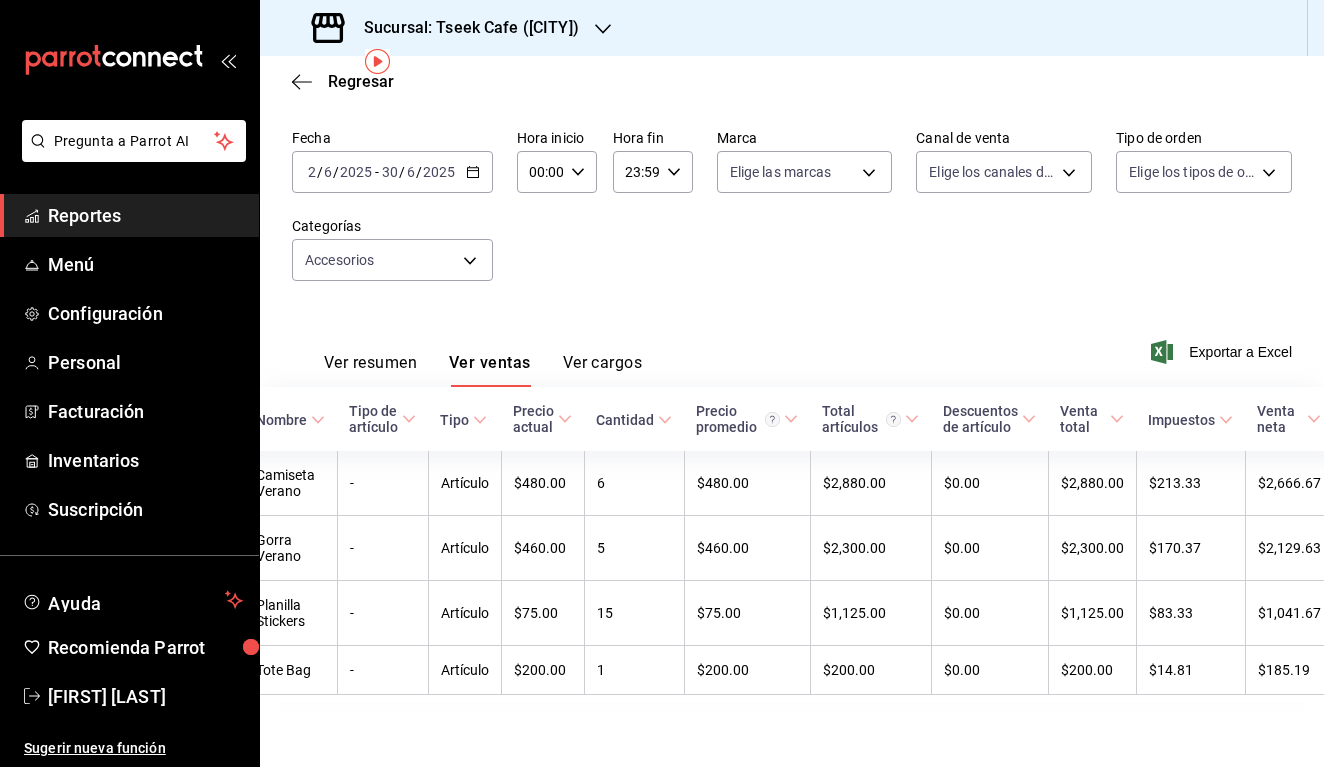 click on "[DATE] [DATE] - [DATE] [DATE]" at bounding box center [392, 172] 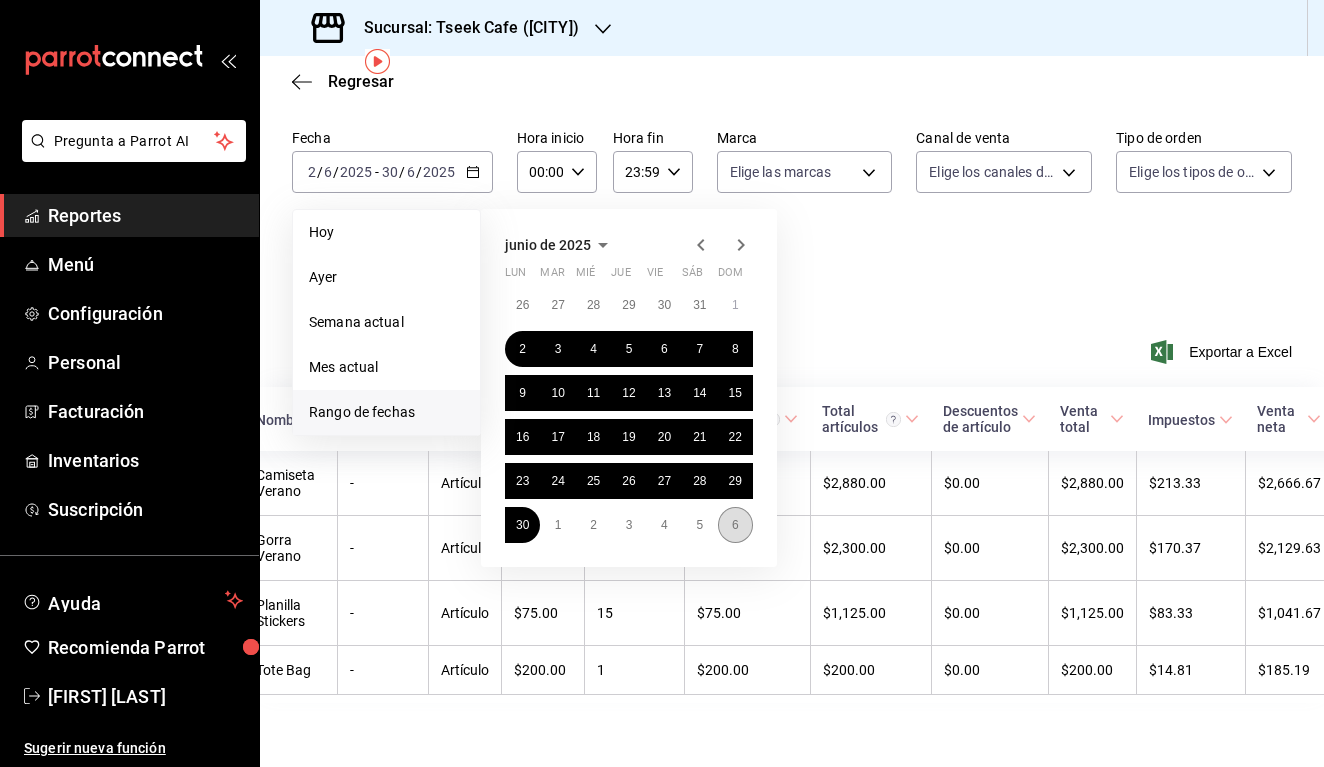 click on "6" at bounding box center [735, 525] 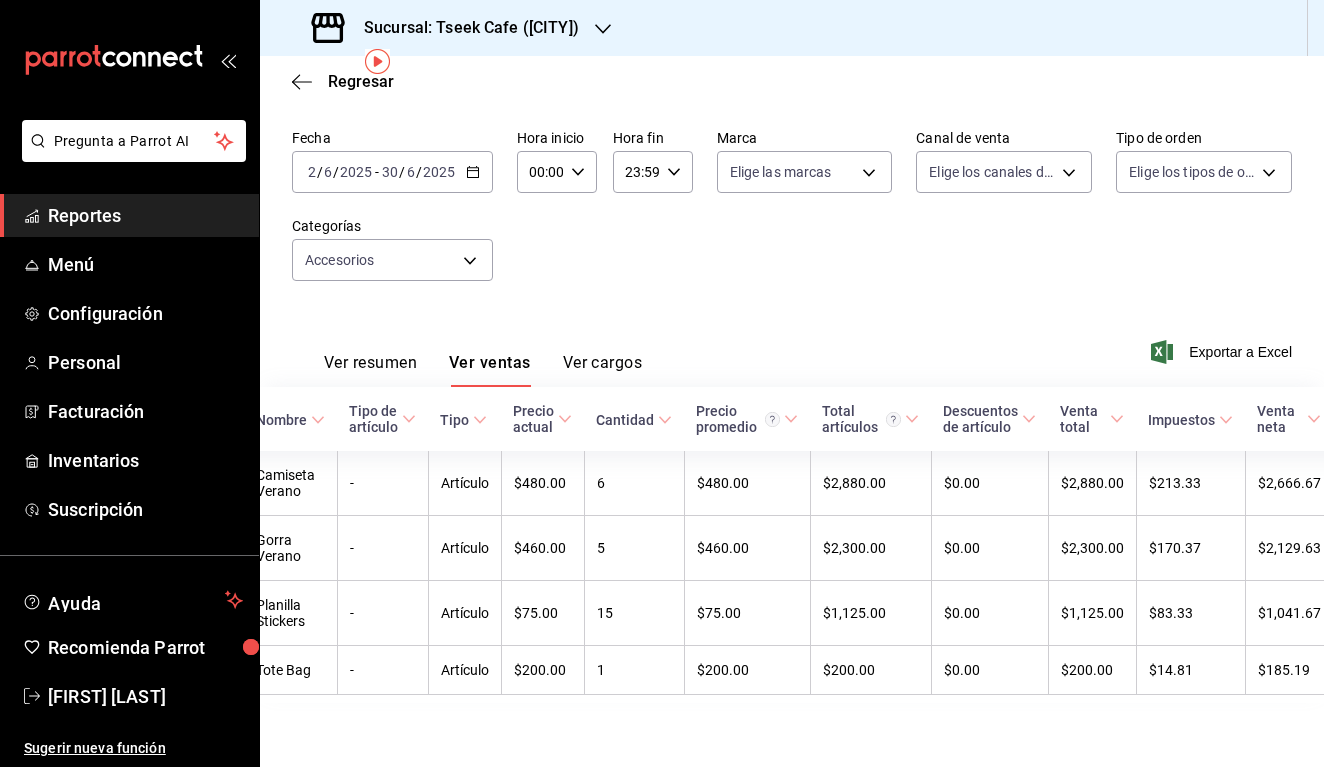 click on "[DATE] [DATE] - [DATE] [DATE]" at bounding box center (392, 172) 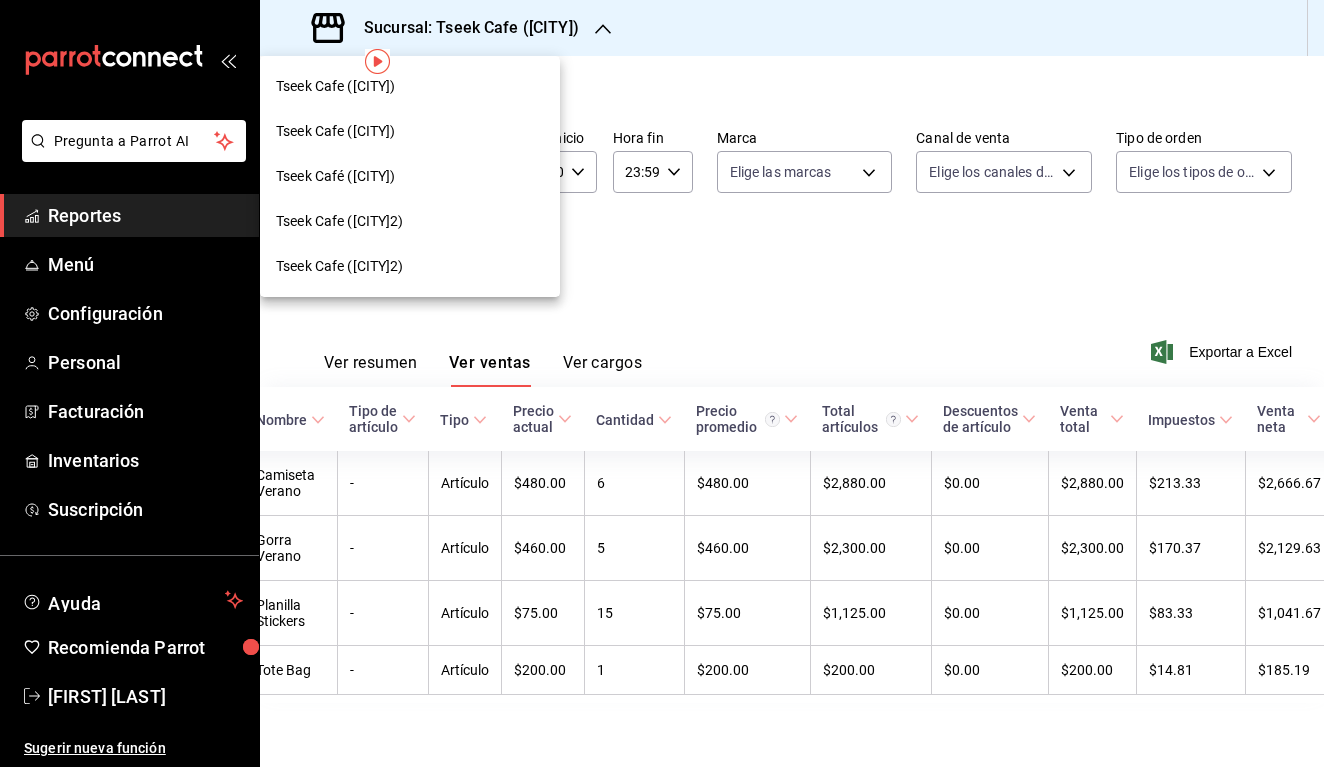 click on "Tseek Café ([CITY])" at bounding box center (410, 176) 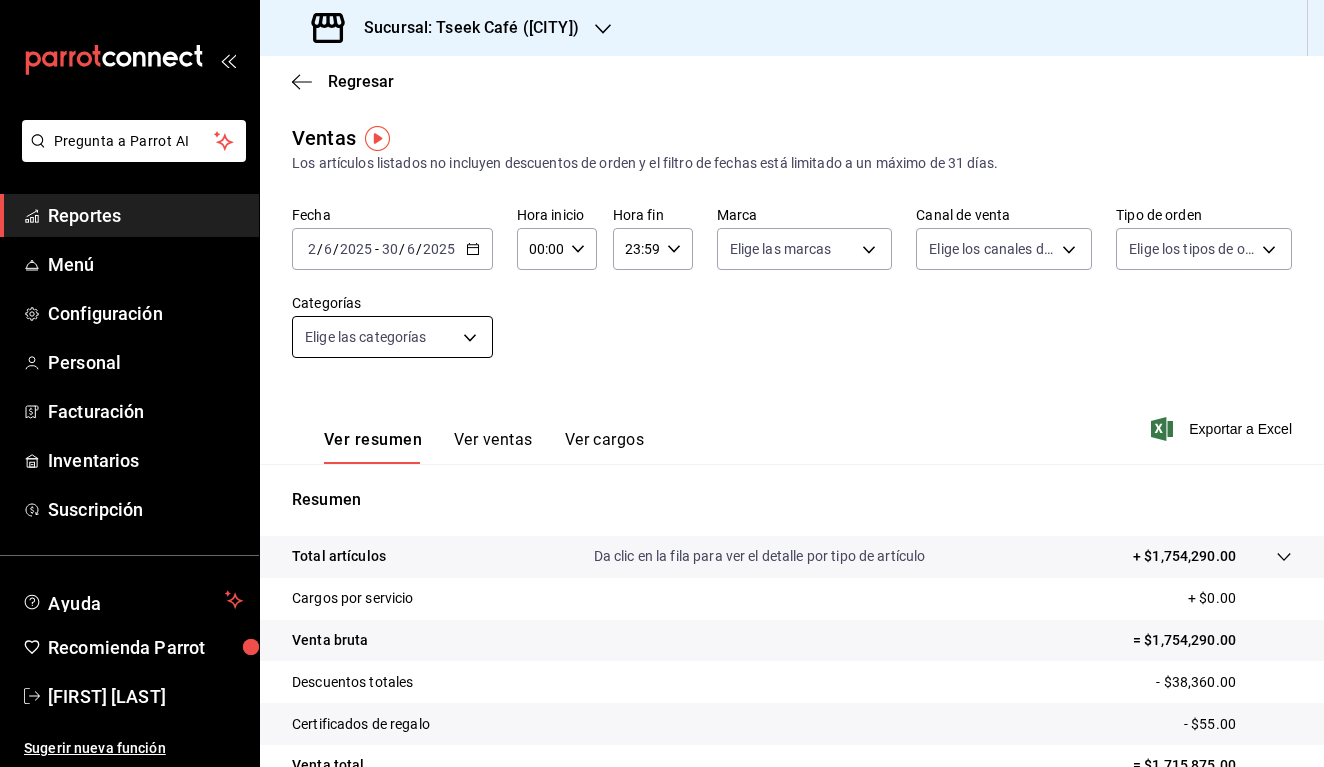 click on "Pregunta a Parrot AI Reportes   Menú   Configuración   Personal   Facturación   Inventarios   Suscripción   Ayuda Recomienda Parrot   [FIRST] [LAST]   Sugerir nueva función   Sucursal: Tseek Café ([CITY]) Regresar Ventas Los artículos listados no incluyen descuentos de orden y el filtro de fechas está limitado a un máximo de 31 días. Fecha [DATE] [DATE] - [DATE] [DATE] Hora inicio 00:00 Hora inicio Hora fin 23:59 Hora fin Marca Elige las marcas Canal de venta Elige los canales de venta Tipo de orden Elige los tipos de orden Categorías Elige las categorías Ver resumen Ver ventas Ver cargos Exportar a Excel Resumen Total artículos Da clic en la fila para ver el detalle por tipo de artículo + $1,754,290.00 Cargos por servicio + $0.00 Venta bruta = $1,754,290.00 Descuentos totales - $38,360.00 Certificados de regalo - $55.00 Venta total = $1,715,875.00 Impuestos - $127,101.85 Venta neta = $1,588,773.15 GANA 1 MES GRATIS EN TU SUSCRIPCIÓN AQUÍ Ver video tutorial Ir a video" at bounding box center [662, 383] 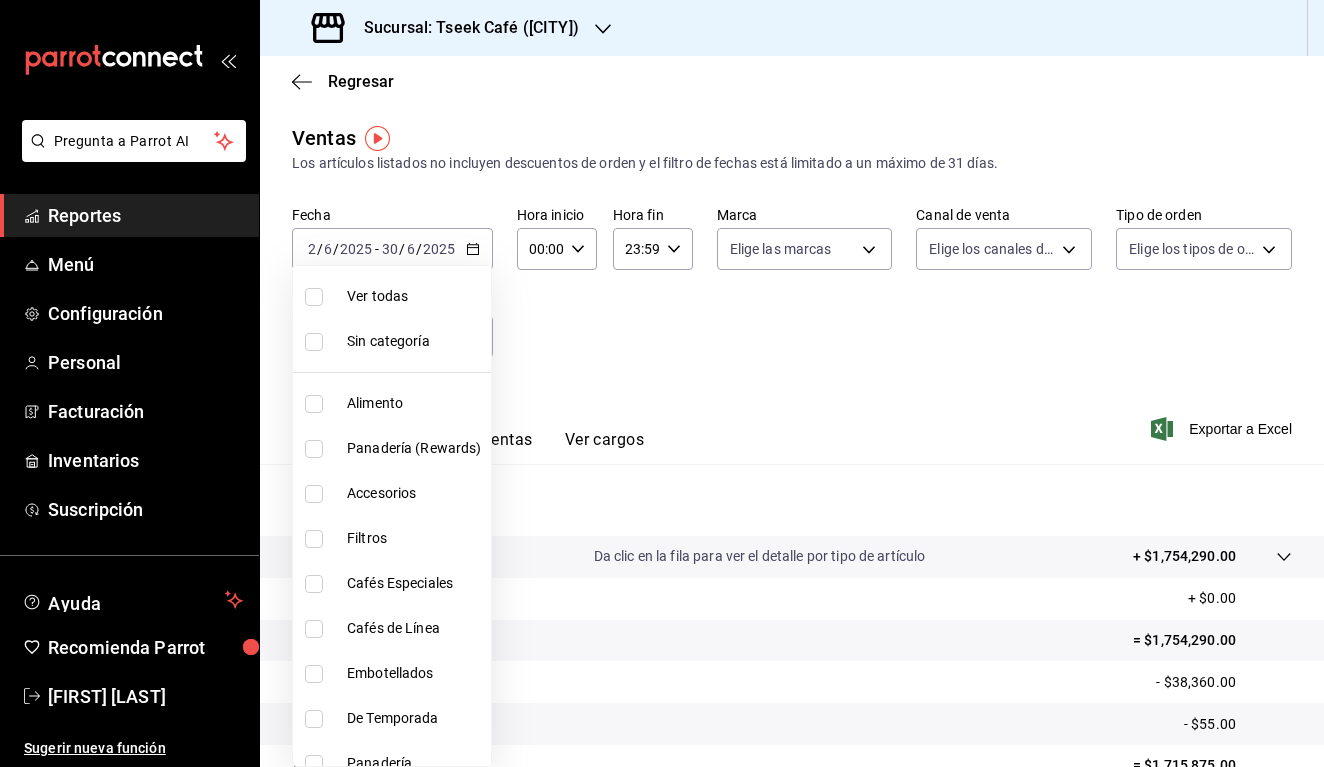 click on "Accesorios" at bounding box center [415, 493] 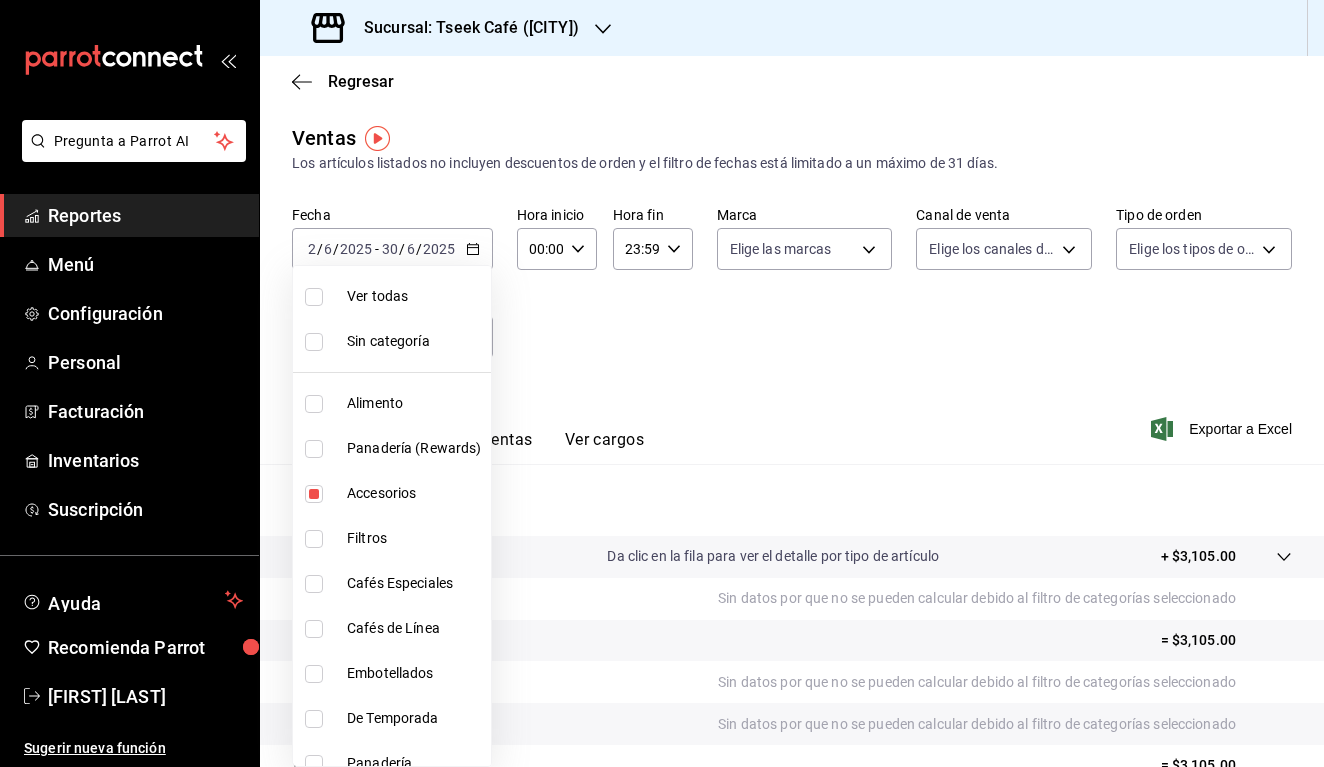 click at bounding box center [662, 383] 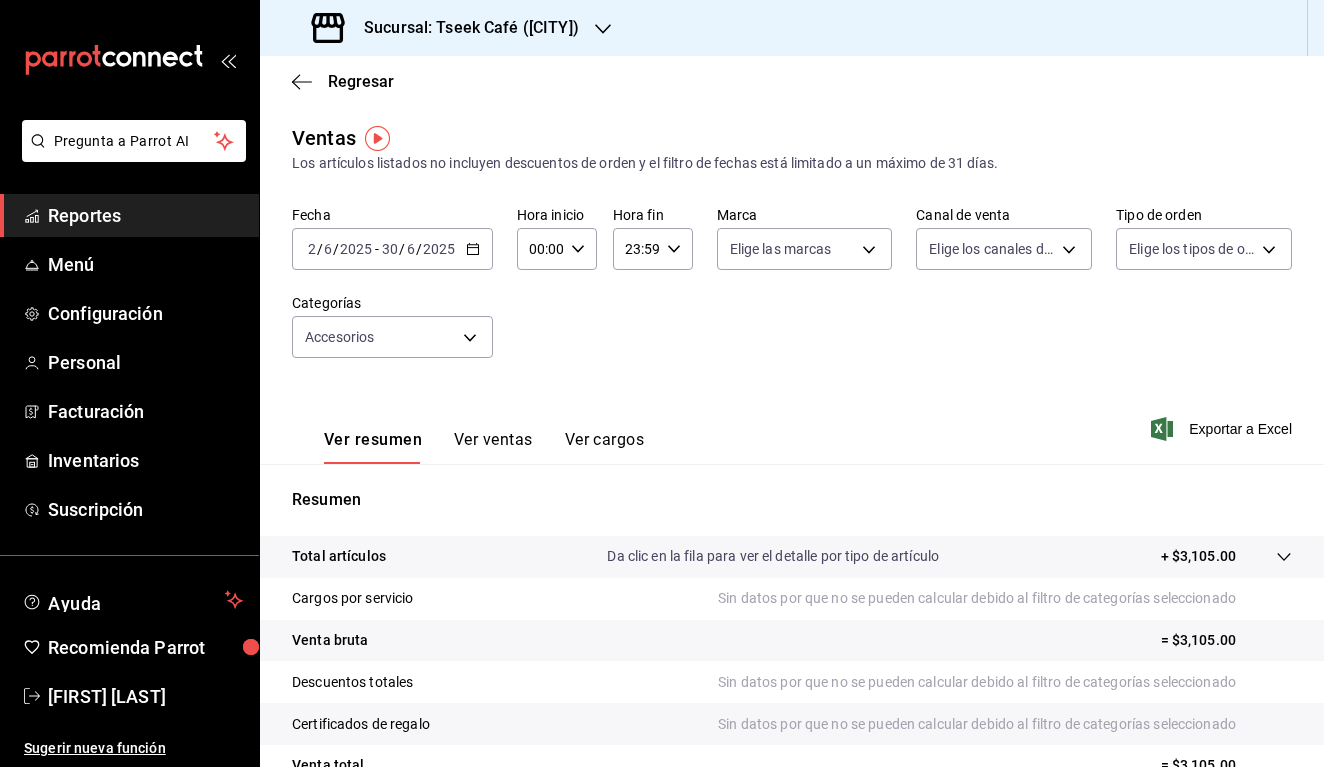 click on "2025" at bounding box center (356, 249) 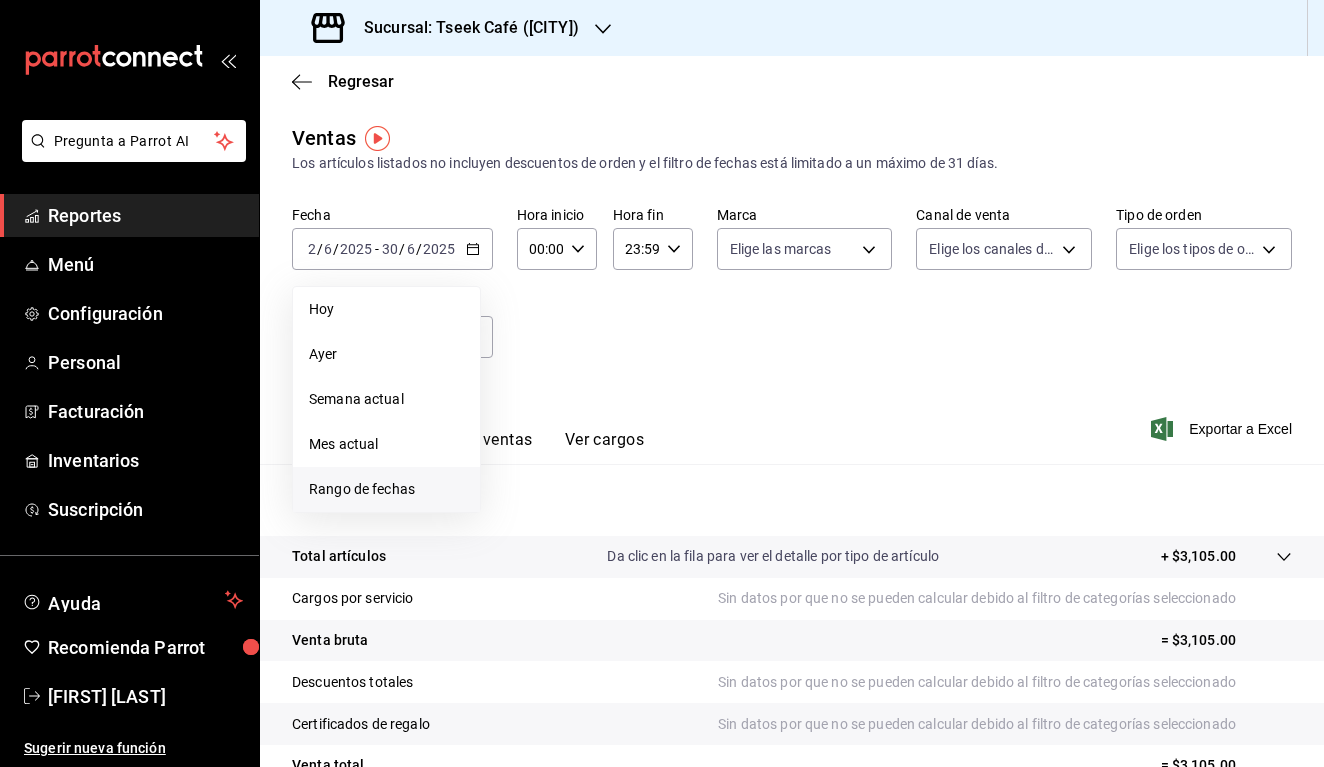 click on "Rango de fechas" at bounding box center (386, 309) 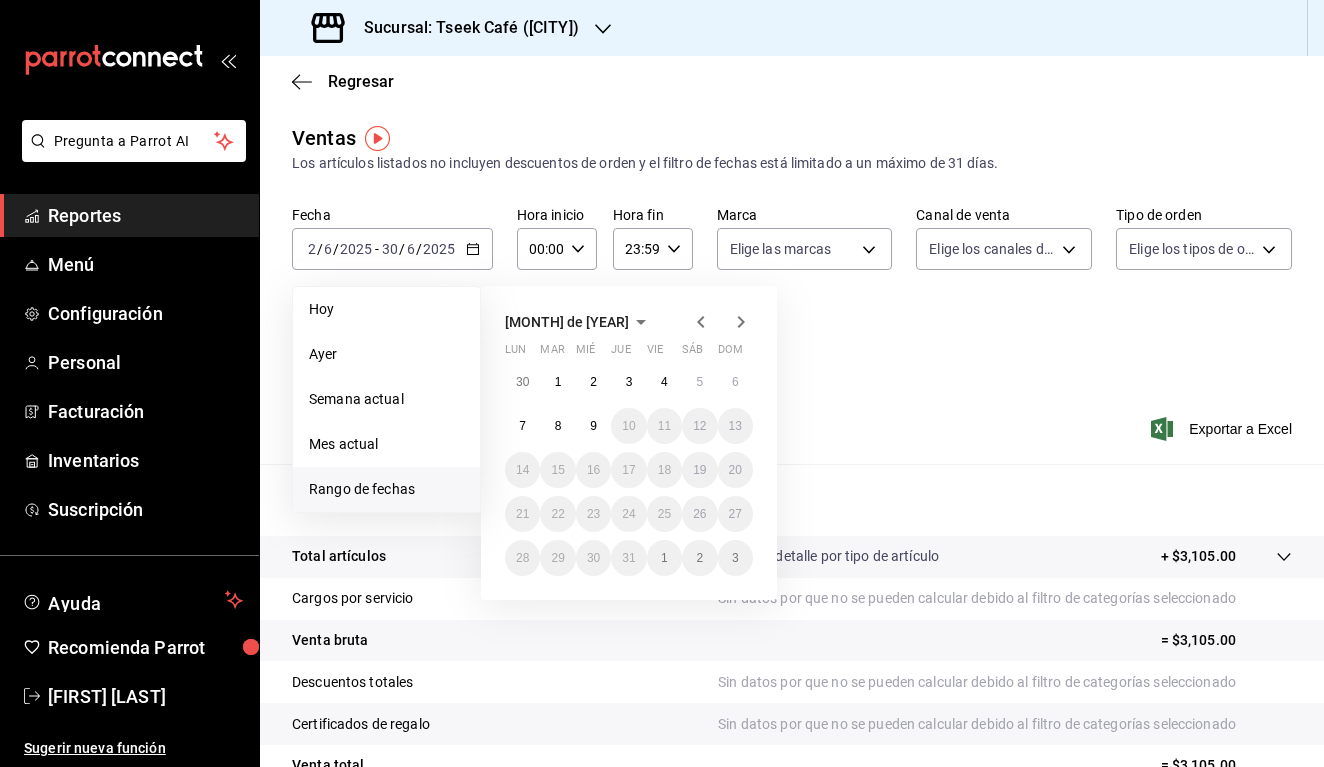 click at bounding box center [701, 322] 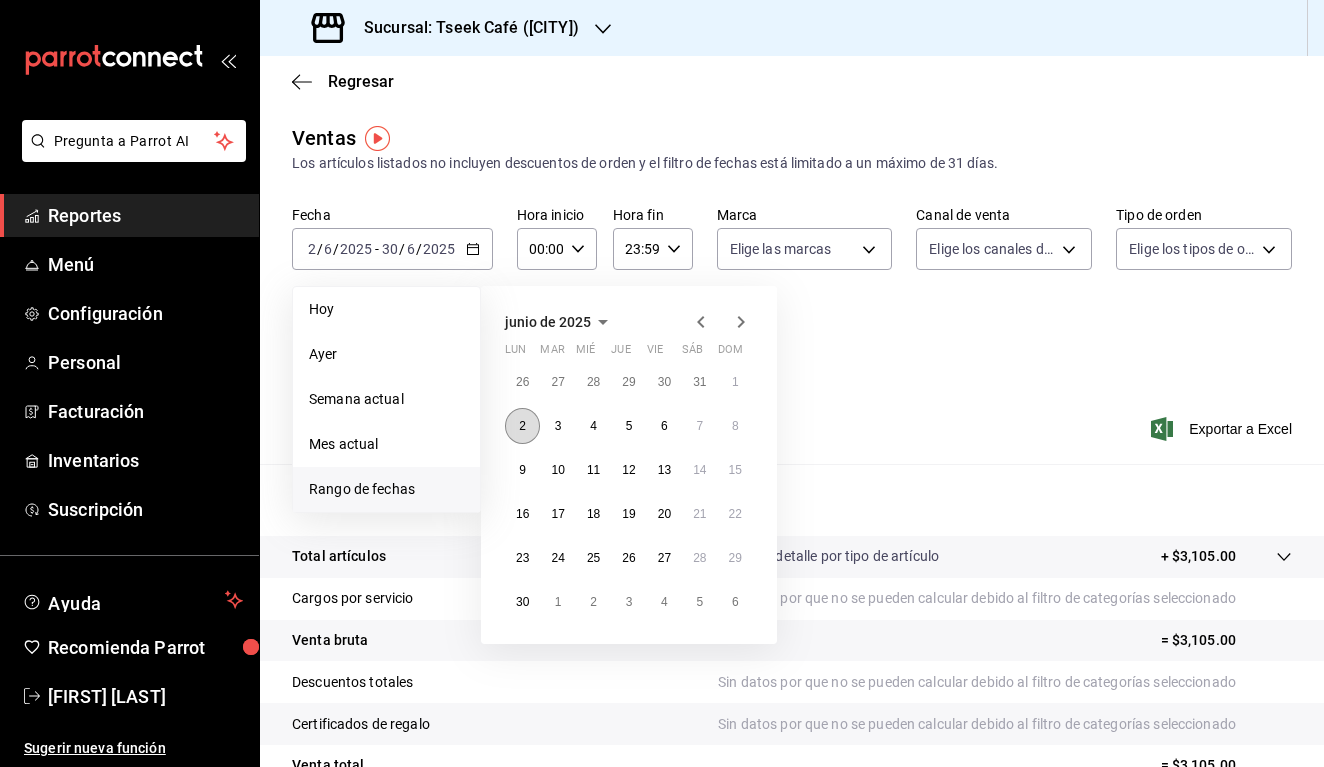 click on "2" at bounding box center (522, 426) 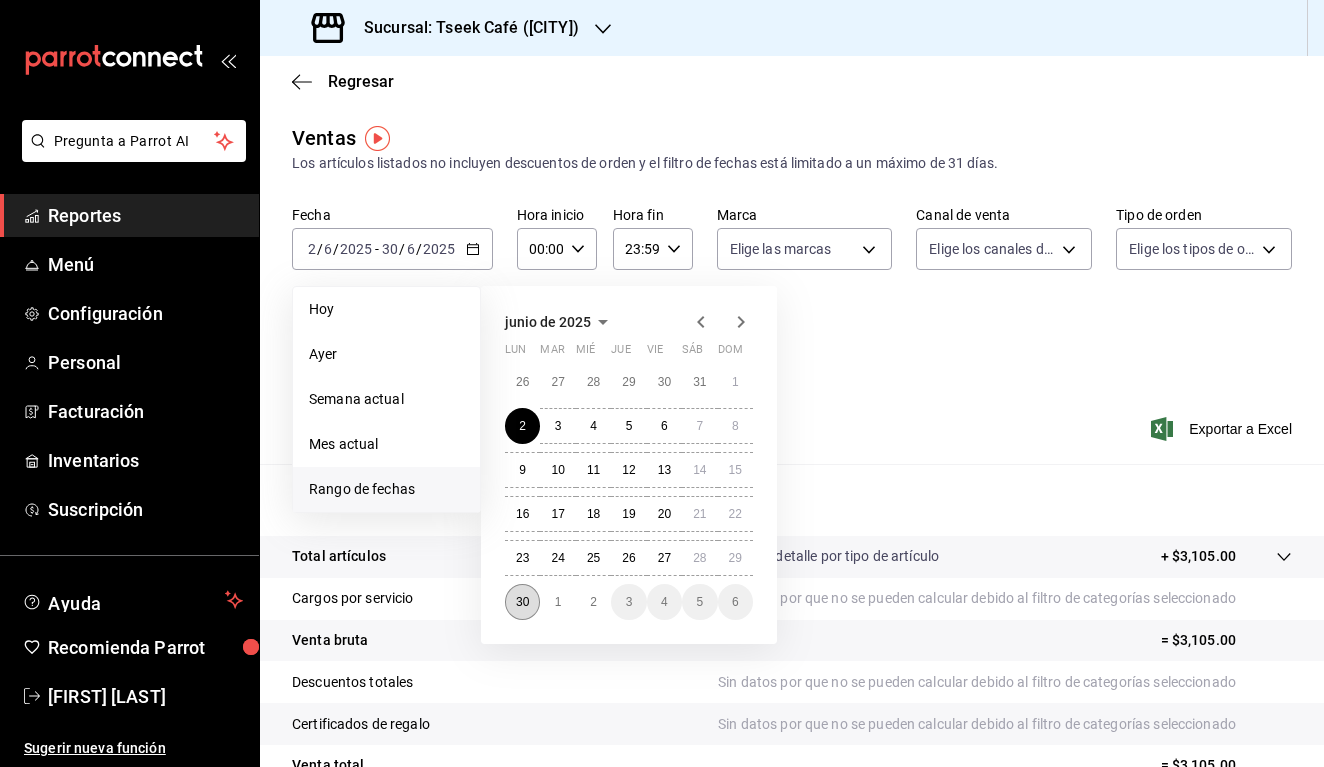 click on "30" at bounding box center (522, 602) 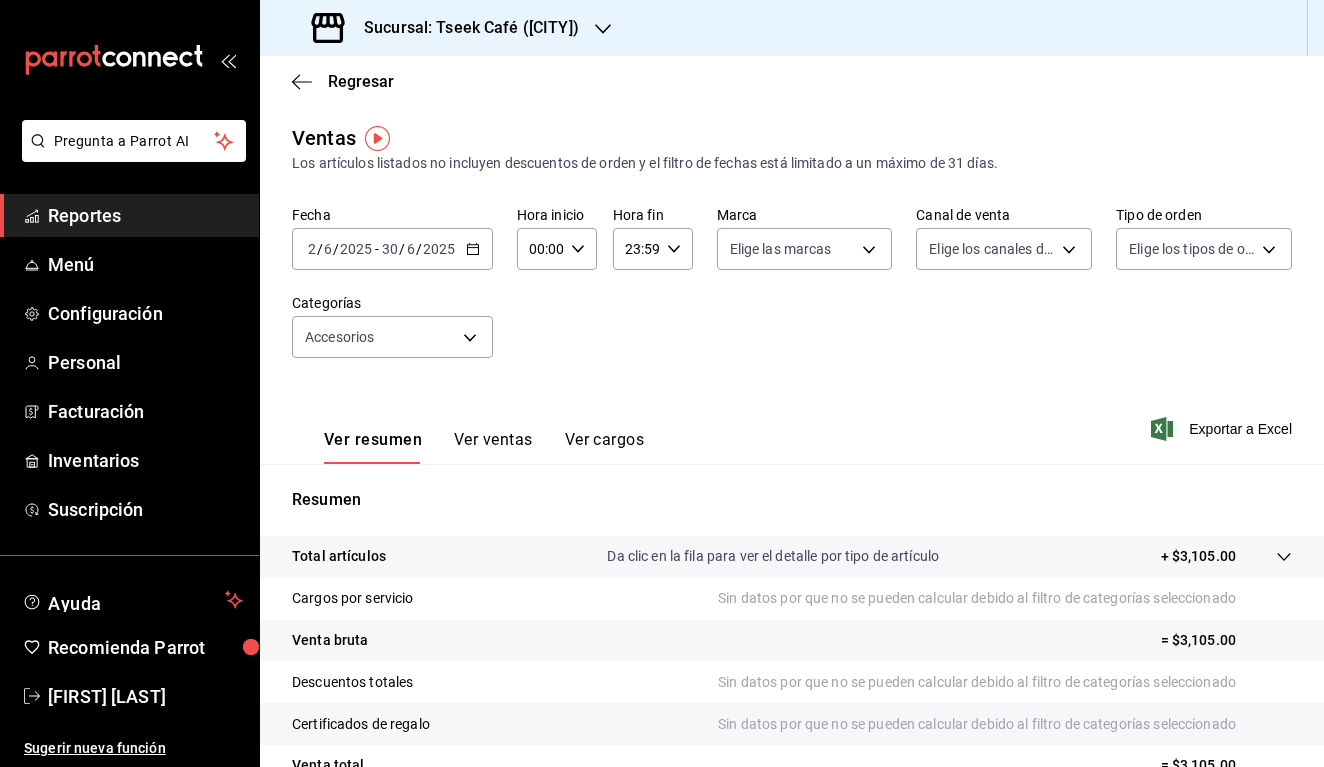 click on "Ver ventas" at bounding box center (493, 447) 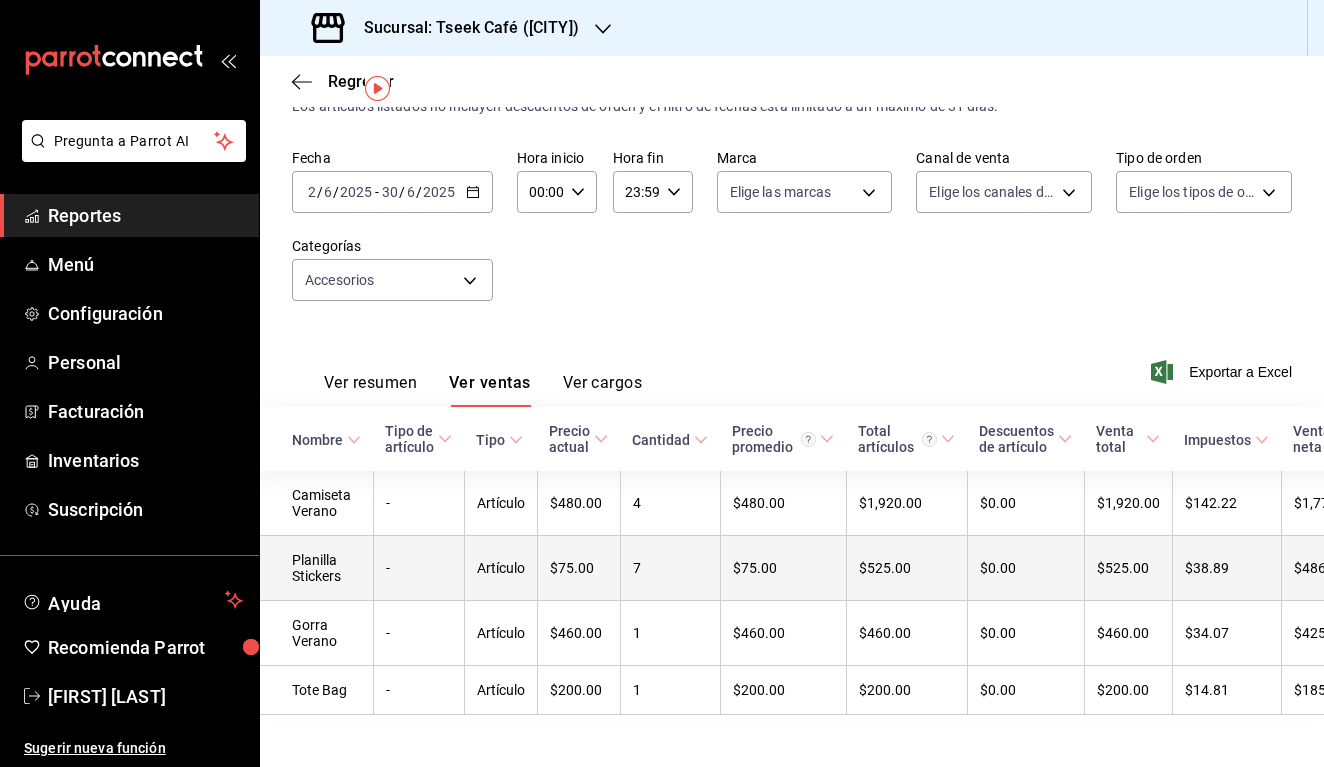 scroll, scrollTop: 50, scrollLeft: 0, axis: vertical 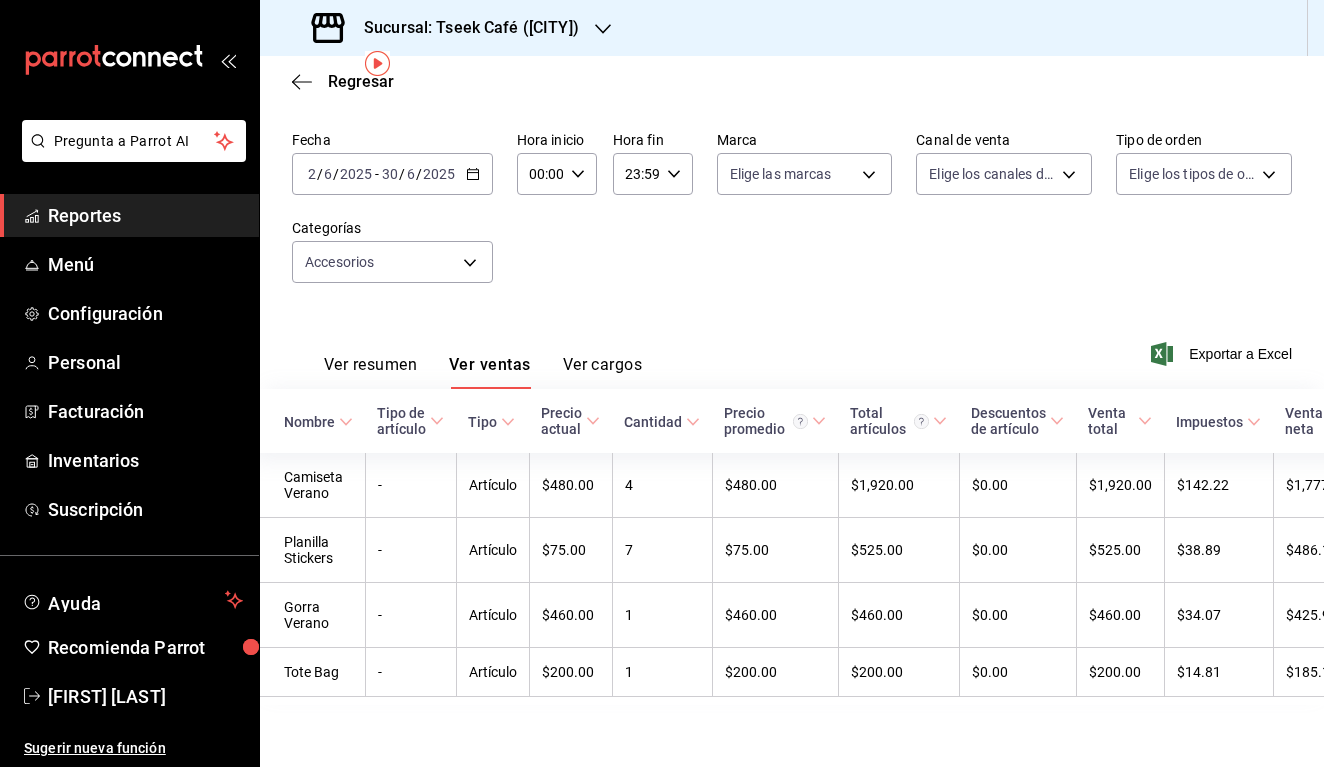 click on "2025" at bounding box center [356, 174] 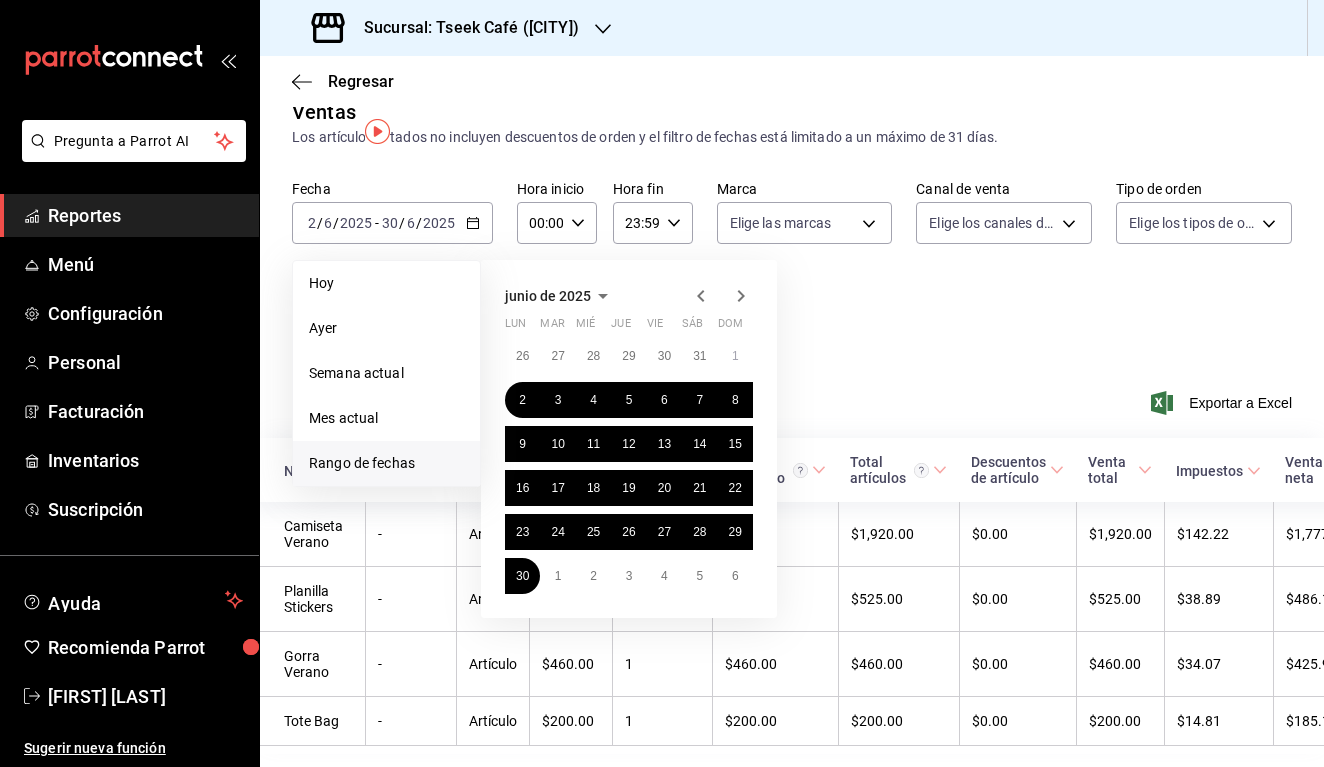 scroll, scrollTop: 6, scrollLeft: 0, axis: vertical 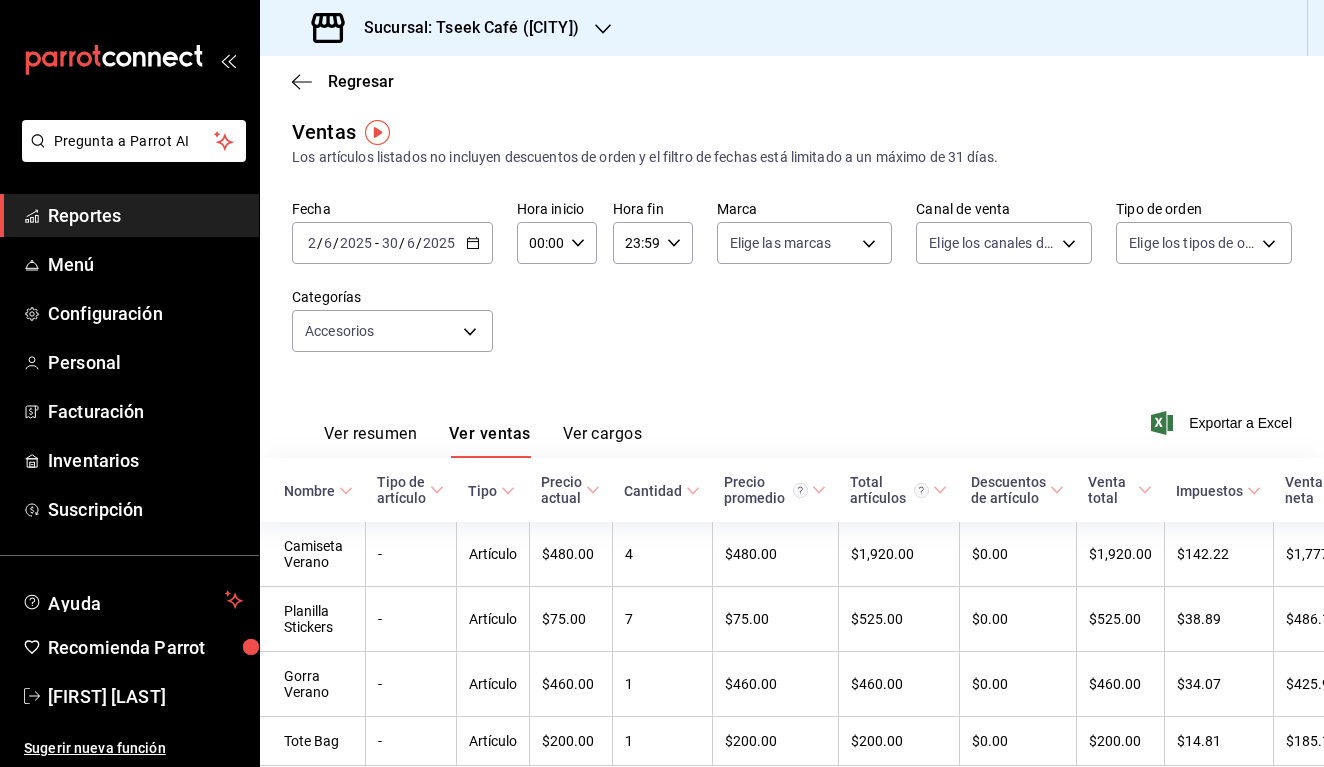 click on "Sucursal: Tseek Café ([CITY])" at bounding box center [463, 28] 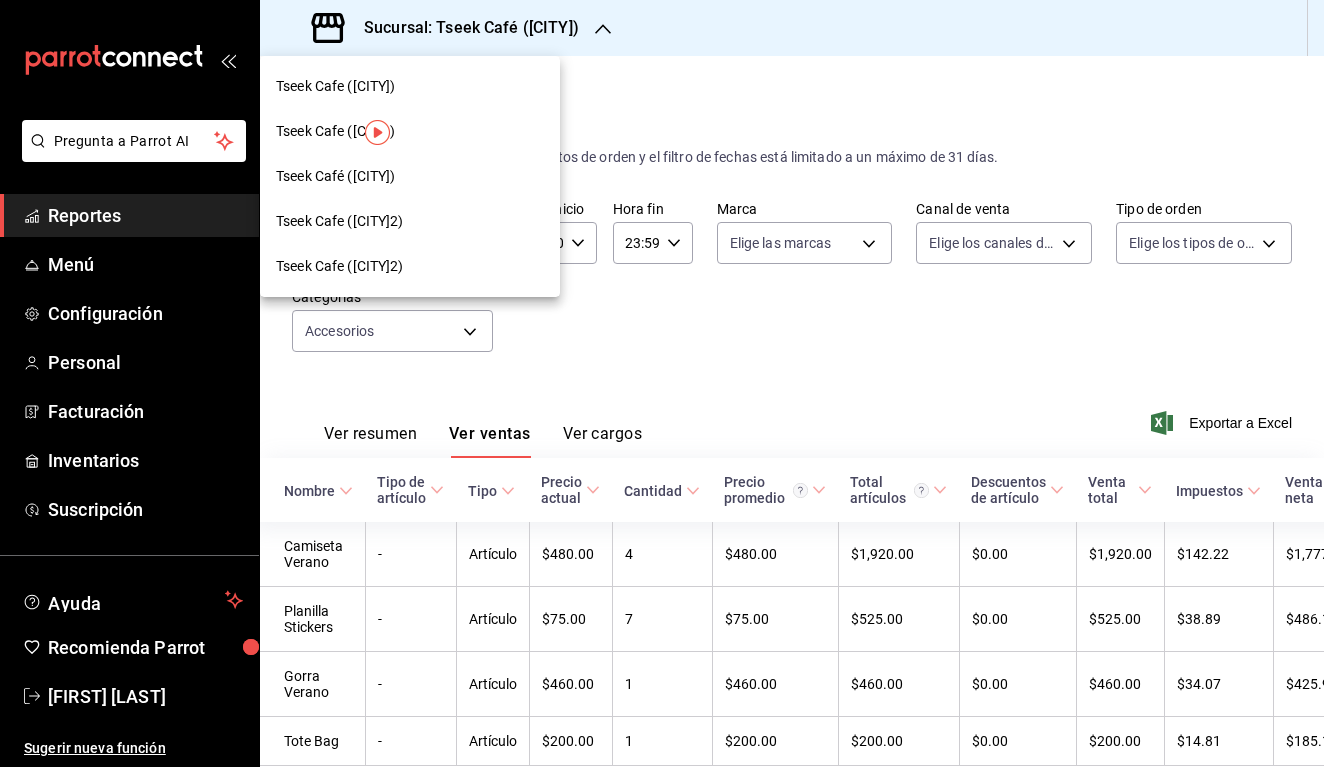 click at bounding box center [662, 383] 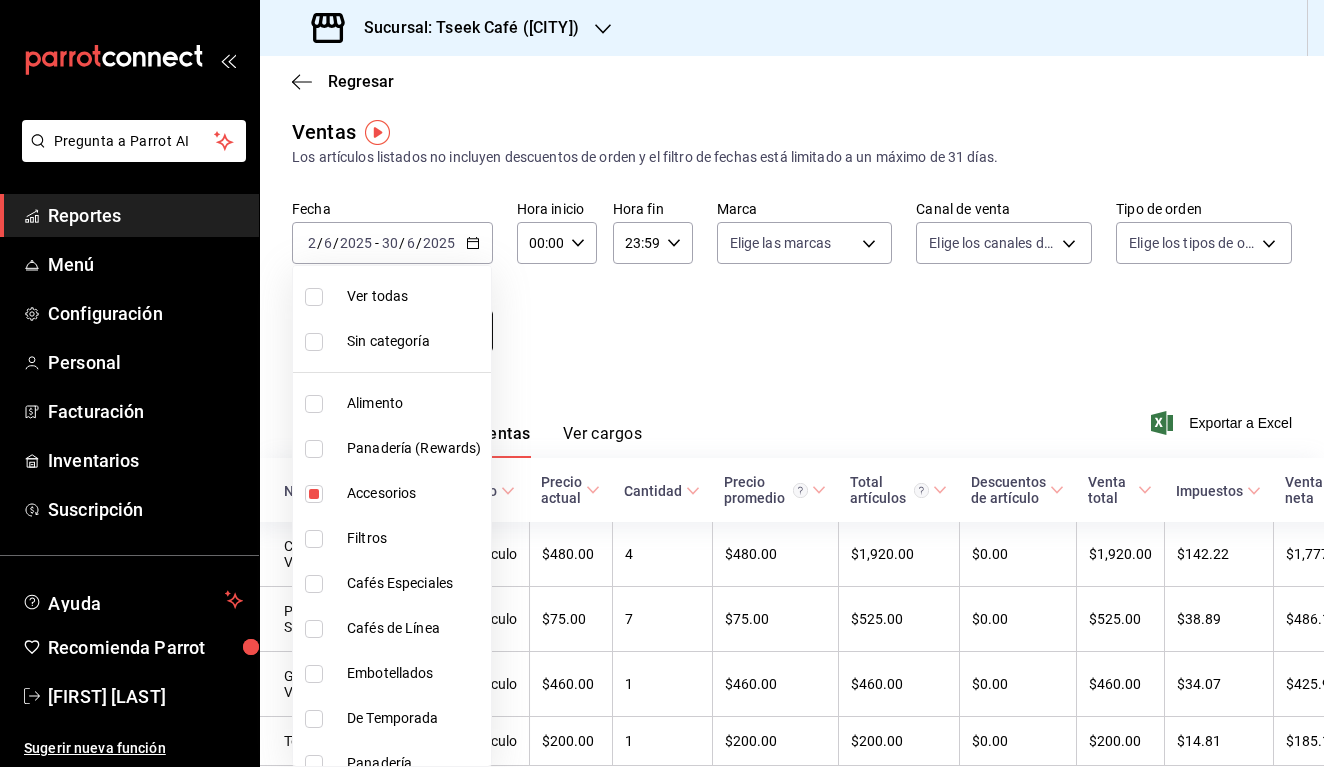 click on "Pregunta a Parrot AI Reportes   Menú   Configuración   Personal   Facturación   Inventarios   Suscripción   Ayuda Recomienda Parrot   [FIRST] [LAST]   Sugerir nueva función   Sucursal: Tseek Café ([CITY]) Regresar Ventas Los artículos listados no incluyen descuentos de orden y el filtro de fechas está limitado a un máximo de 31 días. Fecha [DATE] [DATE] - [DATE] [DATE] Hora inicio 00:00 Hora inicio Hora fin 23:59 Hora fin Marca Elige las marcas Canal de venta Elige los canales de venta Tipo de orden Elige los tipos de orden Categorías Accesorios [UUID] Ver resumen Ver ventas Ver cargos Exportar a Excel Nombre Tipo de artículo Tipo Precio actual Cantidad Precio promedio   Total artículos   Descuentos de artículo Venta total Impuestos Venta neta Camiseta Verano - Artículo $480.00 4 $480.00 $1,920.00 $0.00 $1,920.00 $142.22 $1,777.78 Planilla Stickers - Artículo $75.00 7 $75.00 $525.00 $0.00 $525.00 $38.89 $486.11 Gorra Verano - Artículo 1" at bounding box center [662, 383] 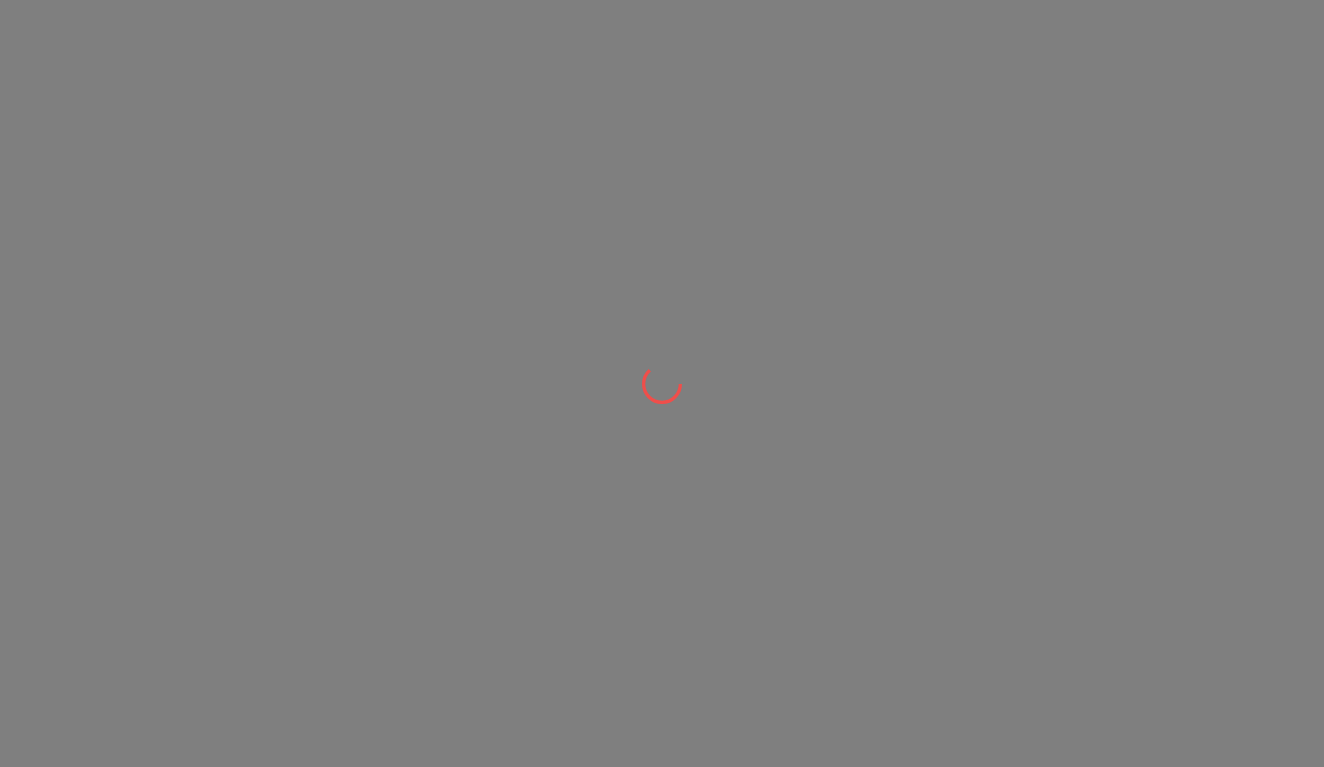 scroll, scrollTop: 0, scrollLeft: 0, axis: both 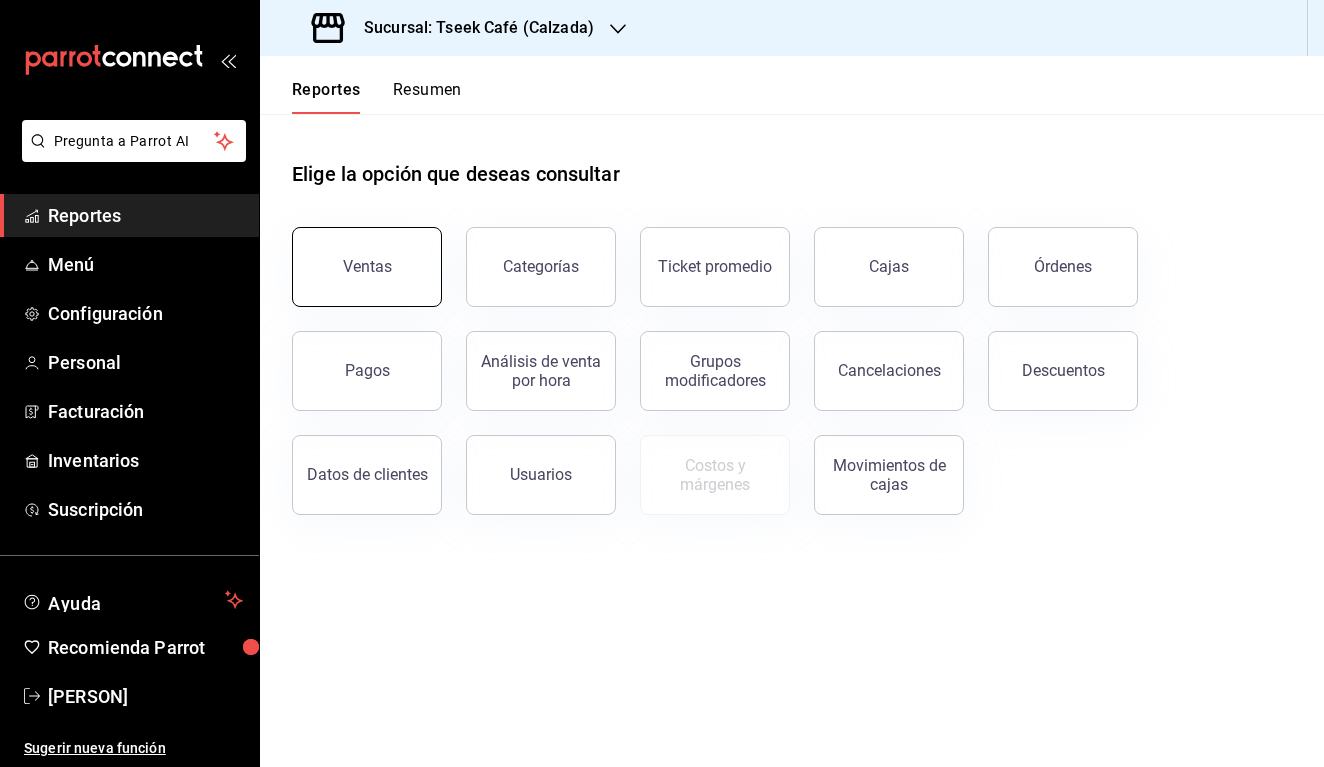 click on "Ventas" at bounding box center [367, 267] 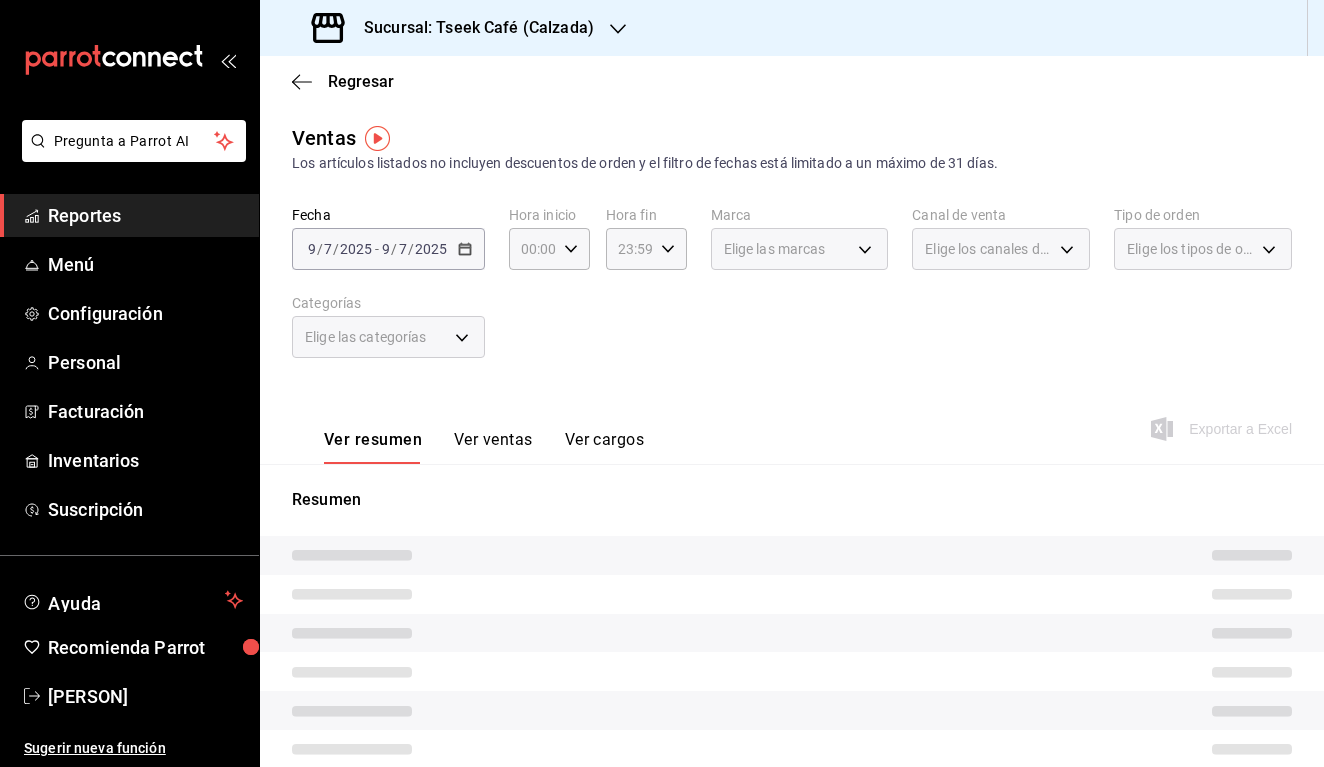 click on "Sucursal: Tseek Café ([CITY])" at bounding box center (471, 28) 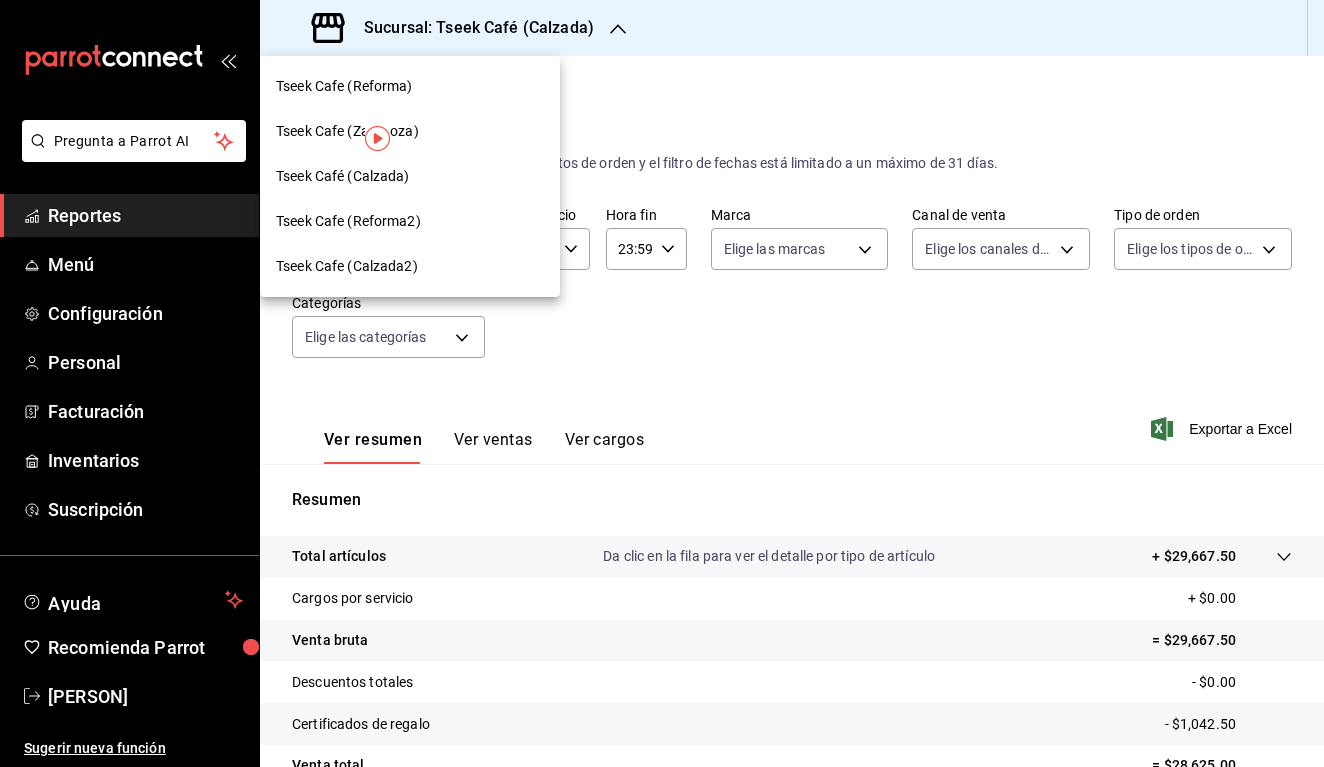 click on "Tseek Cafe ([CITY])" at bounding box center (344, 86) 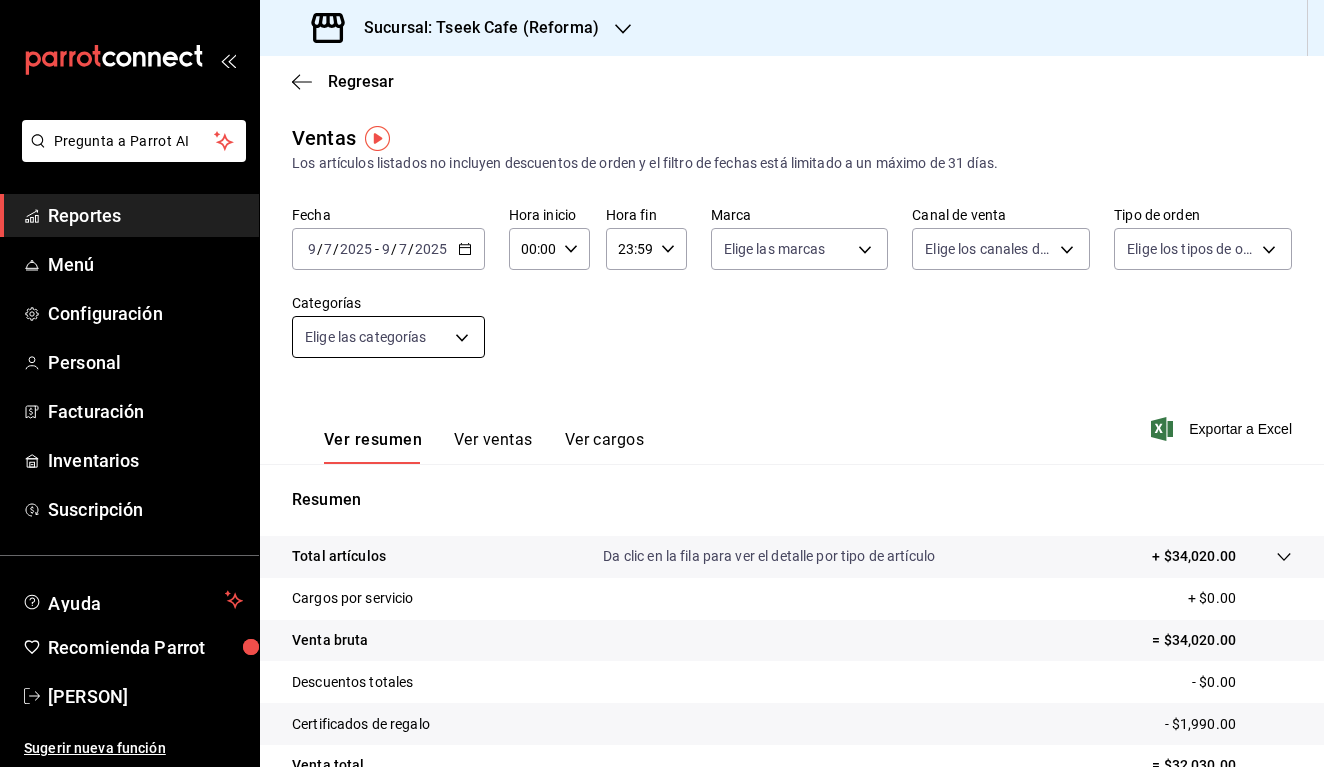 click on "Pregunta a Parrot AI Reportes   Menú   Configuración   Personal   Facturación   Inventarios   Suscripción   Ayuda Recomienda Parrot   Artemio de la Cruz   Sugerir nueva función   Sucursal: Tseek Cafe (Reforma) Regresar Ventas Los artículos listados no incluyen descuentos de orden y el filtro de fechas está limitado a un máximo de 31 días. Fecha 2025-07-09 9 / 7 / 2025 - 2025-07-09 9 / 7 / 2025 Hora inicio 00:00 Hora inicio Hora fin 23:59 Hora fin Marca Elige las marcas Canal de venta Elige los canales de venta Tipo de orden Elige los tipos de orden Categorías Elige las categorías Ver resumen Ver ventas Ver cargos Exportar a Excel Resumen Total artículos Da clic en la fila para ver el detalle por tipo de artículo + $34,020.00 Cargos por servicio + $0.00 Venta bruta = $34,020.00 Descuentos totales - $0.00 Certificados de regalo - $1,990.00 Venta total = $32,030.00 Impuestos - $2,372.59 Venta neta = $29,657.41 GANA 1 MES GRATIS EN TU SUSCRIPCIÓN AQUÍ Ver video tutorial Ir a video Reportes   Menú" at bounding box center [662, 383] 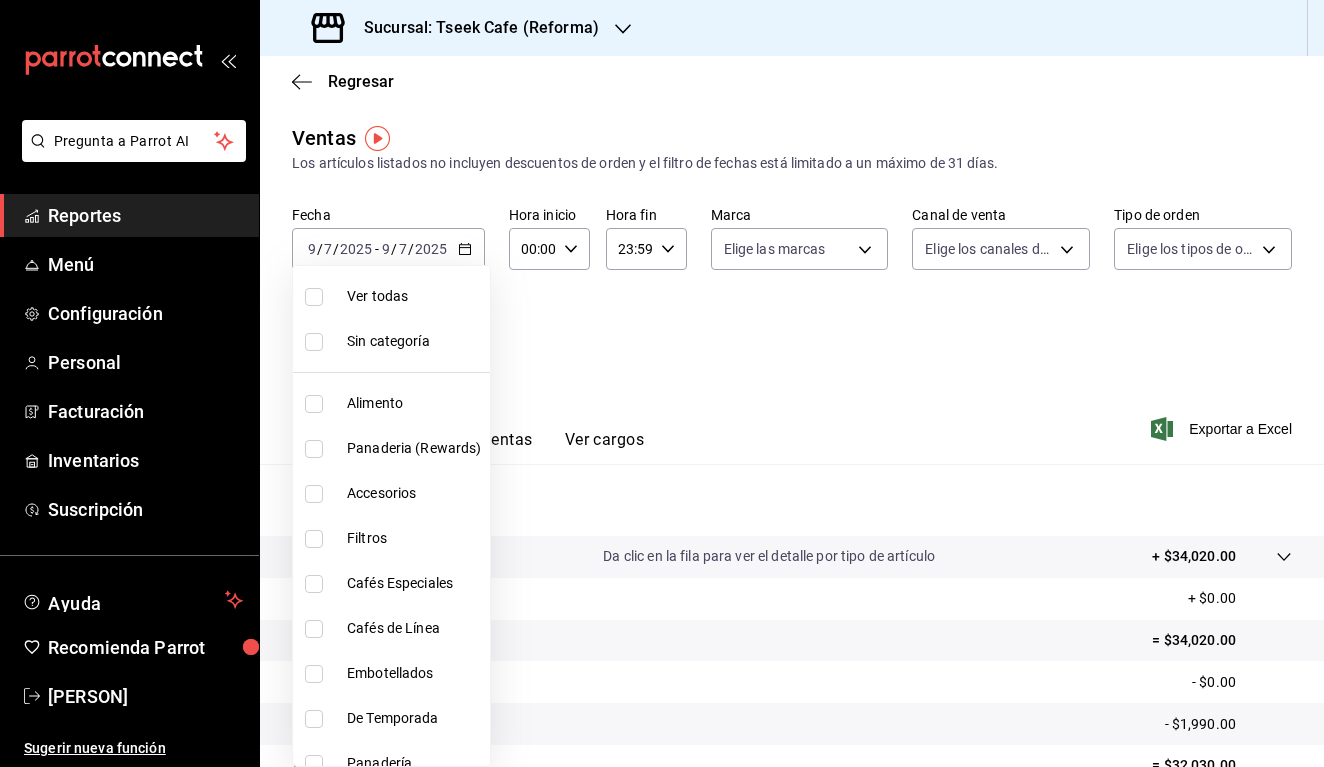 click at bounding box center (662, 383) 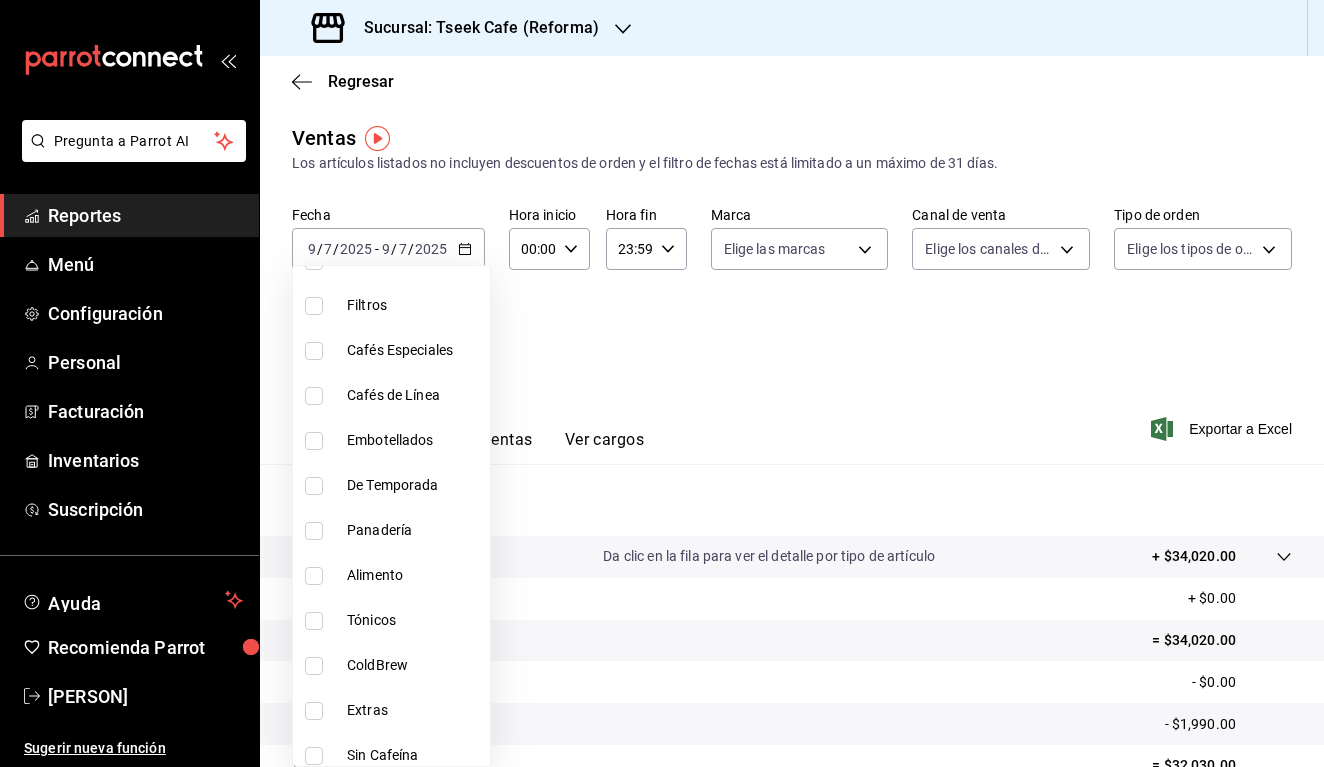 scroll, scrollTop: 234, scrollLeft: 0, axis: vertical 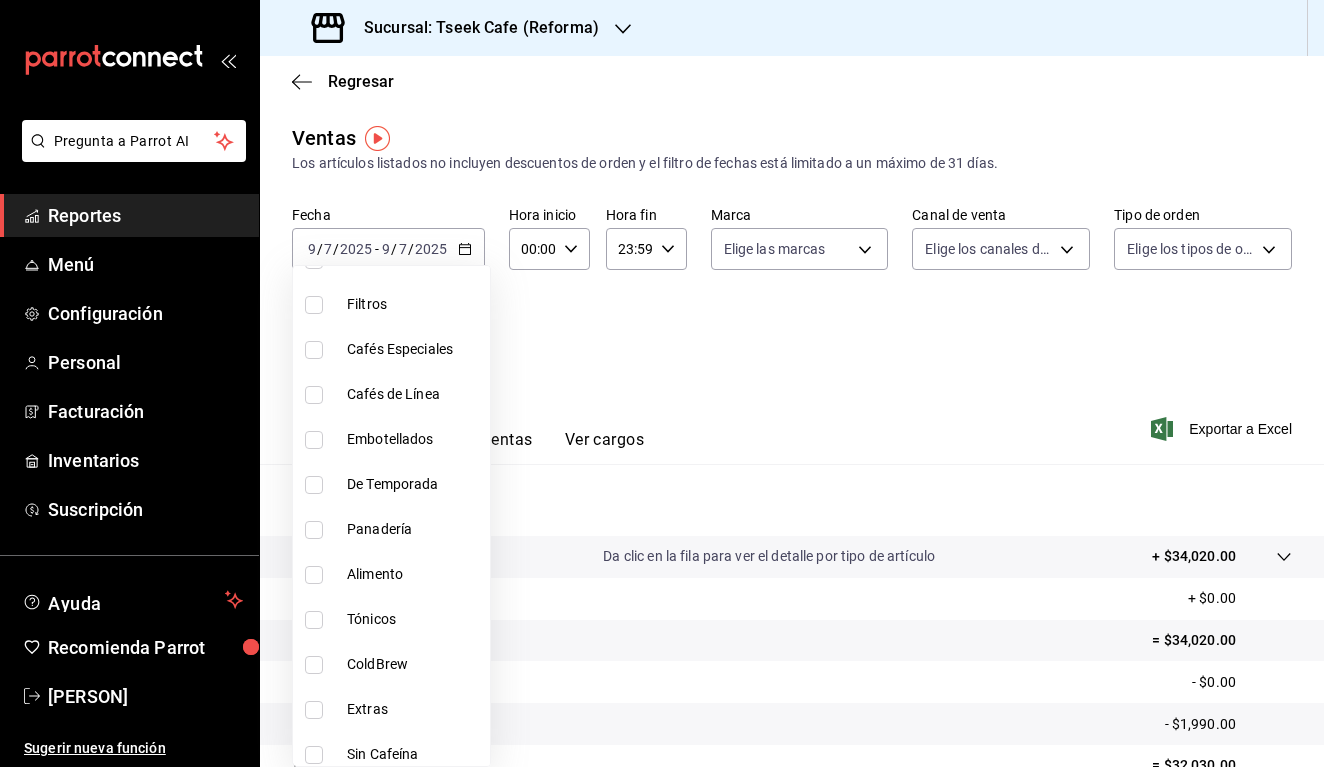 click at bounding box center [662, 383] 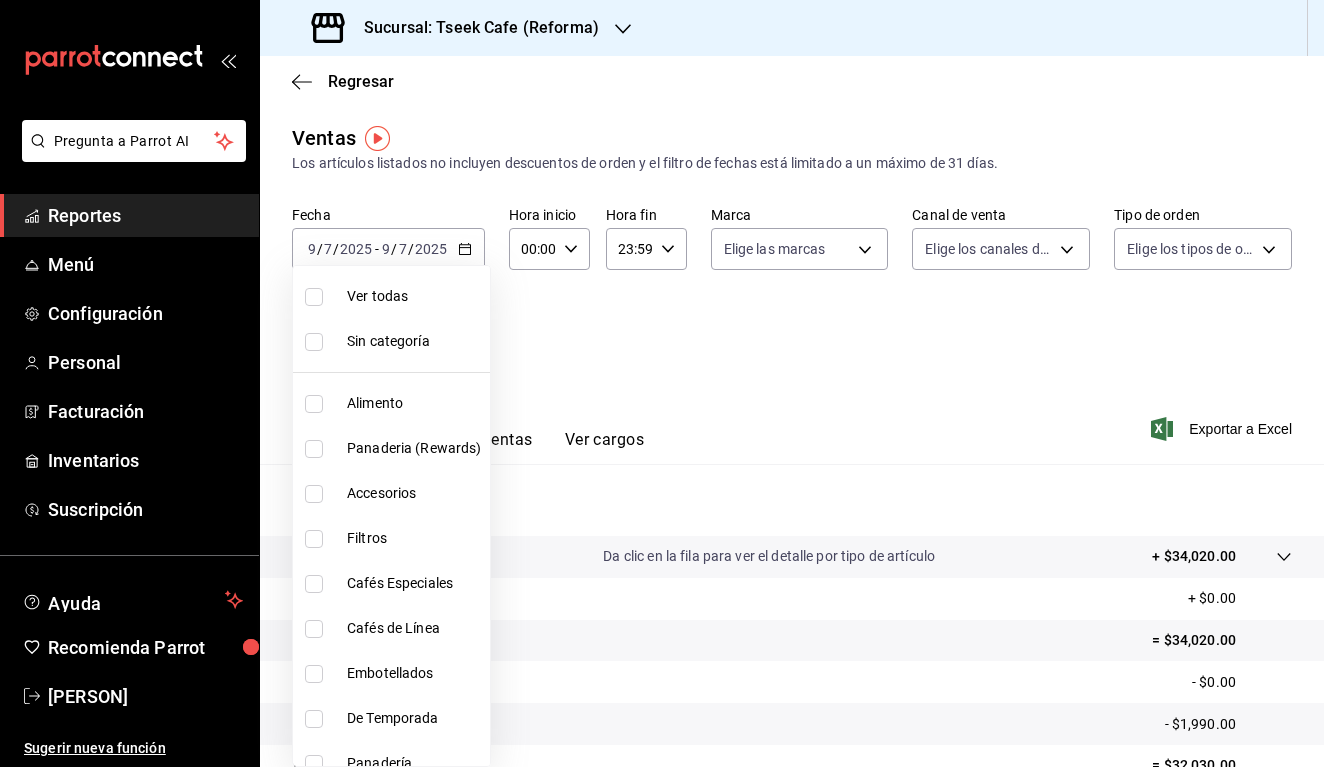 click on "Pregunta a Parrot AI Reportes   Menú   Configuración   Personal   Facturación   Inventarios   Suscripción   Ayuda Recomienda Parrot   Artemio de la Cruz   Sugerir nueva función   Sucursal: Tseek Cafe (Reforma) Regresar Ventas Los artículos listados no incluyen descuentos de orden y el filtro de fechas está limitado a un máximo de 31 días. Fecha 2025-07-09 9 / 7 / 2025 - 2025-07-09 9 / 7 / 2025 Hora inicio 00:00 Hora inicio Hora fin 23:59 Hora fin Marca Elige las marcas Canal de venta Elige los canales de venta Tipo de orden Elige los tipos de orden Categorías Elige las categorías Ver resumen Ver ventas Ver cargos Exportar a Excel Resumen Total artículos Da clic en la fila para ver el detalle por tipo de artículo + $34,020.00 Cargos por servicio + $0.00 Venta bruta = $34,020.00 Descuentos totales - $0.00 Certificados de regalo - $1,990.00 Venta total = $32,030.00 Impuestos - $2,372.59 Venta neta = $29,657.41 GANA 1 MES GRATIS EN TU SUSCRIPCIÓN AQUÍ Ver video tutorial Ir a video Reportes   Menú" at bounding box center (662, 383) 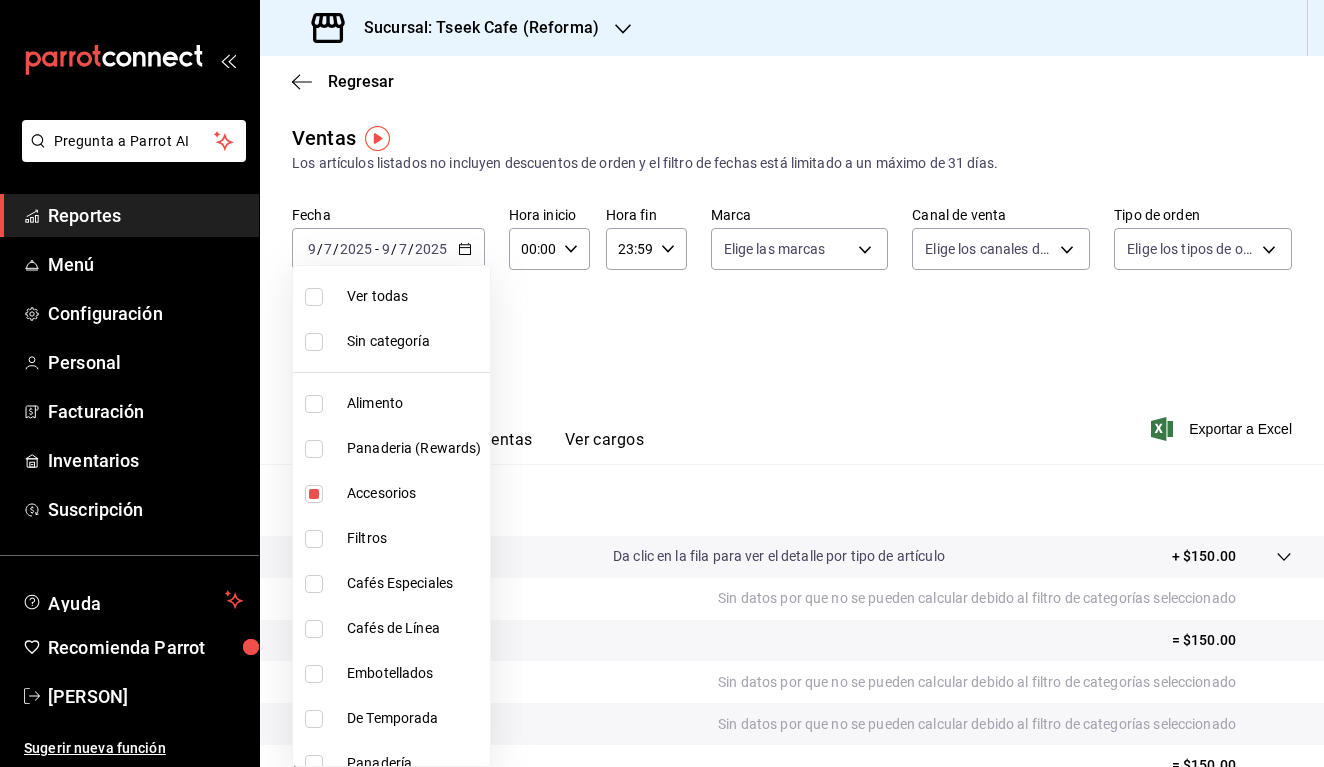 click at bounding box center [662, 383] 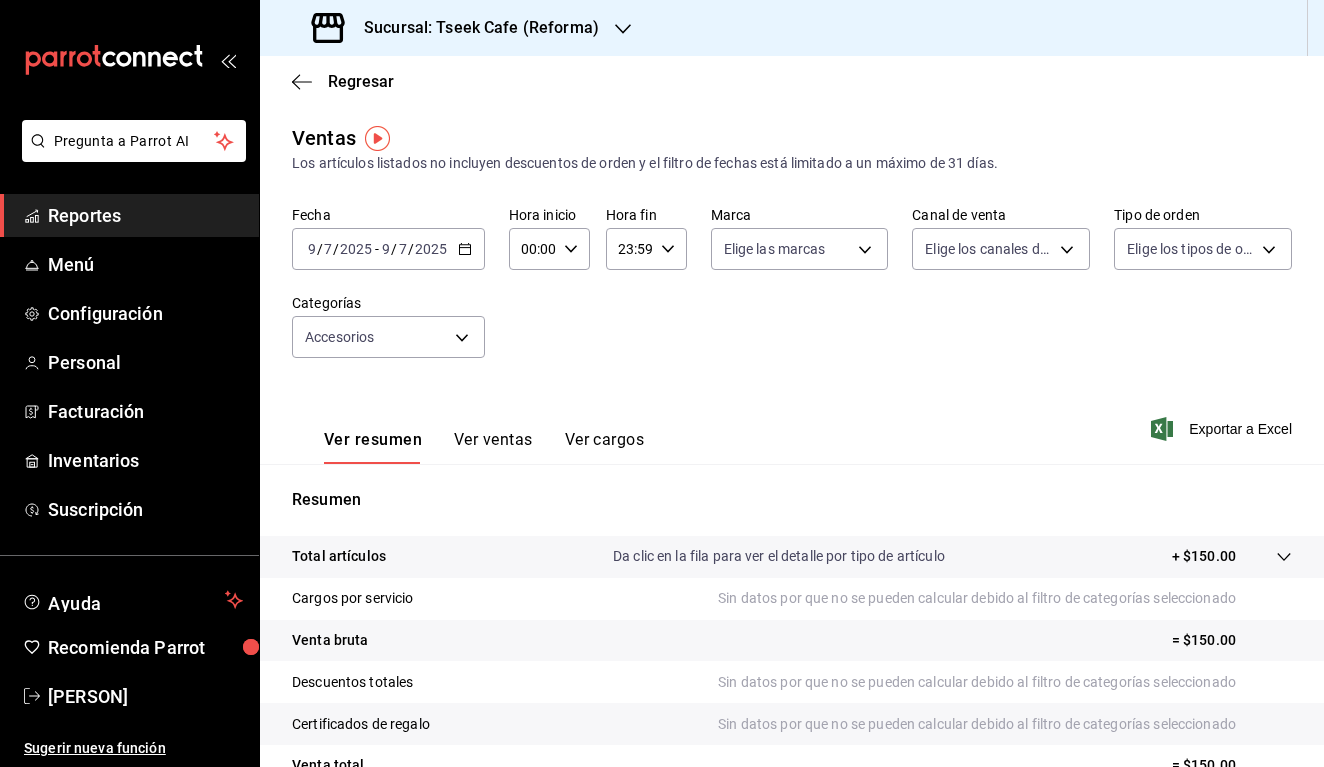 click on "9" at bounding box center (312, 249) 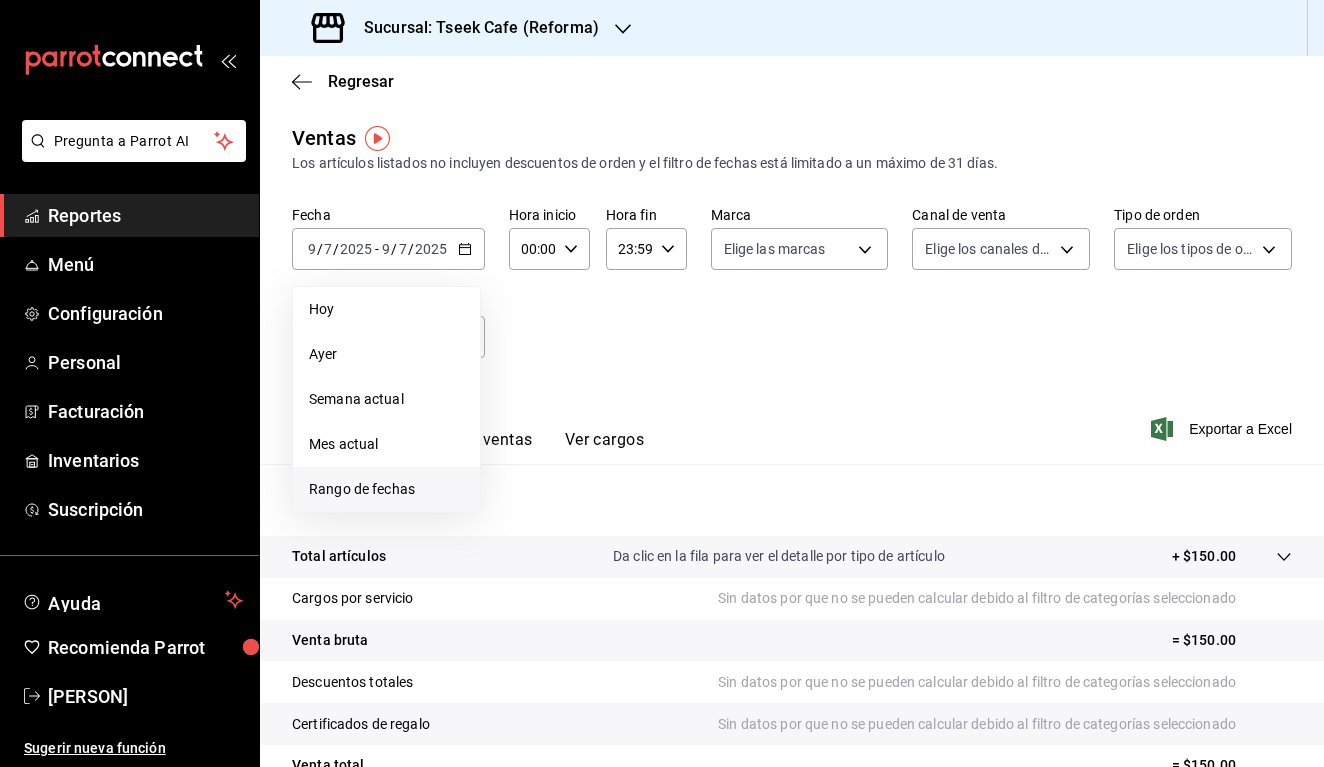 click on "Rango de fechas" at bounding box center (386, 489) 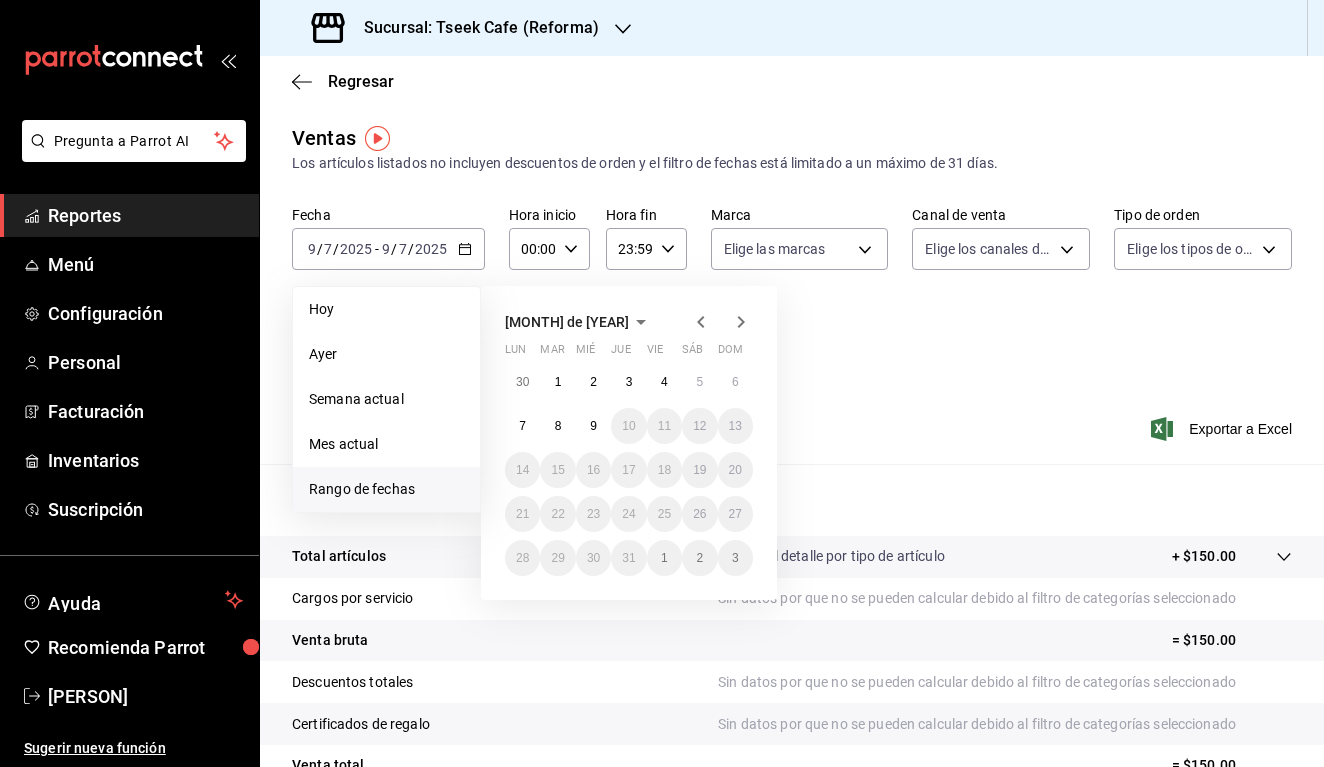click at bounding box center (700, 322) 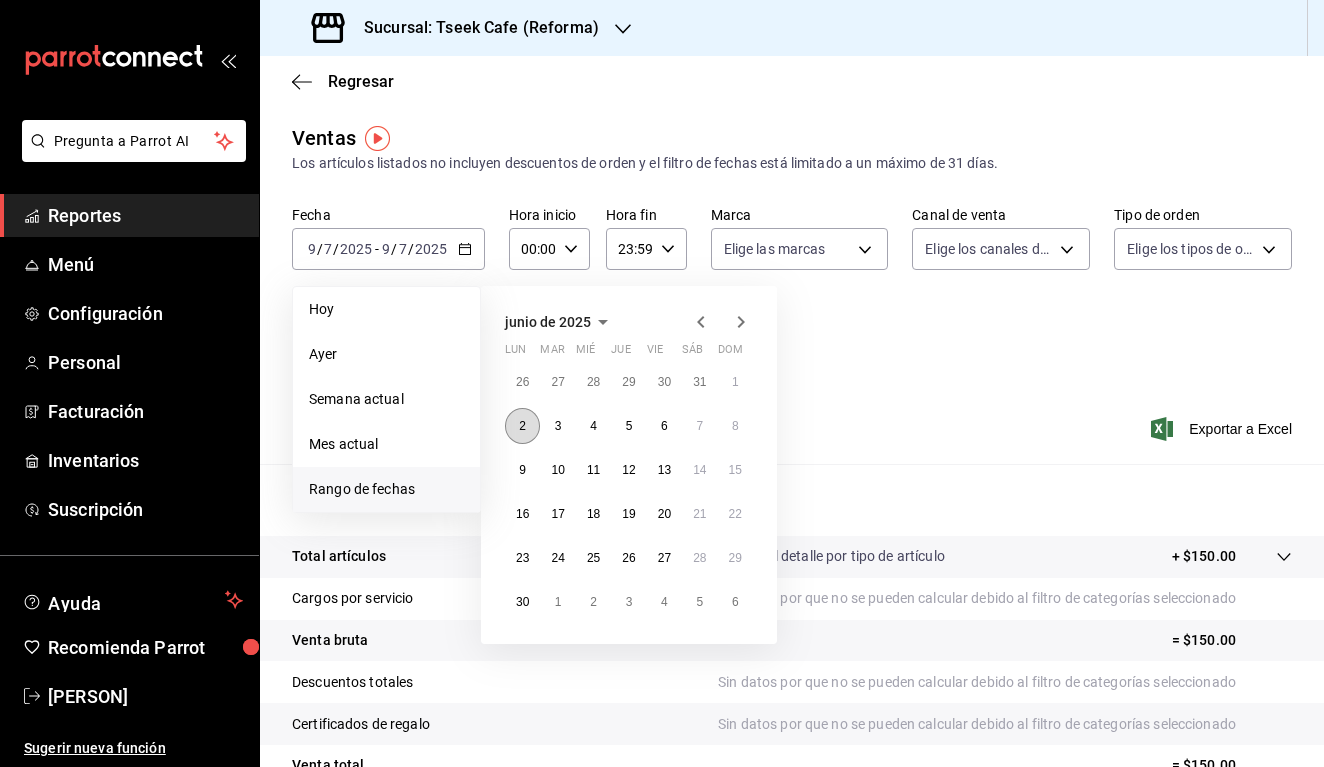 click on "2" at bounding box center [522, 426] 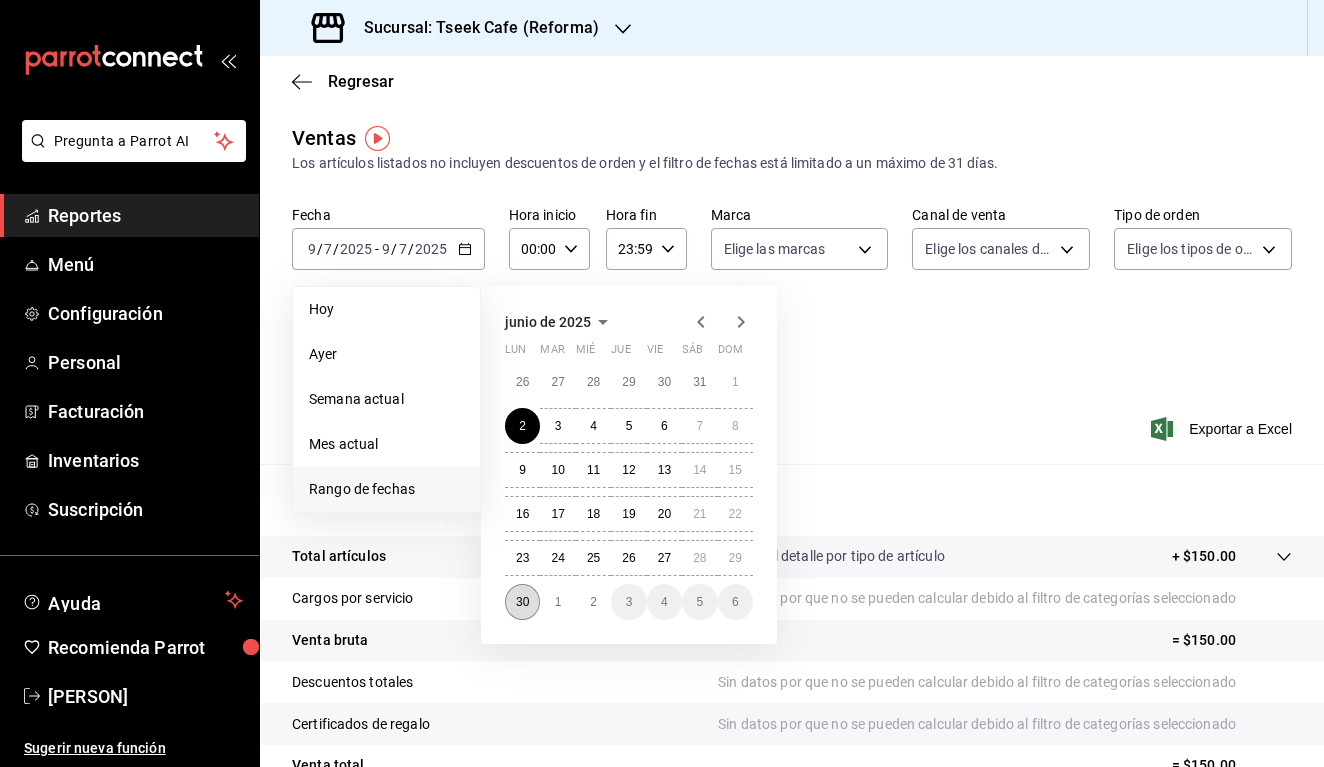 click on "30" at bounding box center [522, 602] 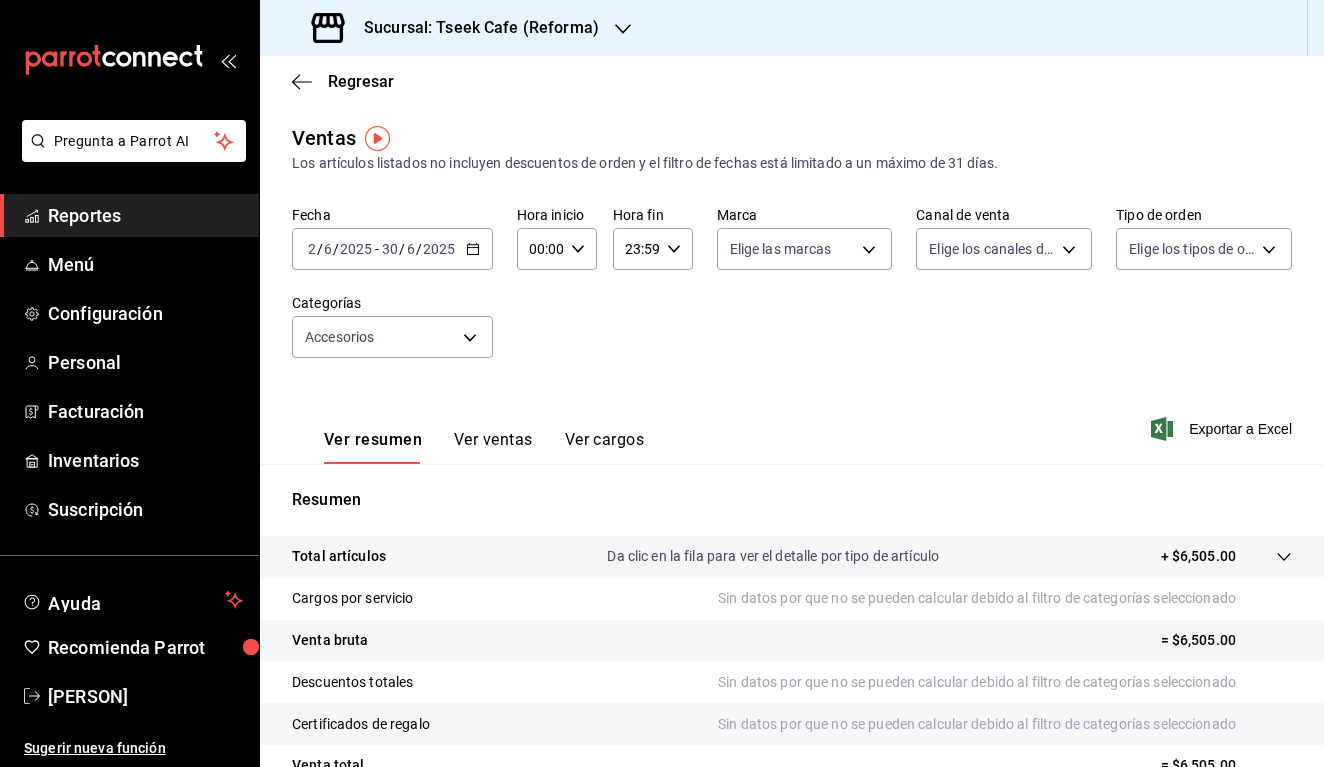 click on "Ver ventas" at bounding box center (493, 447) 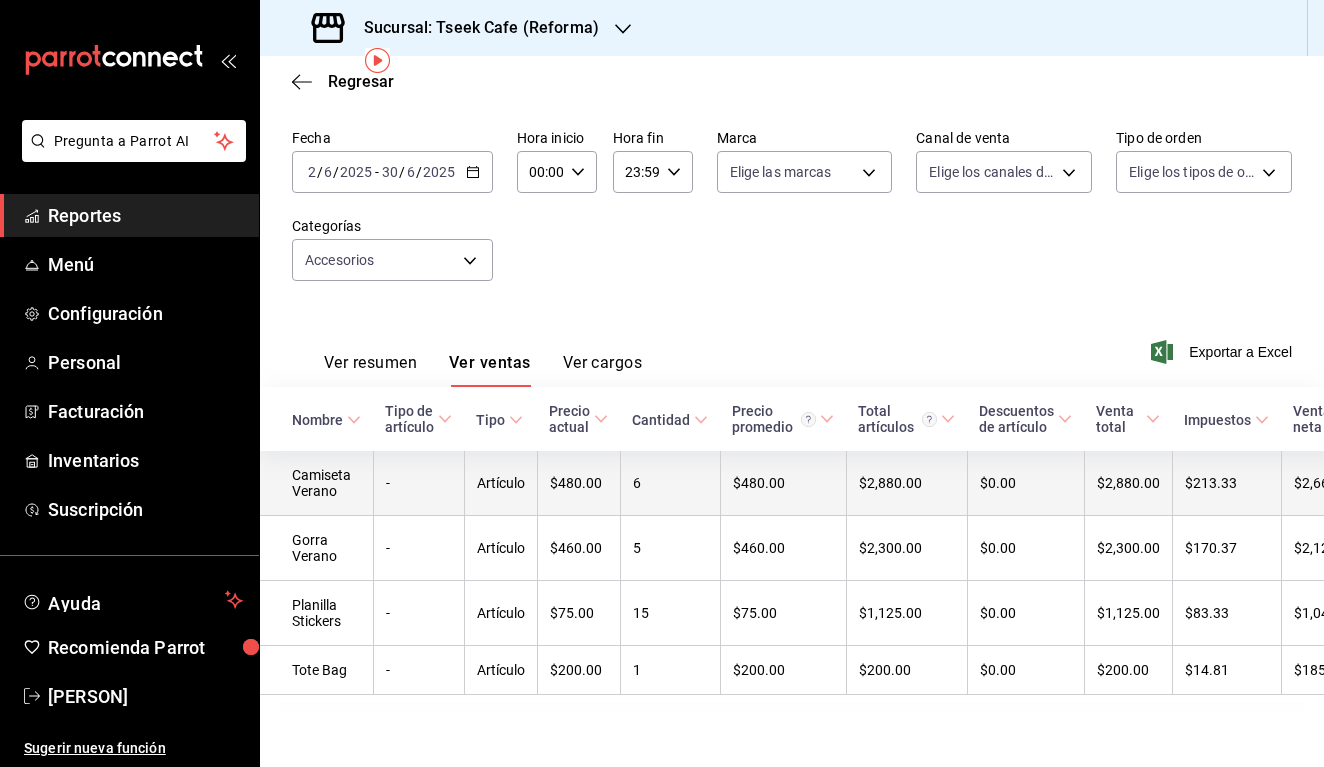 scroll, scrollTop: 77, scrollLeft: 0, axis: vertical 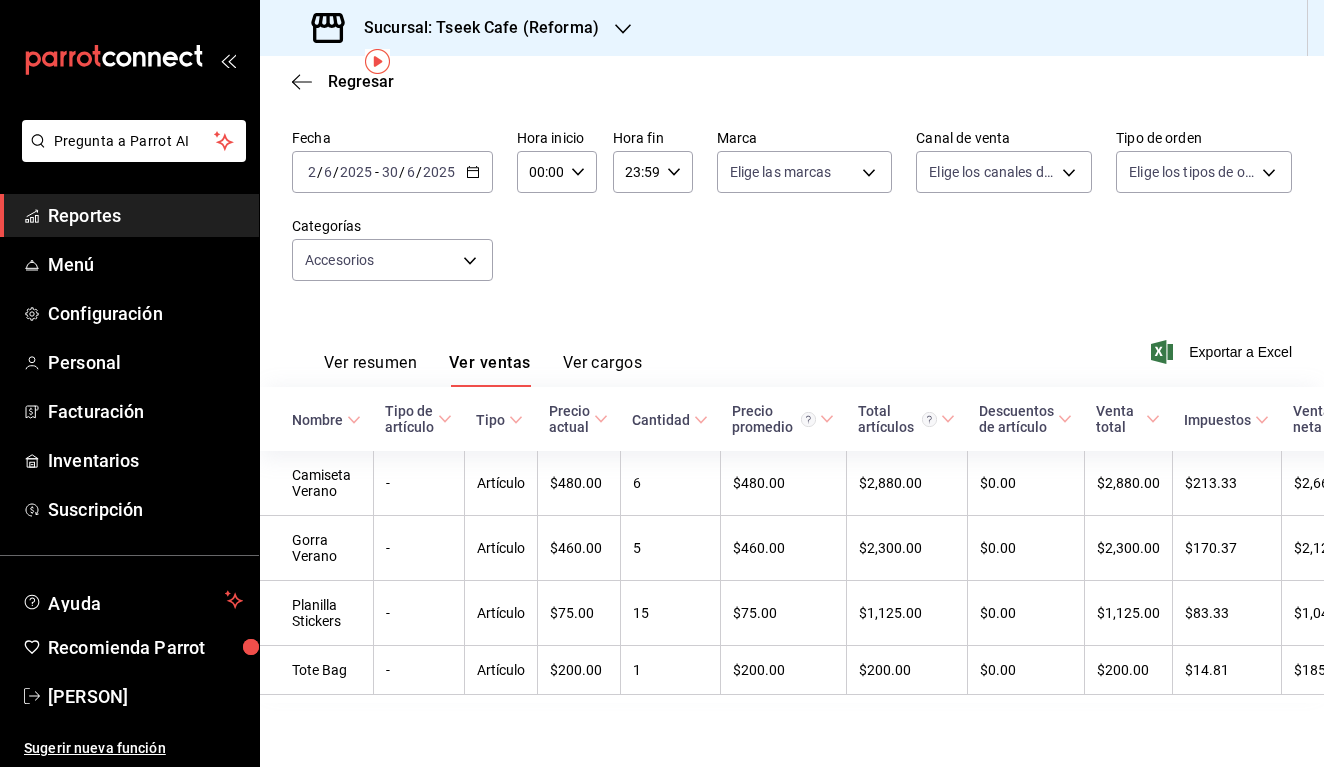 click on "2025" at bounding box center (356, 172) 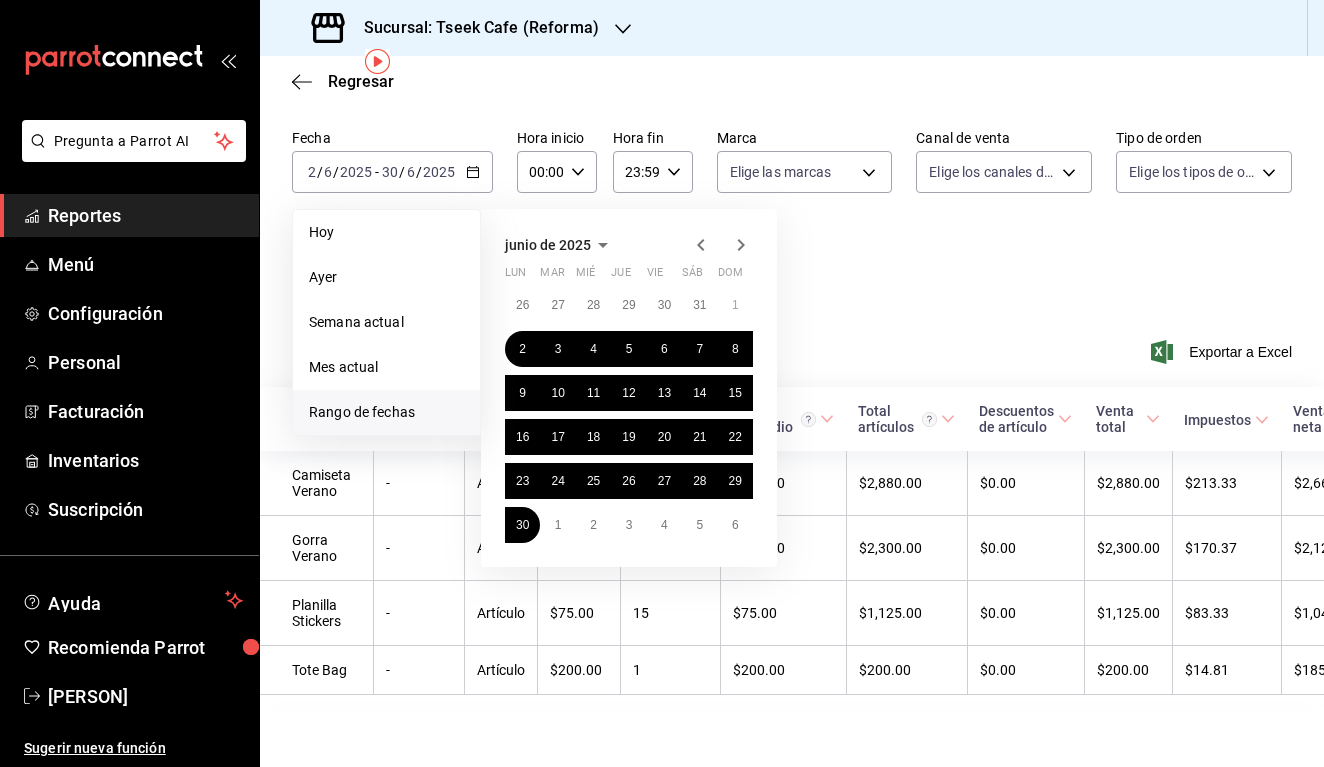 click at bounding box center [700, 245] 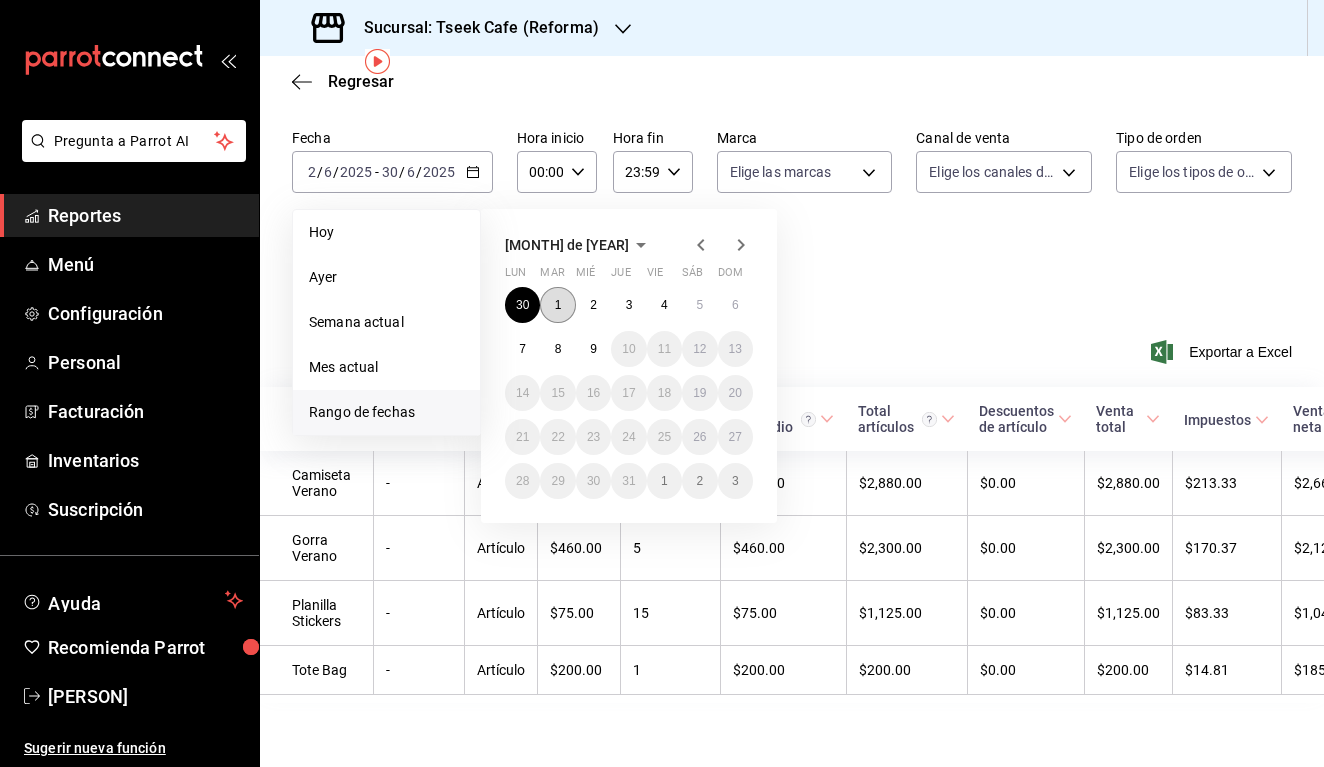 click on "1" at bounding box center (558, 305) 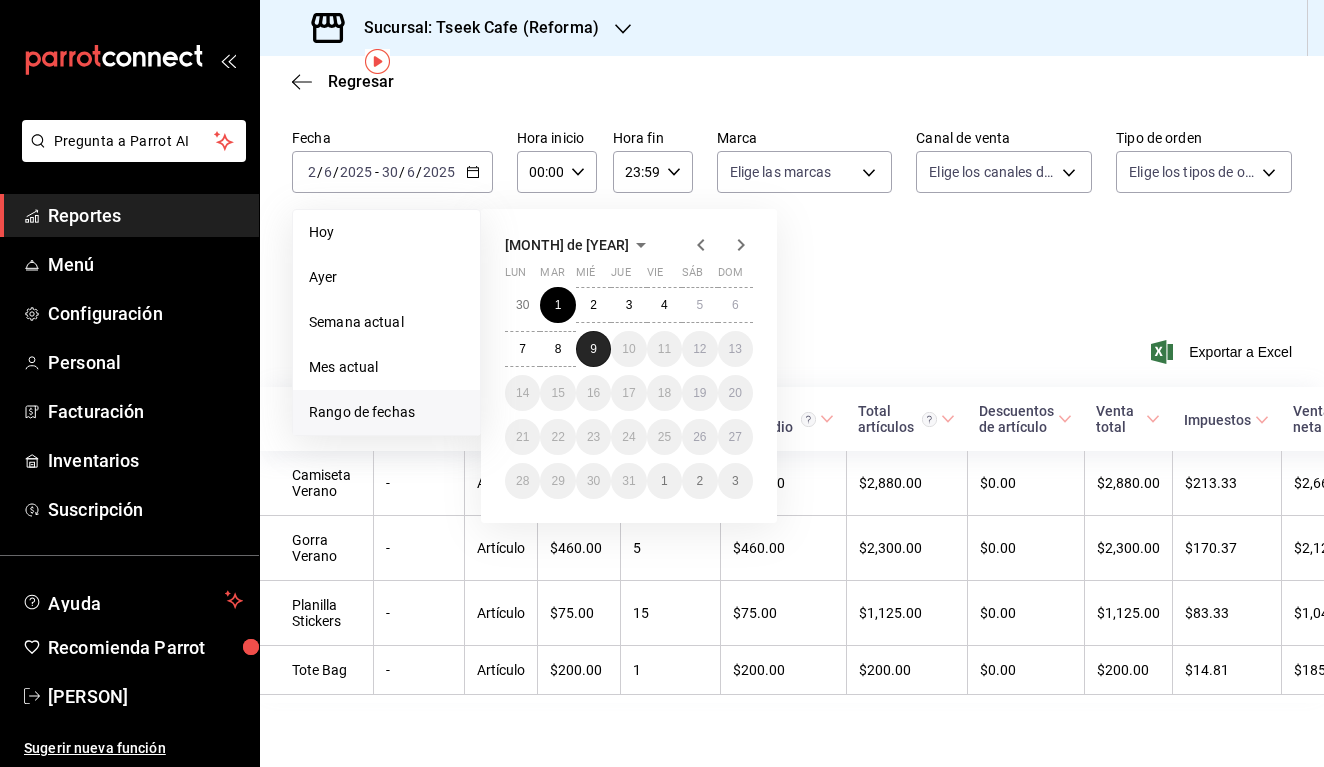 click on "9" at bounding box center [593, 349] 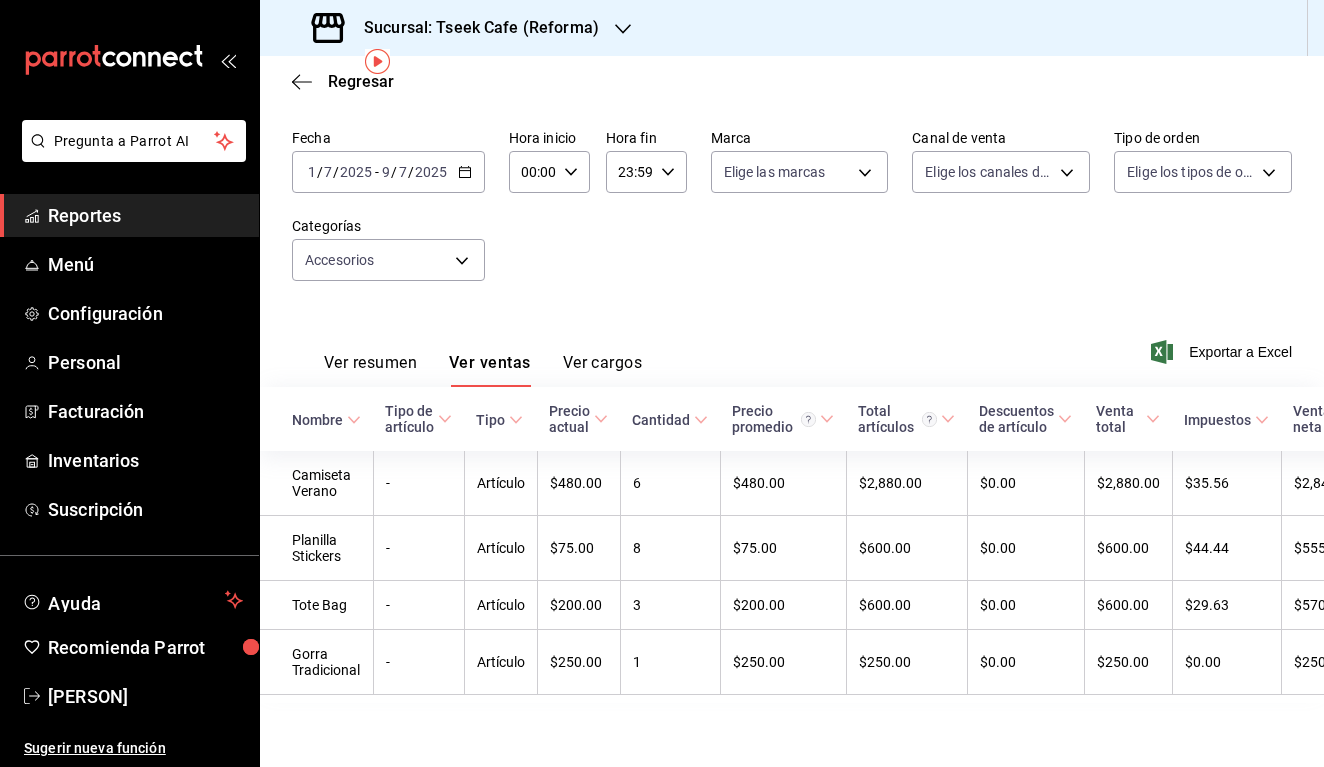 scroll, scrollTop: 77, scrollLeft: 0, axis: vertical 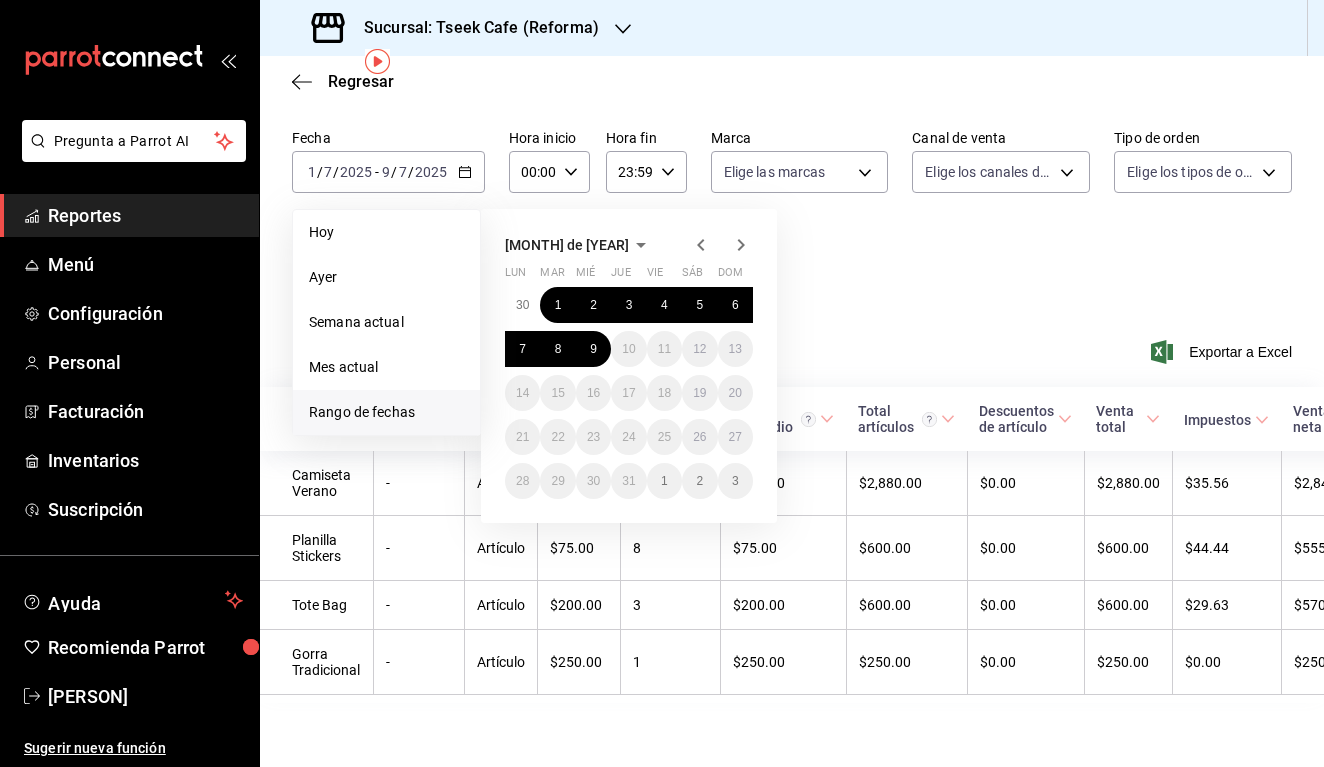 click at bounding box center (700, 245) 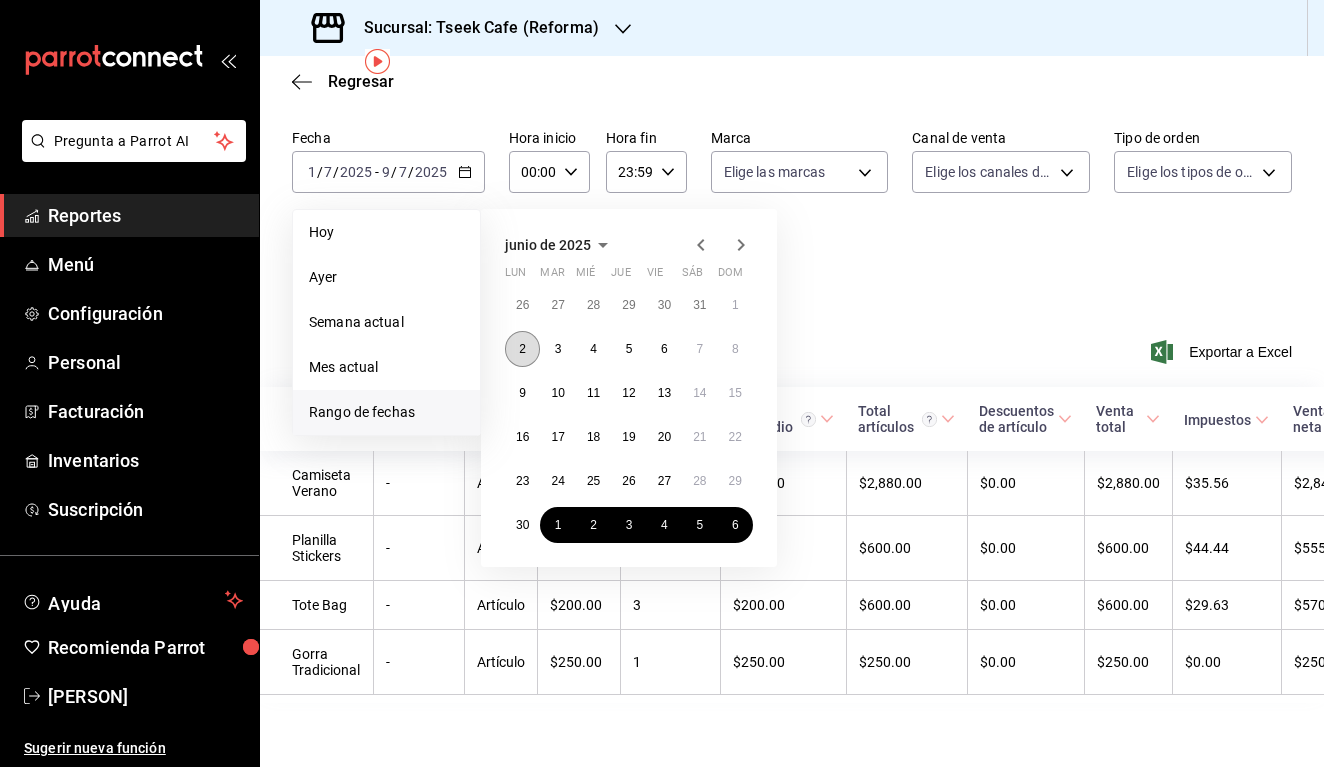 click on "2" at bounding box center (522, 349) 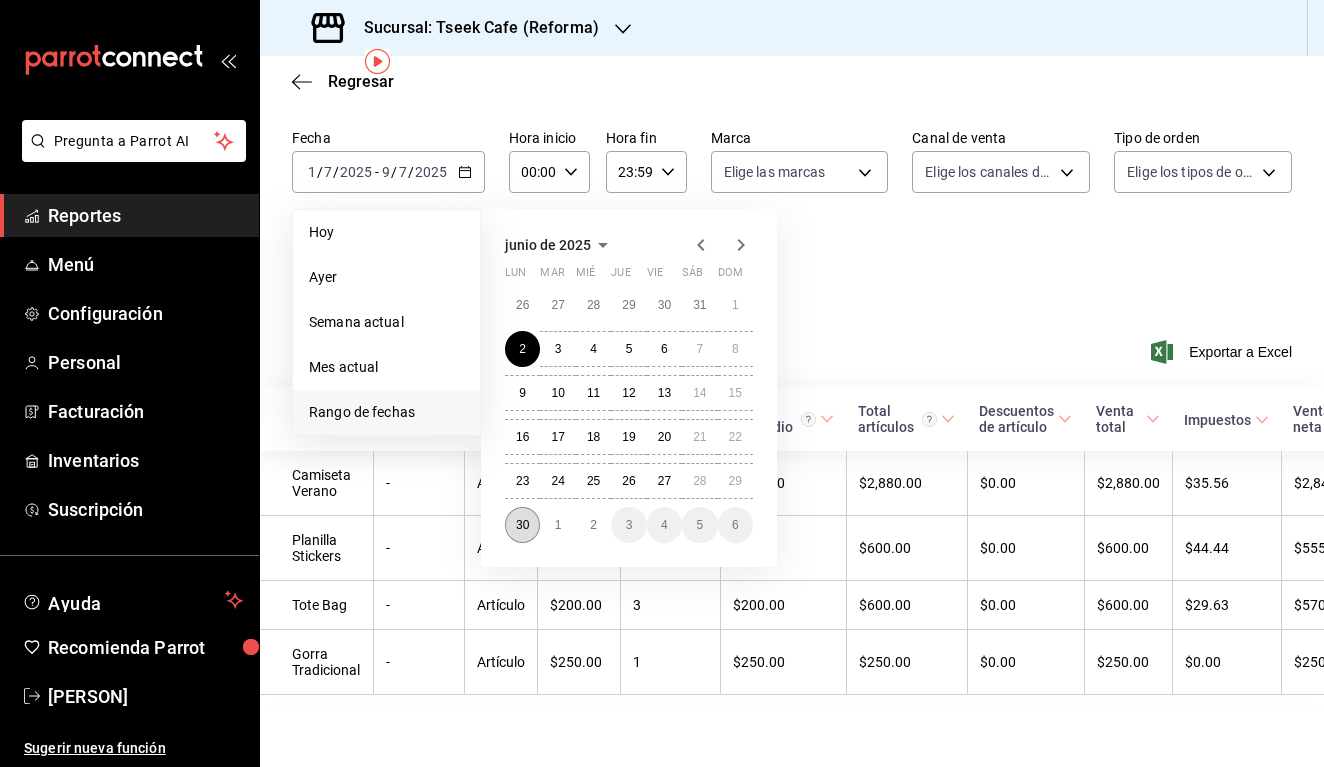 click on "30" at bounding box center [522, 525] 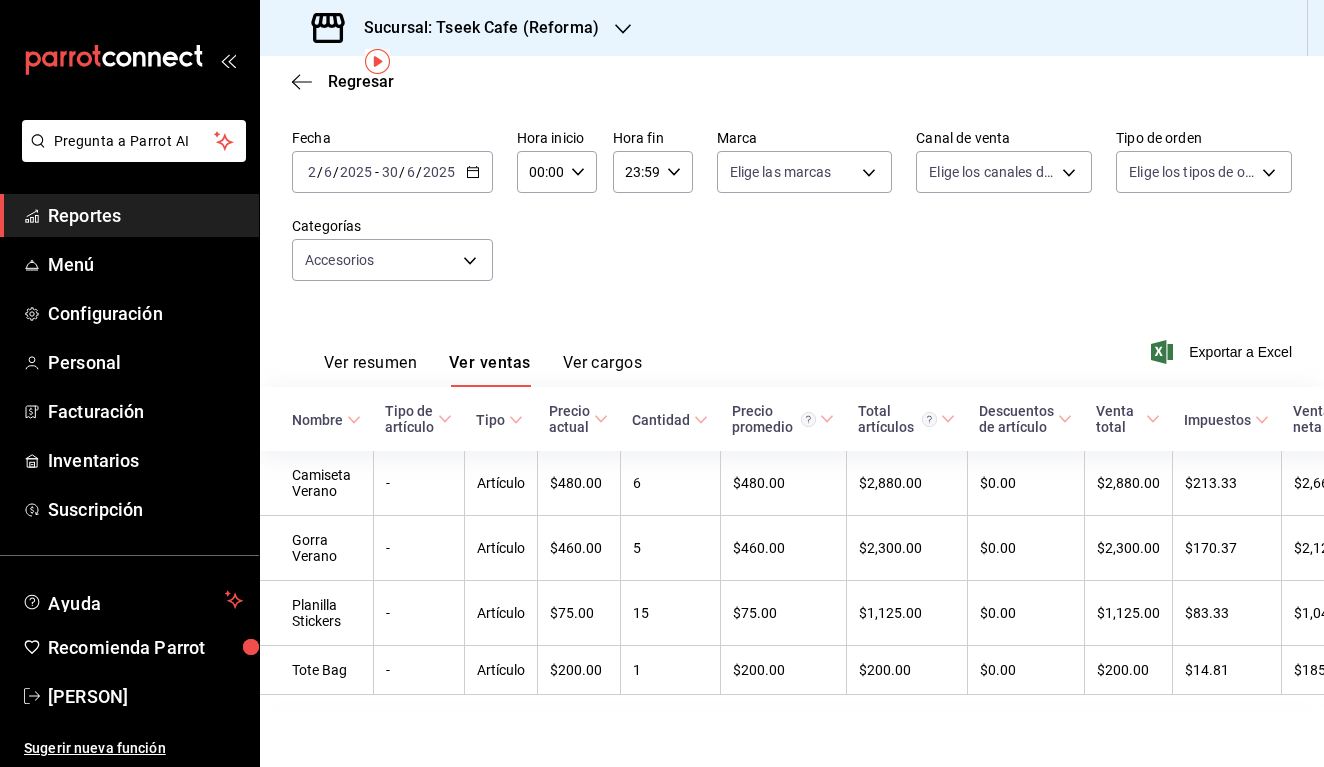 scroll, scrollTop: 77, scrollLeft: 0, axis: vertical 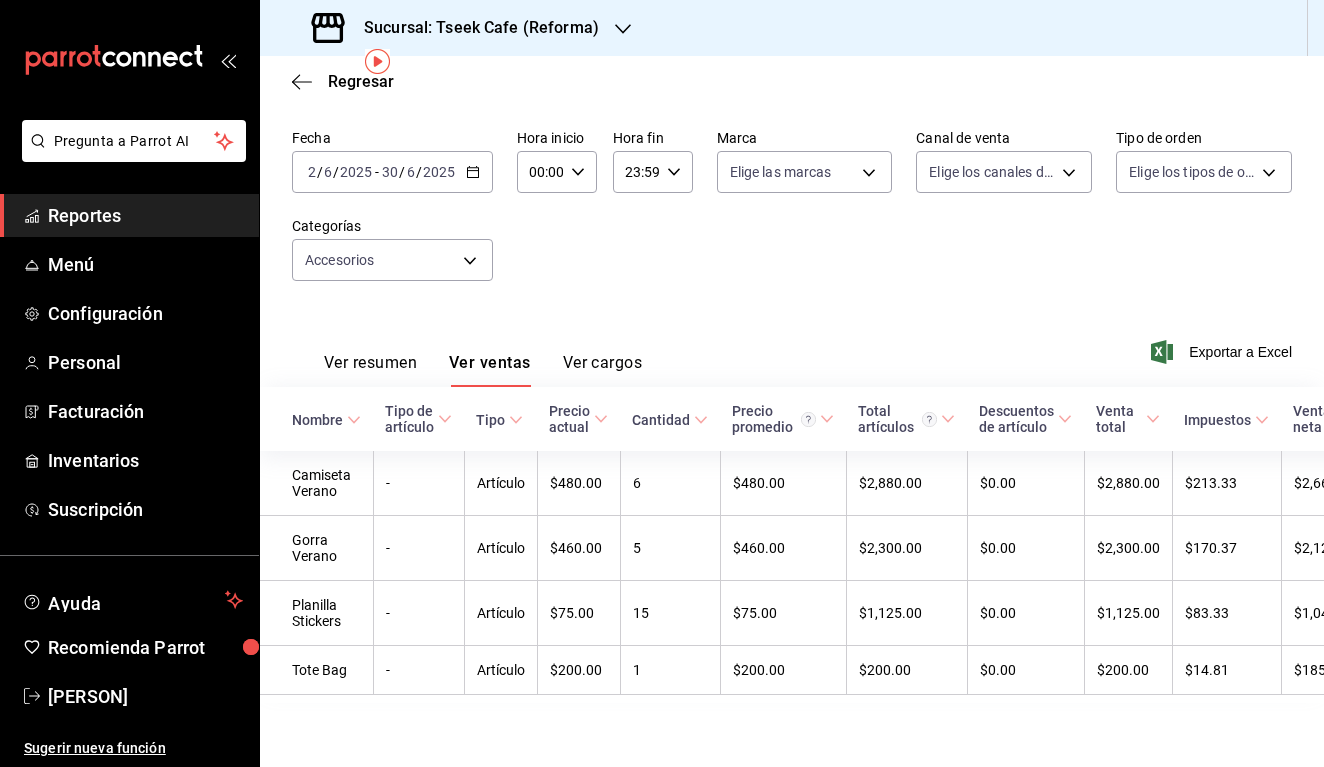 click on "Sucursal: Tseek Cafe ([CITY])" at bounding box center [473, 28] 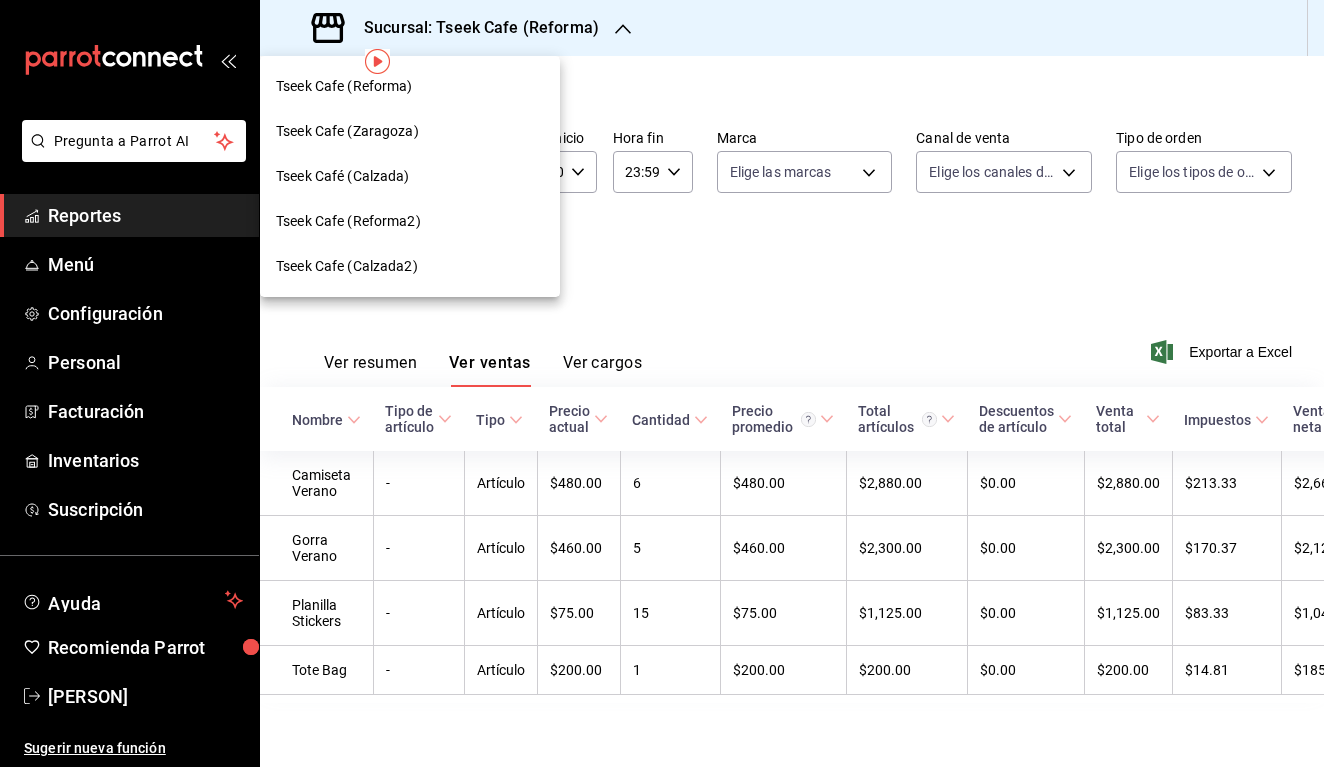 click on "Tseek Cafe ([CITY])" at bounding box center (344, 86) 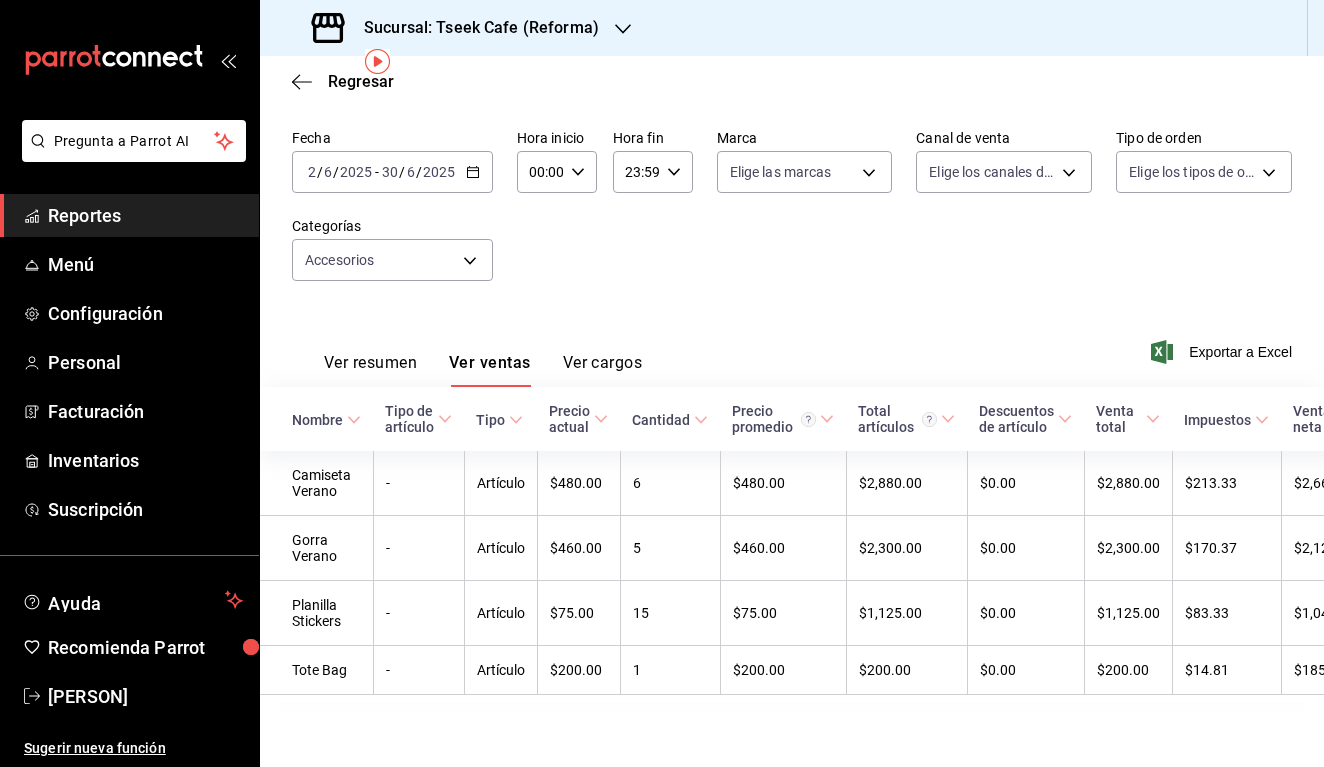 click on "Sucursal: Tseek Cafe ([CITY])" at bounding box center (457, 28) 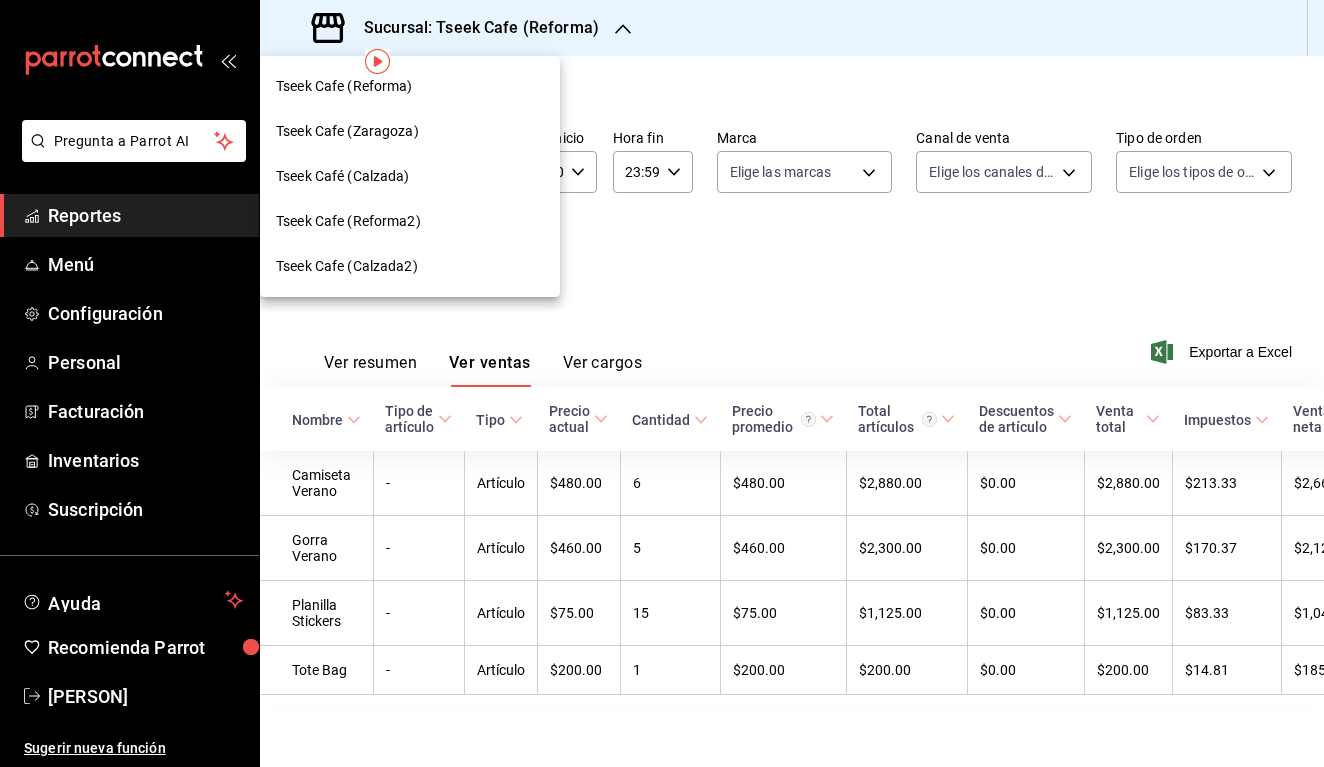 click on "Tseek Cafe ([CITY])" at bounding box center (410, 131) 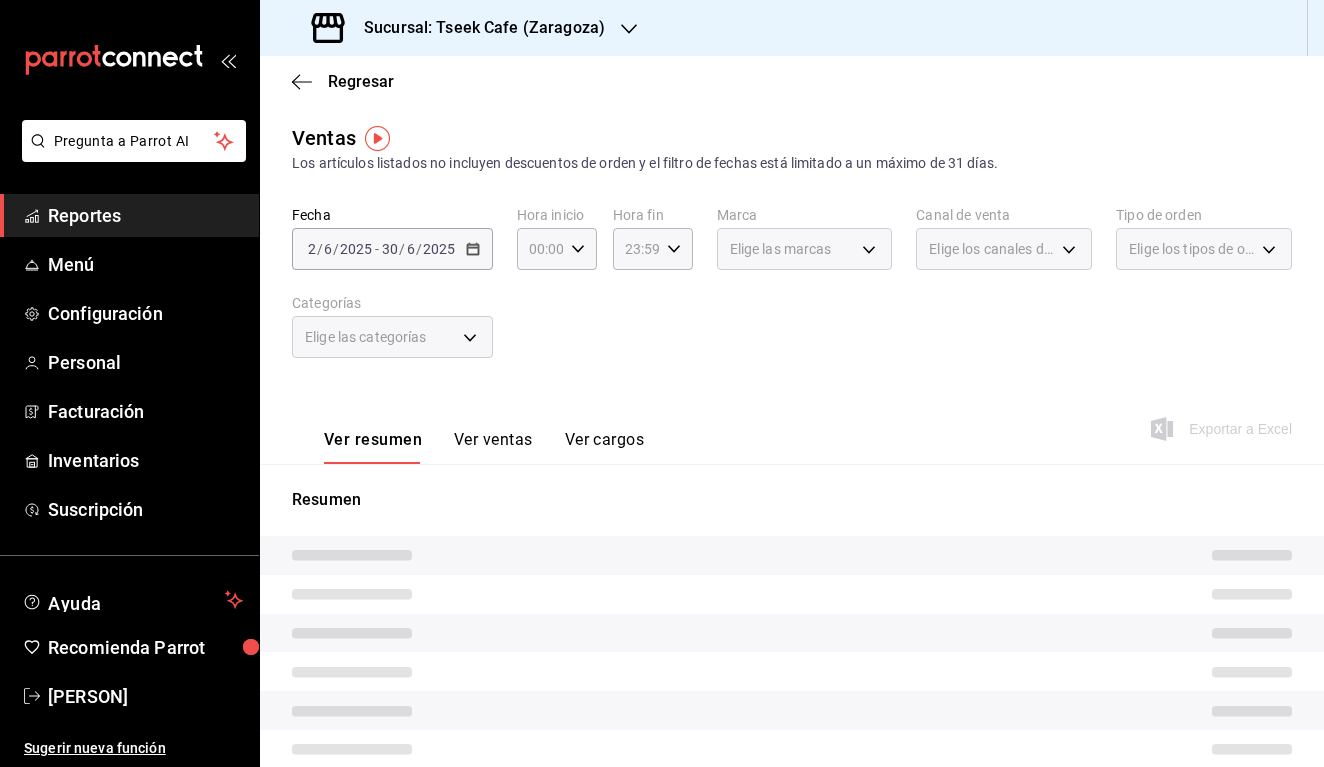 click on "[DATE] [DATE] - [DATE] [DATE]" at bounding box center (392, 249) 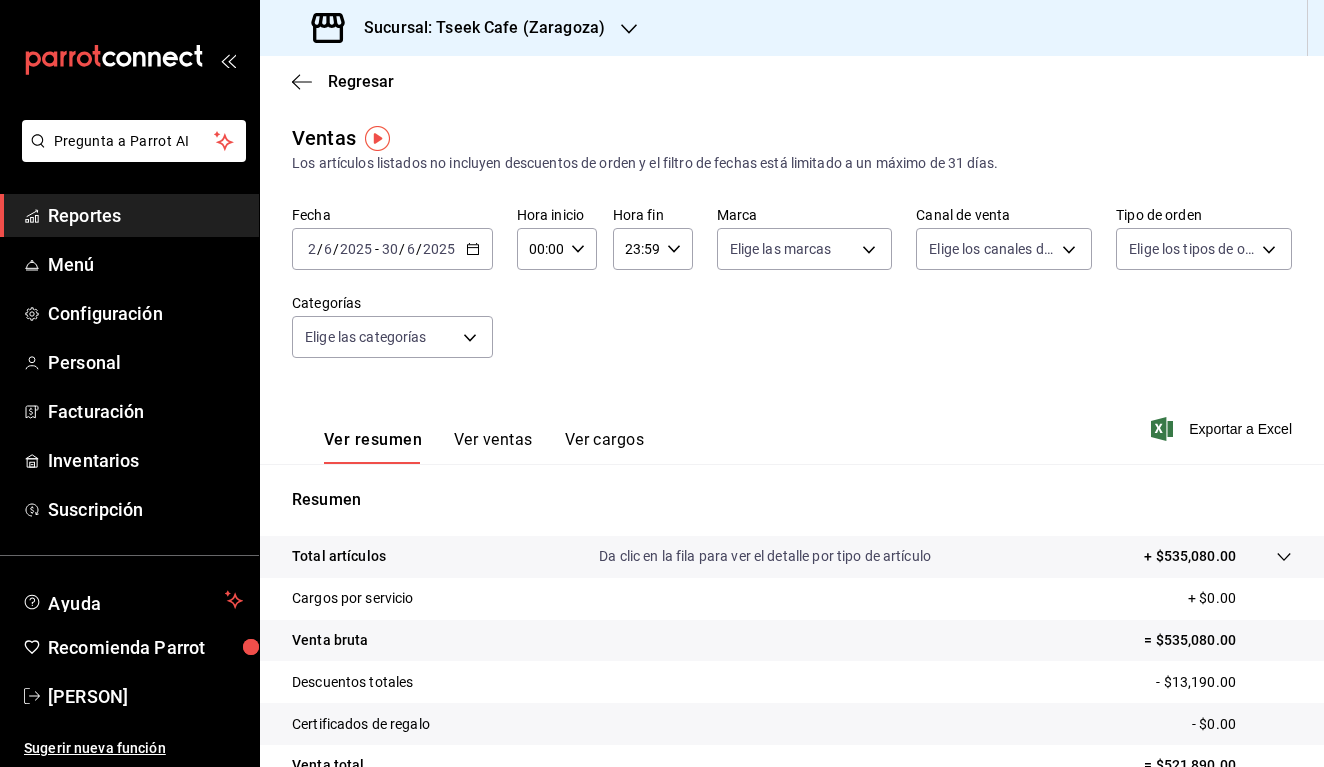 click on "[DATE] [DATE] - [DATE] [DATE]" at bounding box center [392, 249] 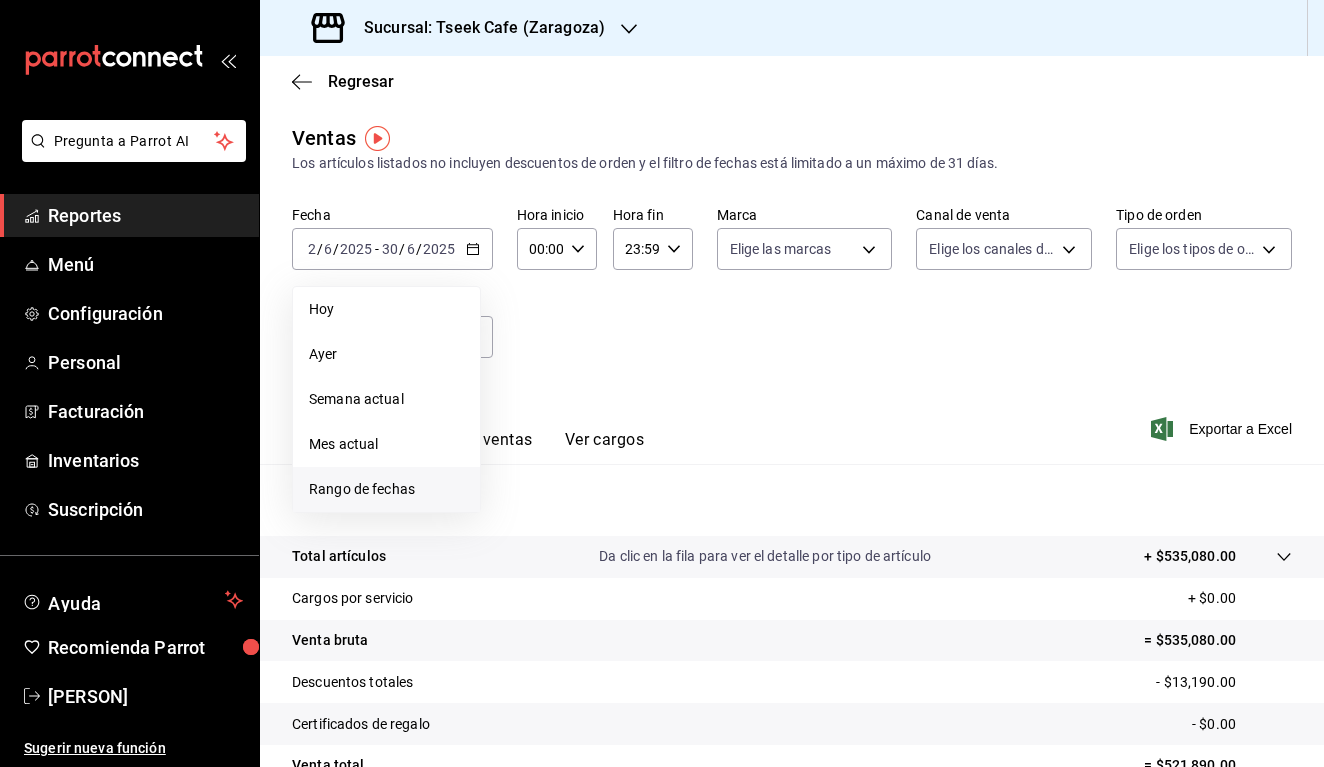 click on "Rango de fechas" at bounding box center (386, 309) 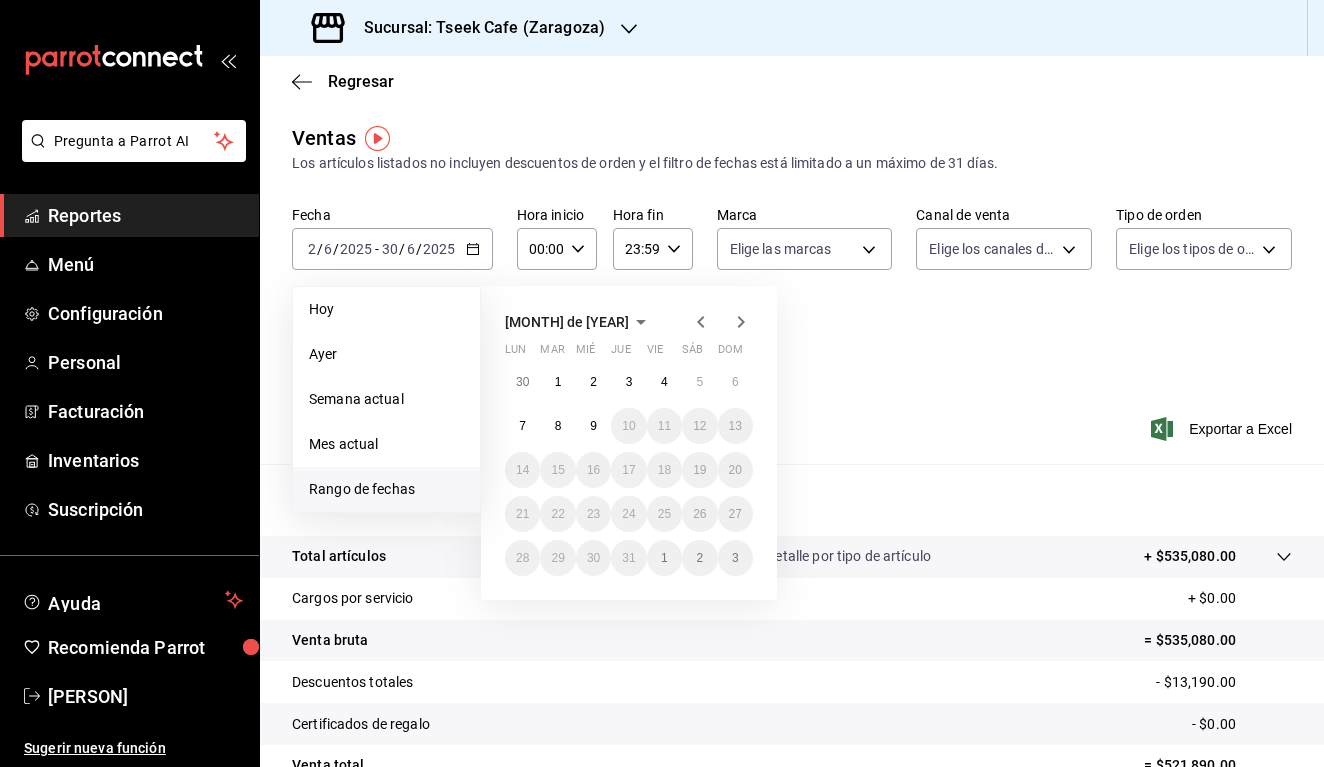 click on "[MONTH] de [YEAR]" at bounding box center (629, 322) 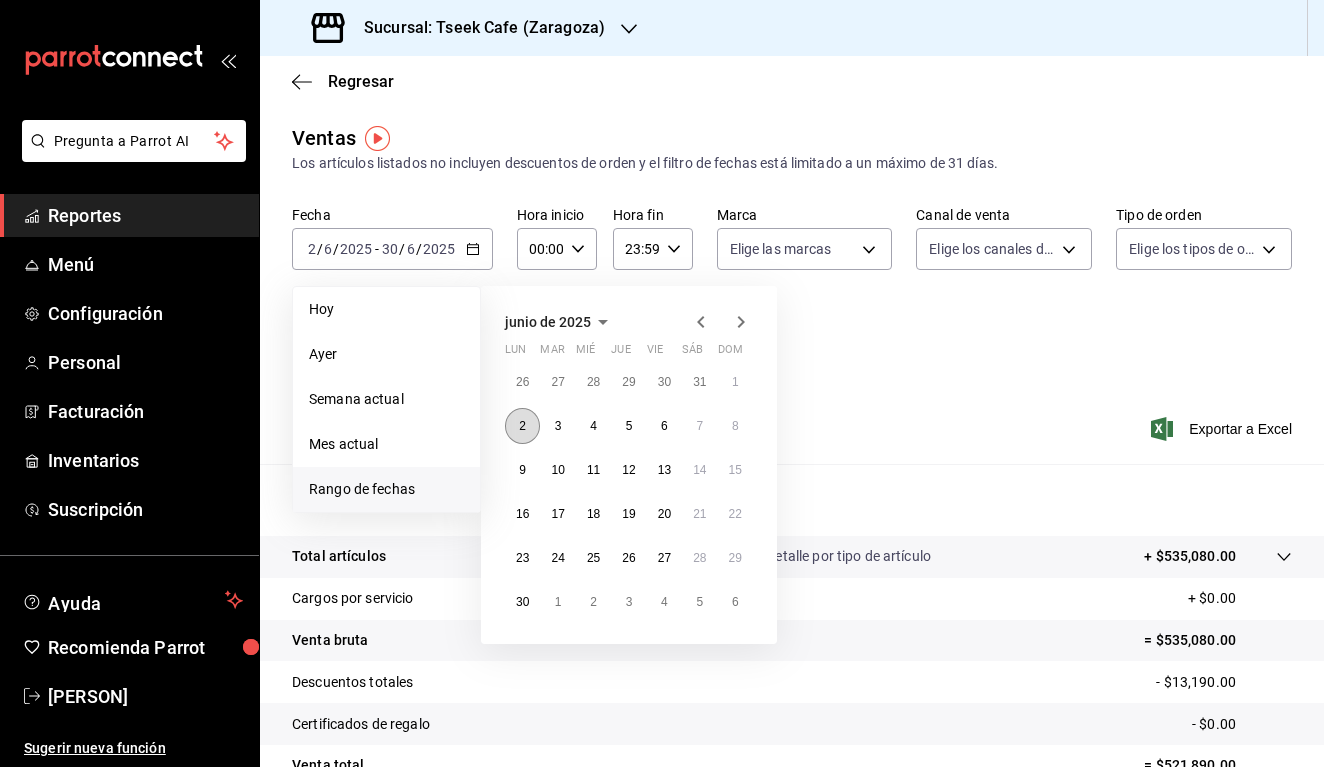 click on "2" at bounding box center (522, 426) 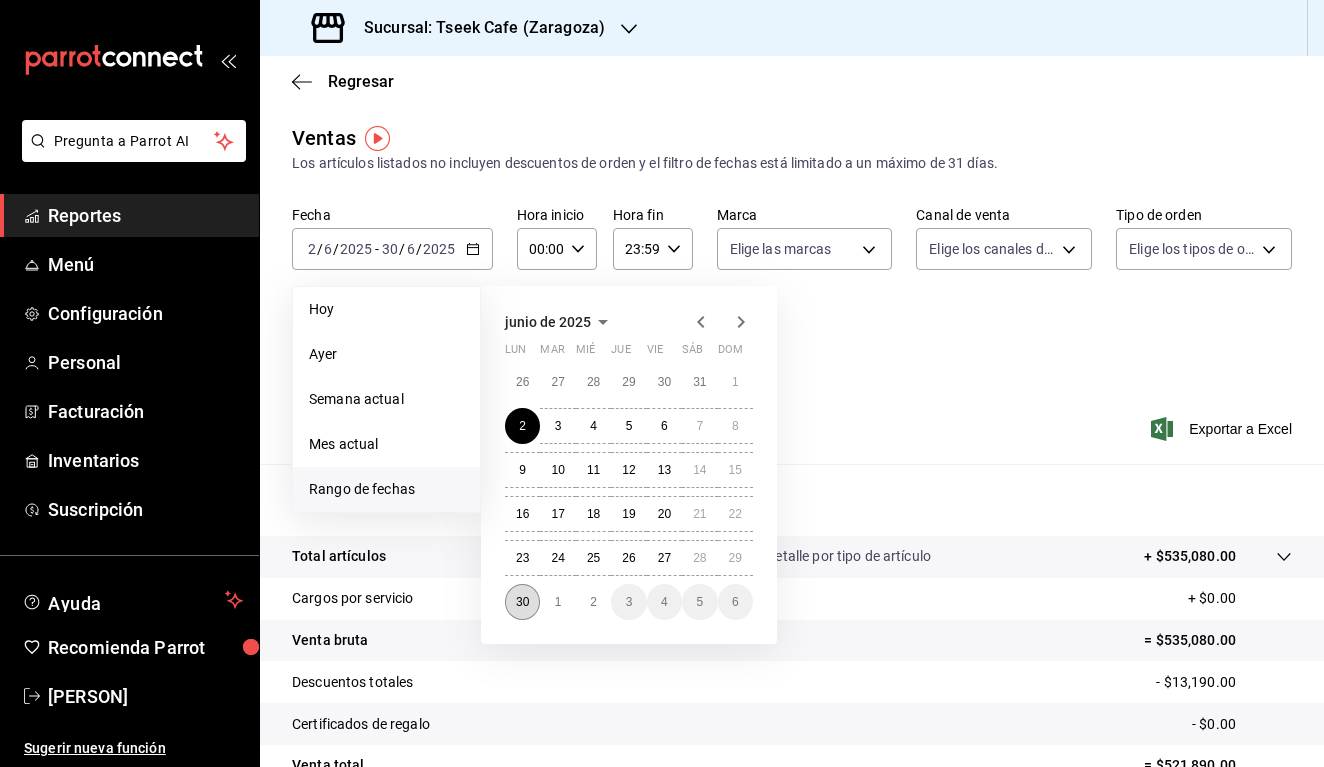 click on "30" at bounding box center (522, 602) 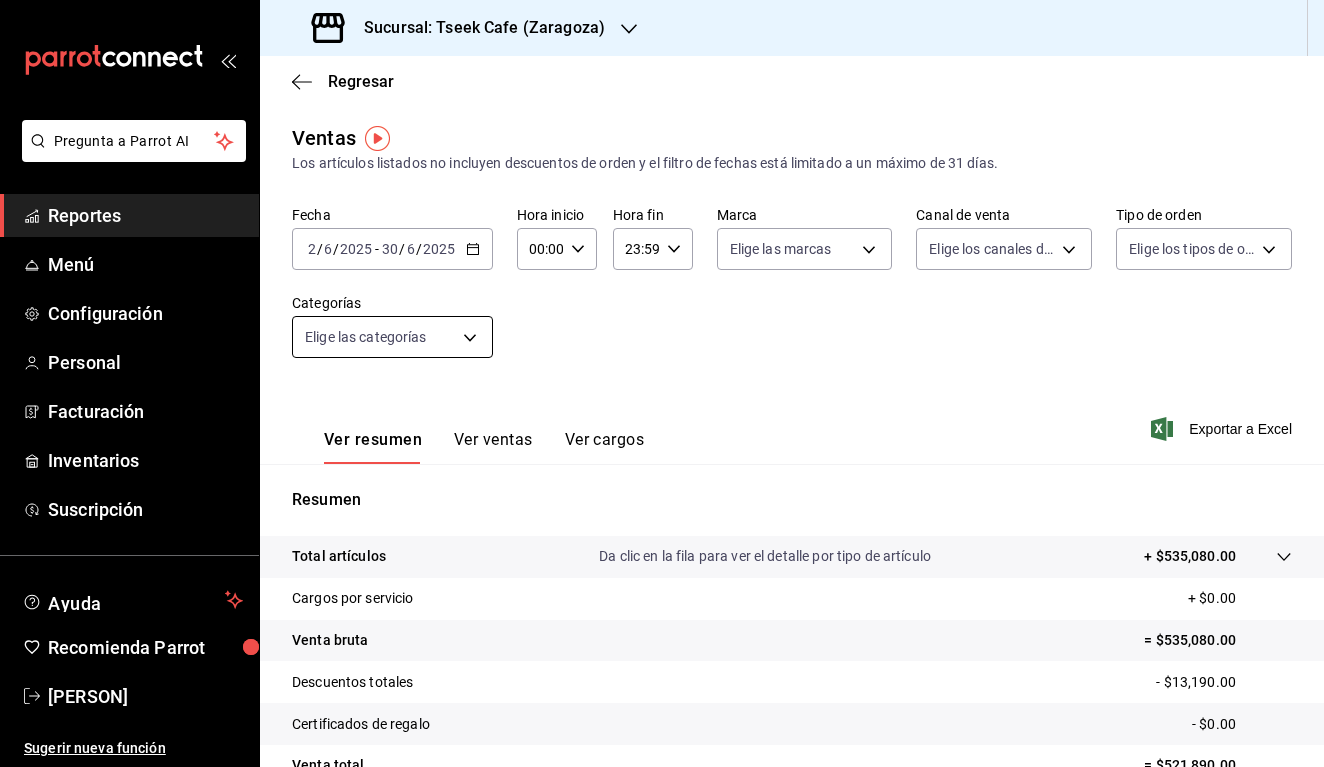 click on "Pregunta a Parrot AI Reportes   Menú   Configuración   Personal   Facturación   Inventarios   Suscripción   Ayuda Recomienda Parrot   Artemio de la Cruz   Sugerir nueva función   Sucursal: Tseek Cafe (Zaragoza) Regresar Ventas Los artículos listados no incluyen descuentos de orden y el filtro de fechas está limitado a un máximo de 31 días. Fecha 2025-06-02 2 / 6 / 2025 - 2025-06-30 30 / 6 / 2025 Hora inicio 00:00 Hora inicio Hora fin 23:59 Hora fin Marca Elige las marcas Canal de venta Elige los canales de venta Tipo de orden Elige los tipos de orden Categorías Elige las categorías Ver resumen Ver ventas Ver cargos Exportar a Excel Resumen Total artículos Da clic en la fila para ver el detalle por tipo de artículo + $535,080.00 Cargos por servicio + $0.00 Venta bruta = $535,080.00 Descuentos totales - $13,190.00 Certificados de regalo - $0.00 Venta total = $521,890.00 Impuestos - $38,658.52 Venta neta = $483,231.48 GANA 1 MES GRATIS EN TU SUSCRIPCIÓN AQUÍ Ver video tutorial Ir a video Reportes" at bounding box center [662, 383] 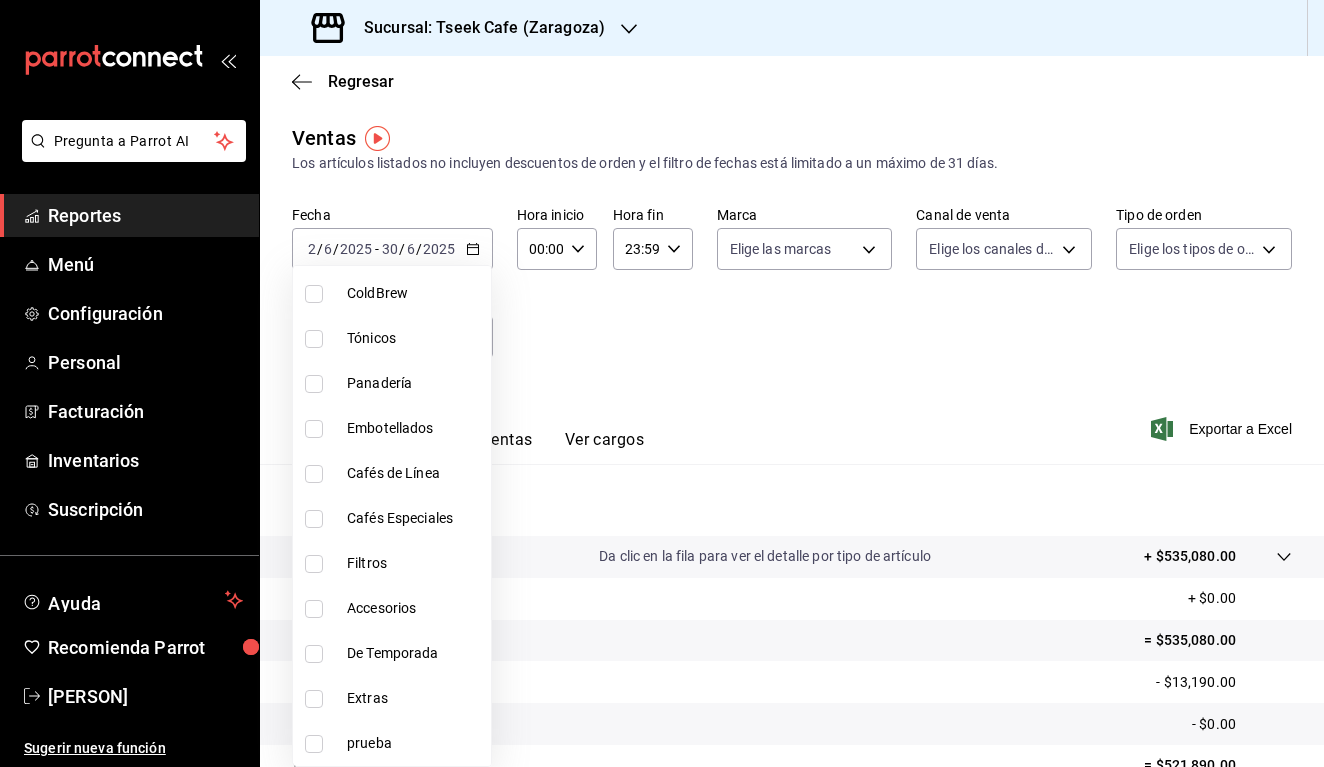 scroll, scrollTop: 470, scrollLeft: 0, axis: vertical 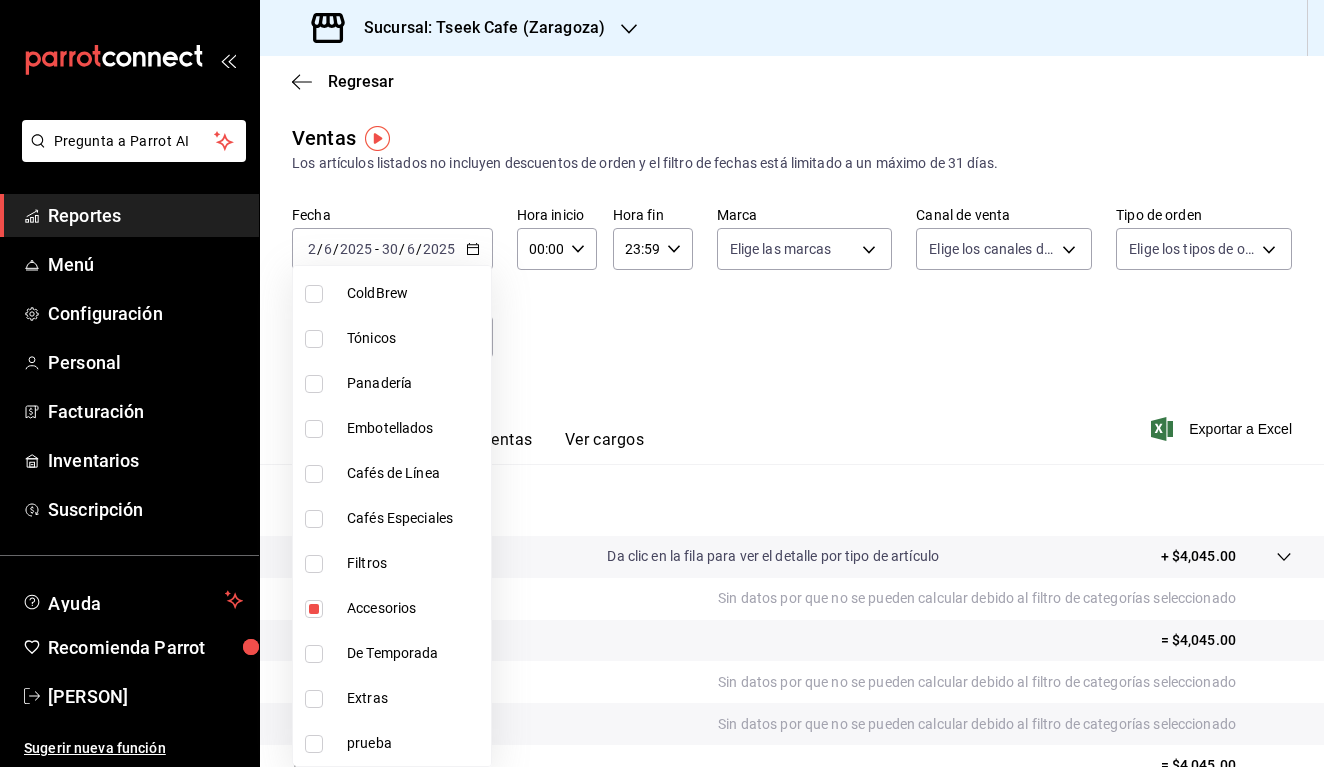 click at bounding box center [662, 383] 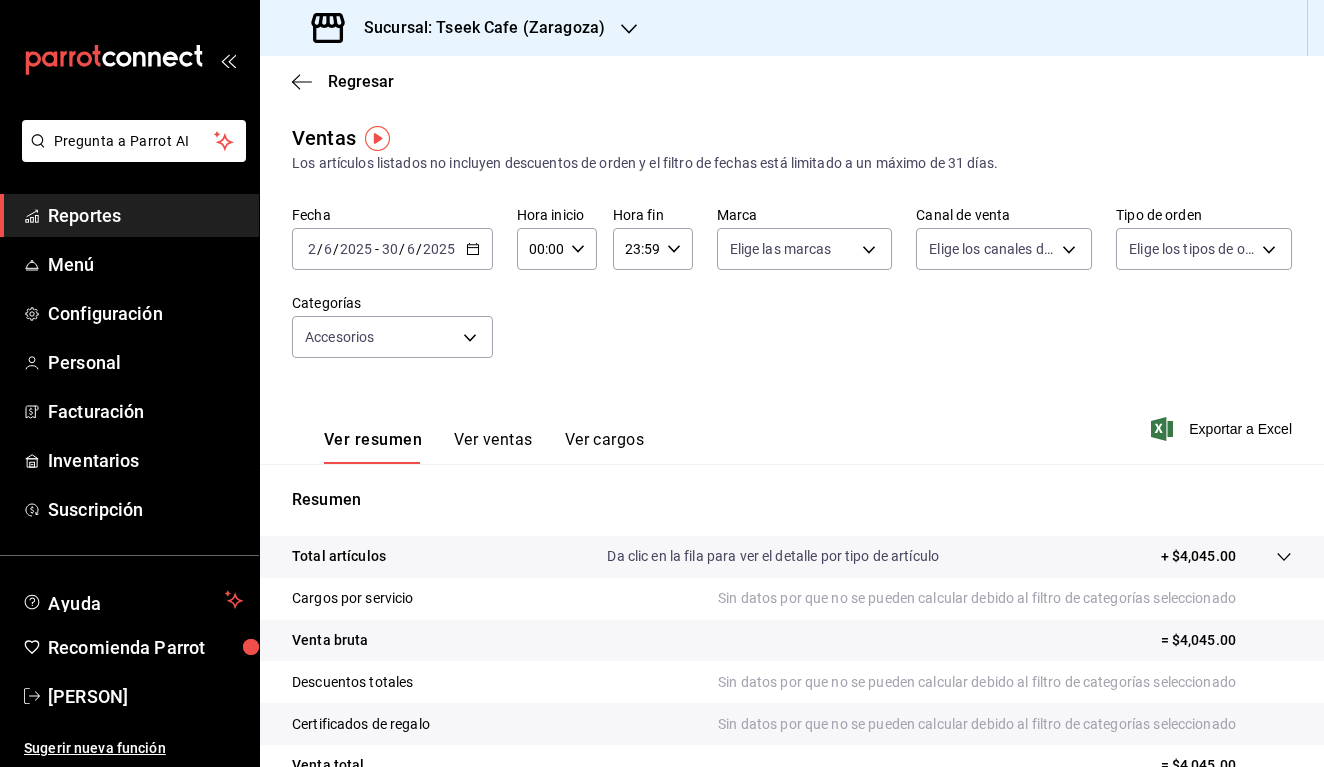 click on "Ver ventas" at bounding box center (493, 447) 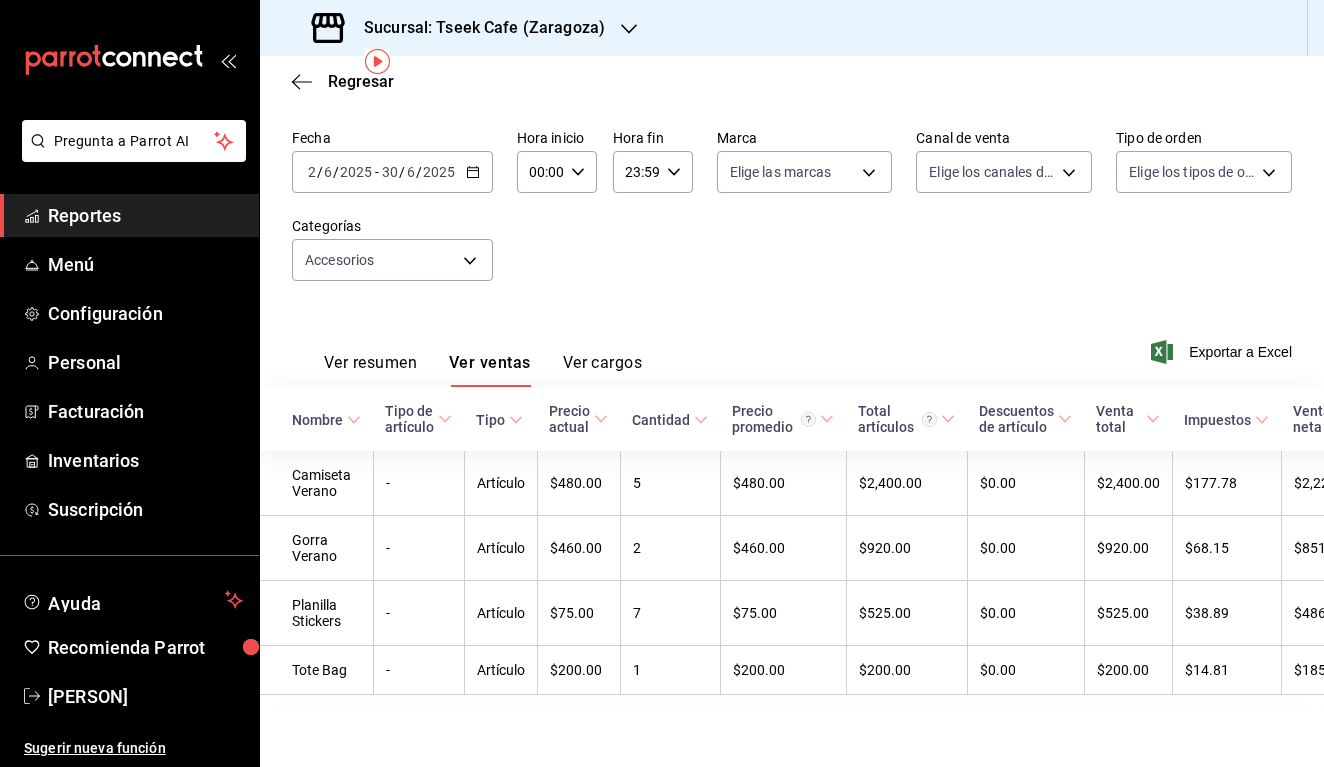 scroll, scrollTop: 77, scrollLeft: 0, axis: vertical 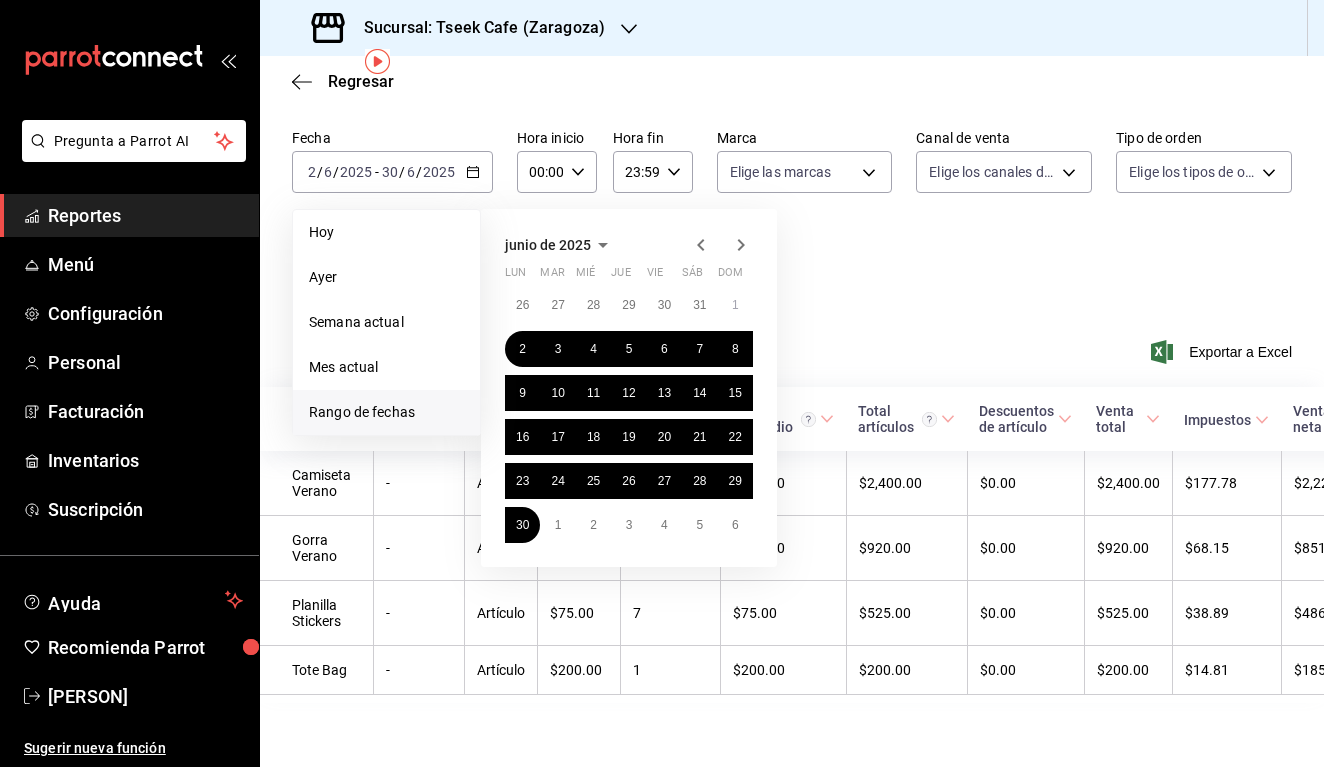 click at bounding box center [701, 245] 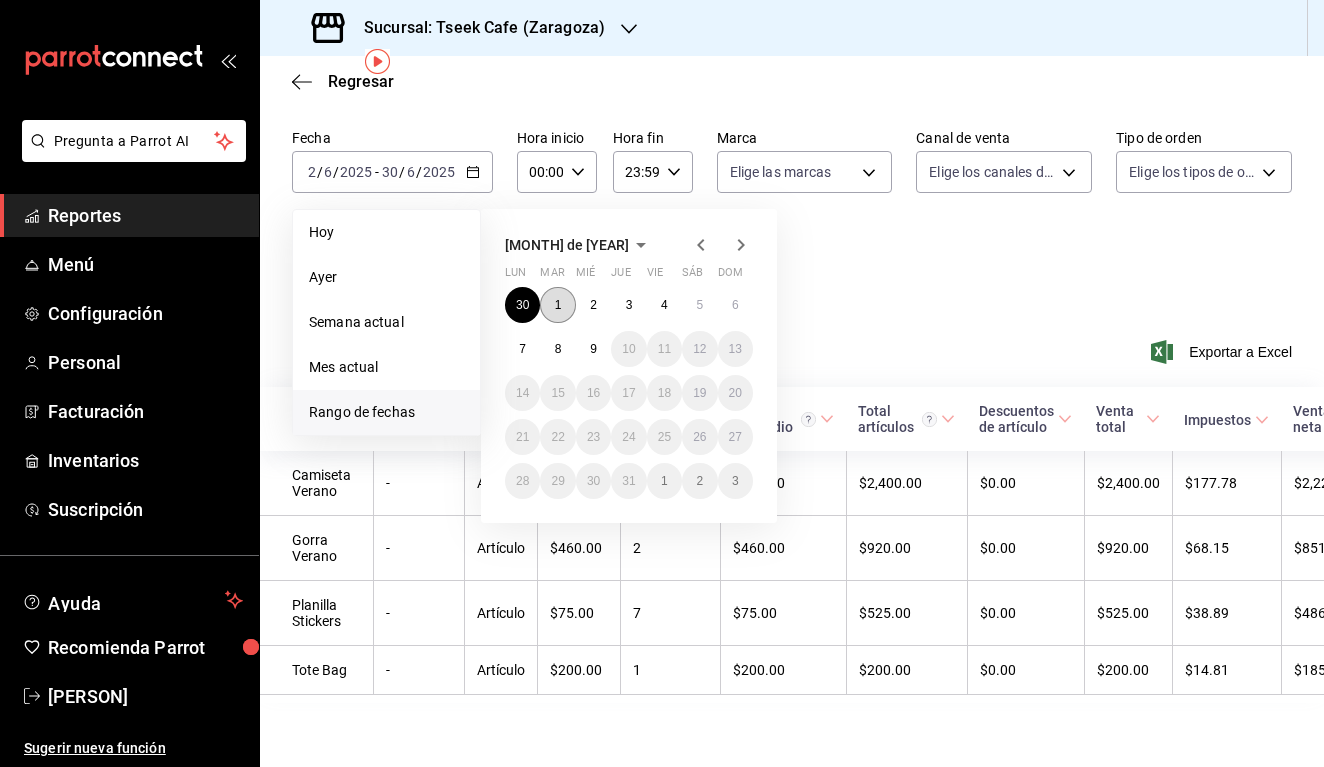 click on "1" at bounding box center [557, 305] 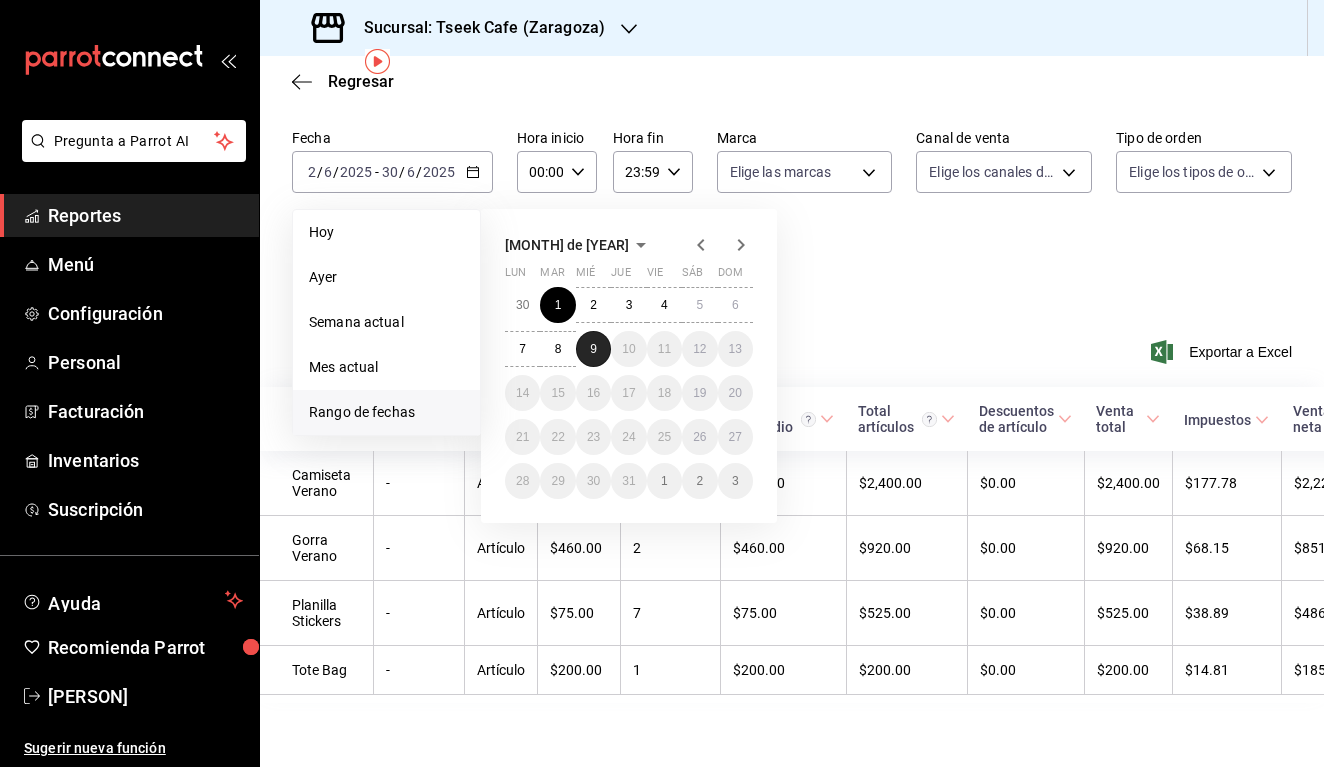 click on "9" at bounding box center (593, 349) 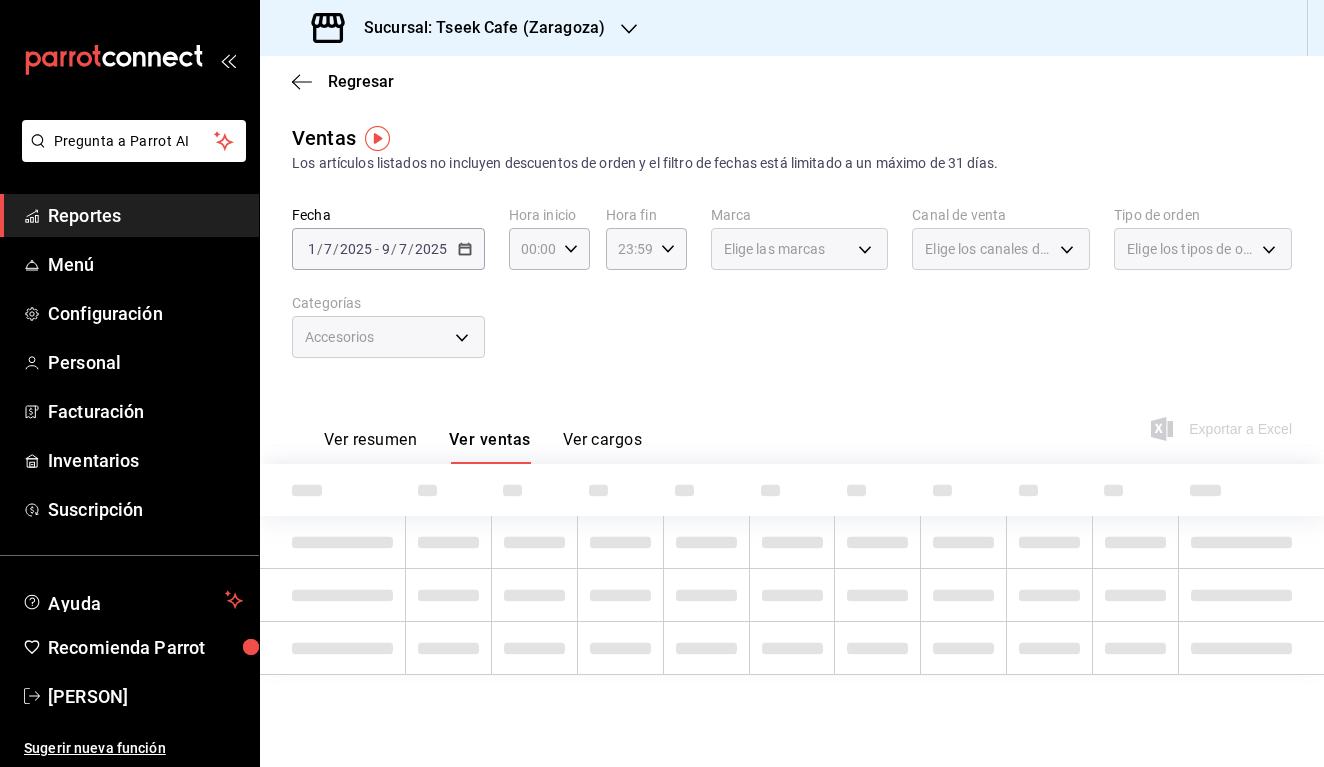 scroll, scrollTop: 0, scrollLeft: 0, axis: both 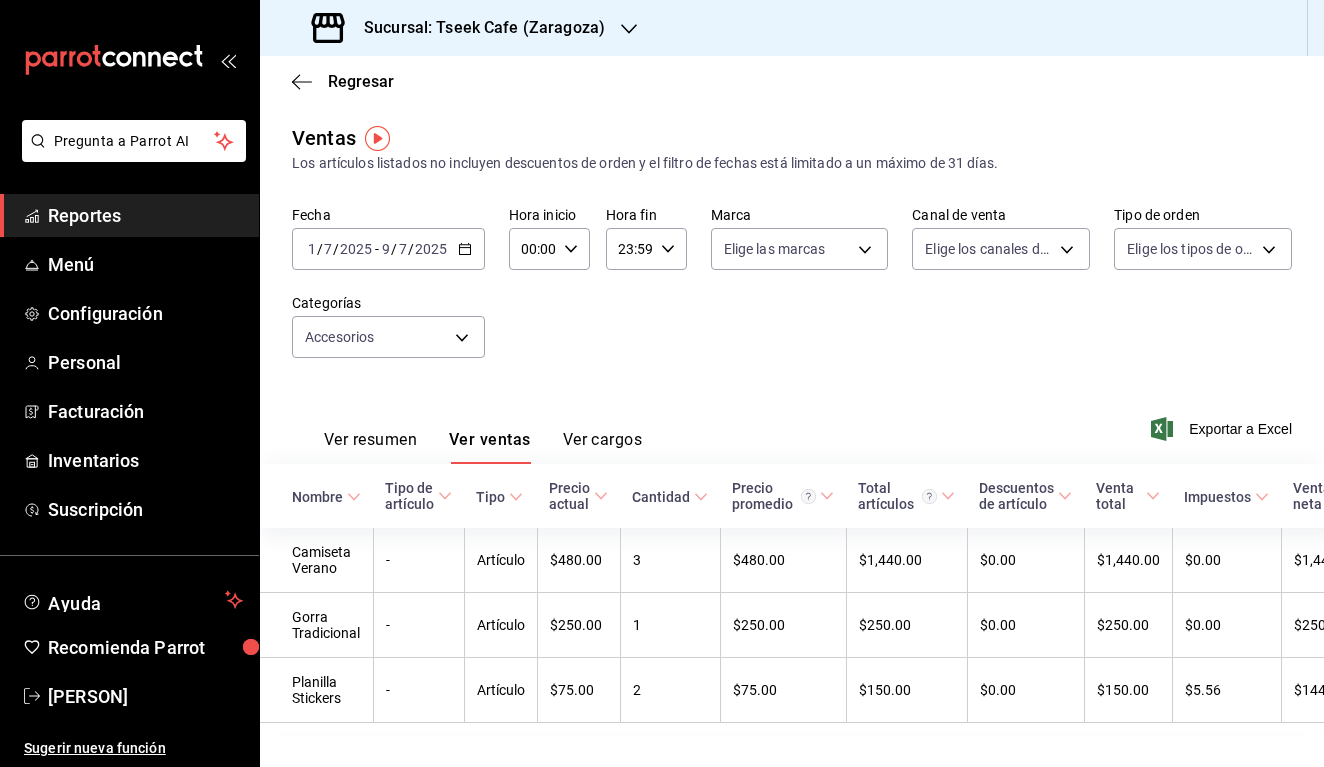 click on "7" at bounding box center (328, 249) 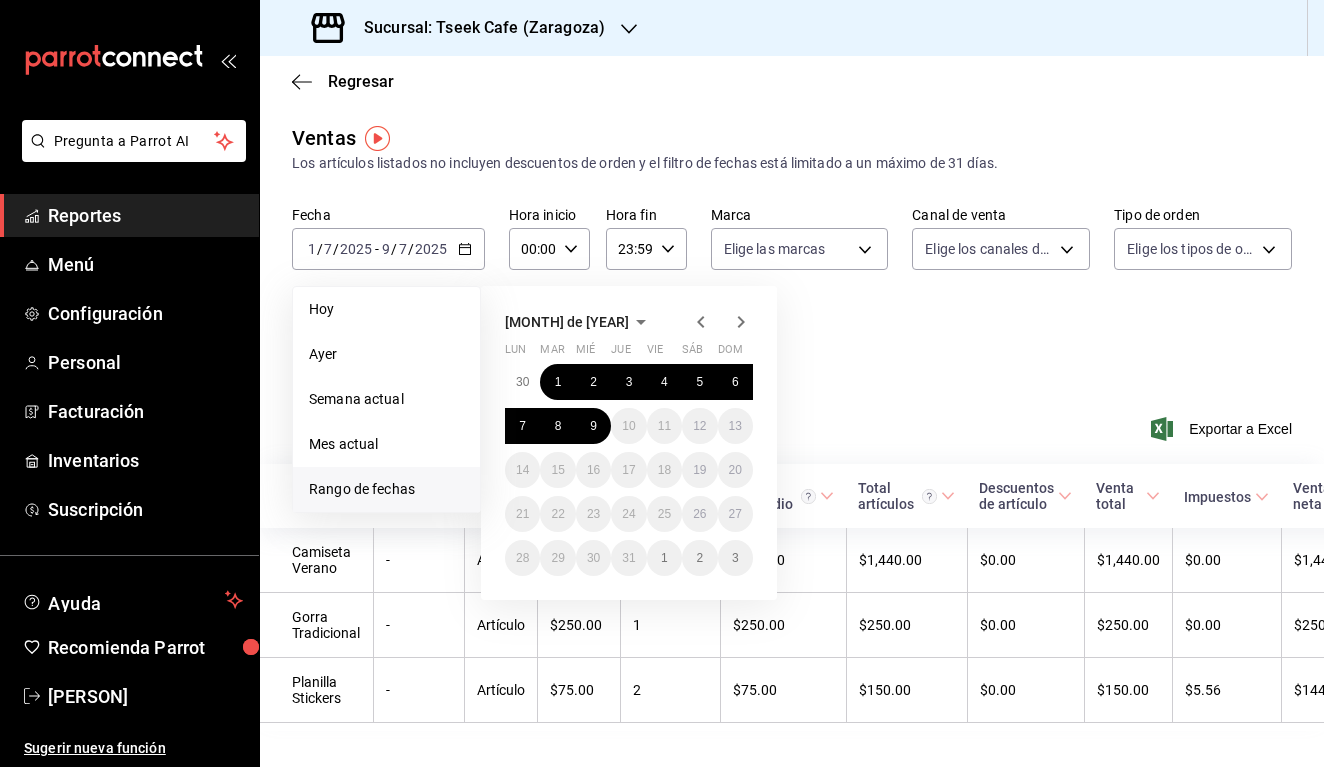 click at bounding box center [701, 322] 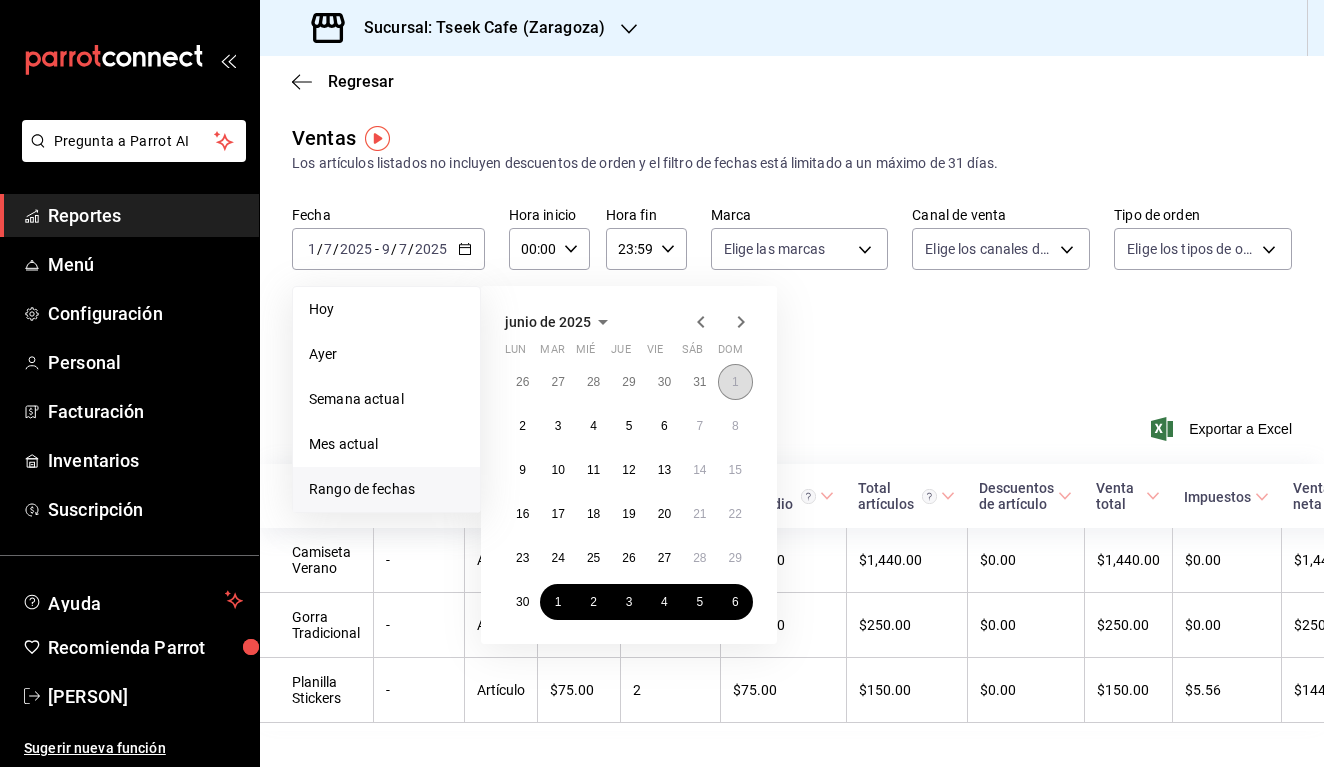 click on "1" at bounding box center (735, 382) 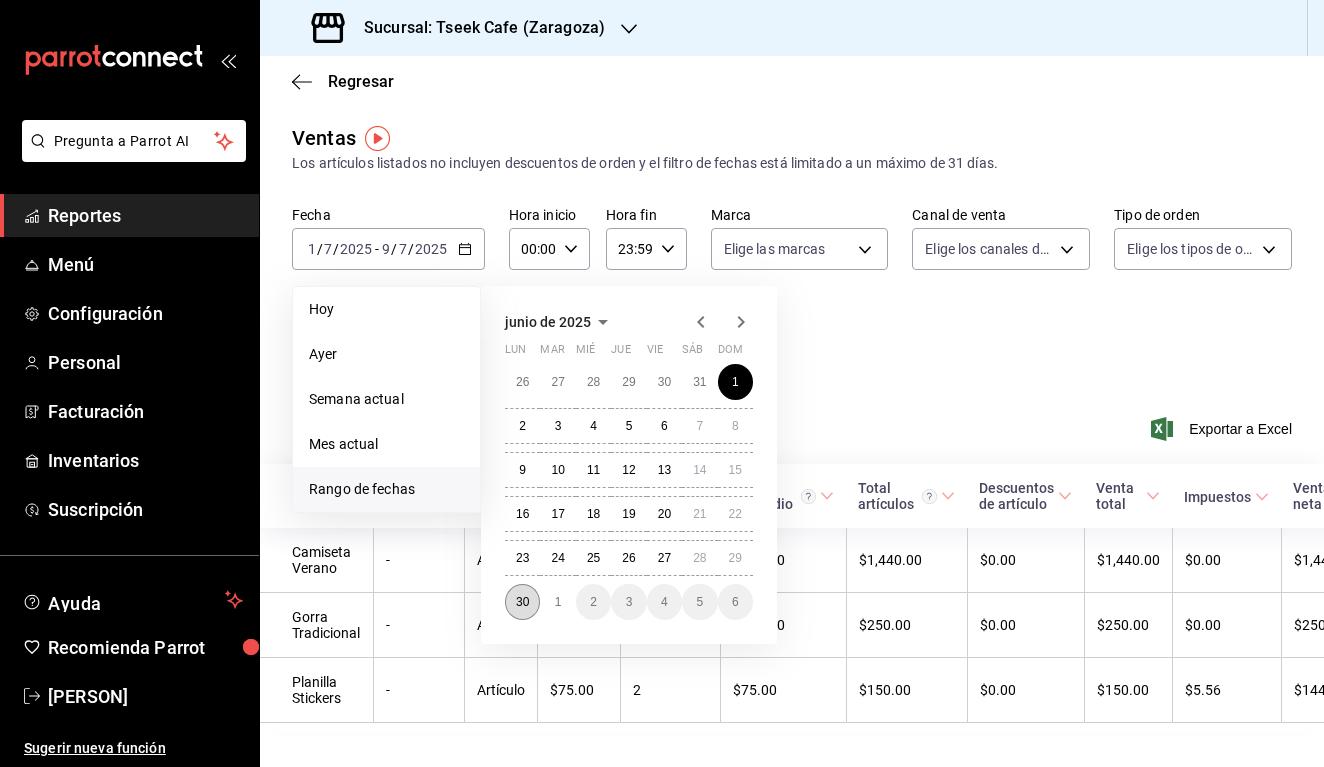 click on "30" at bounding box center (522, 602) 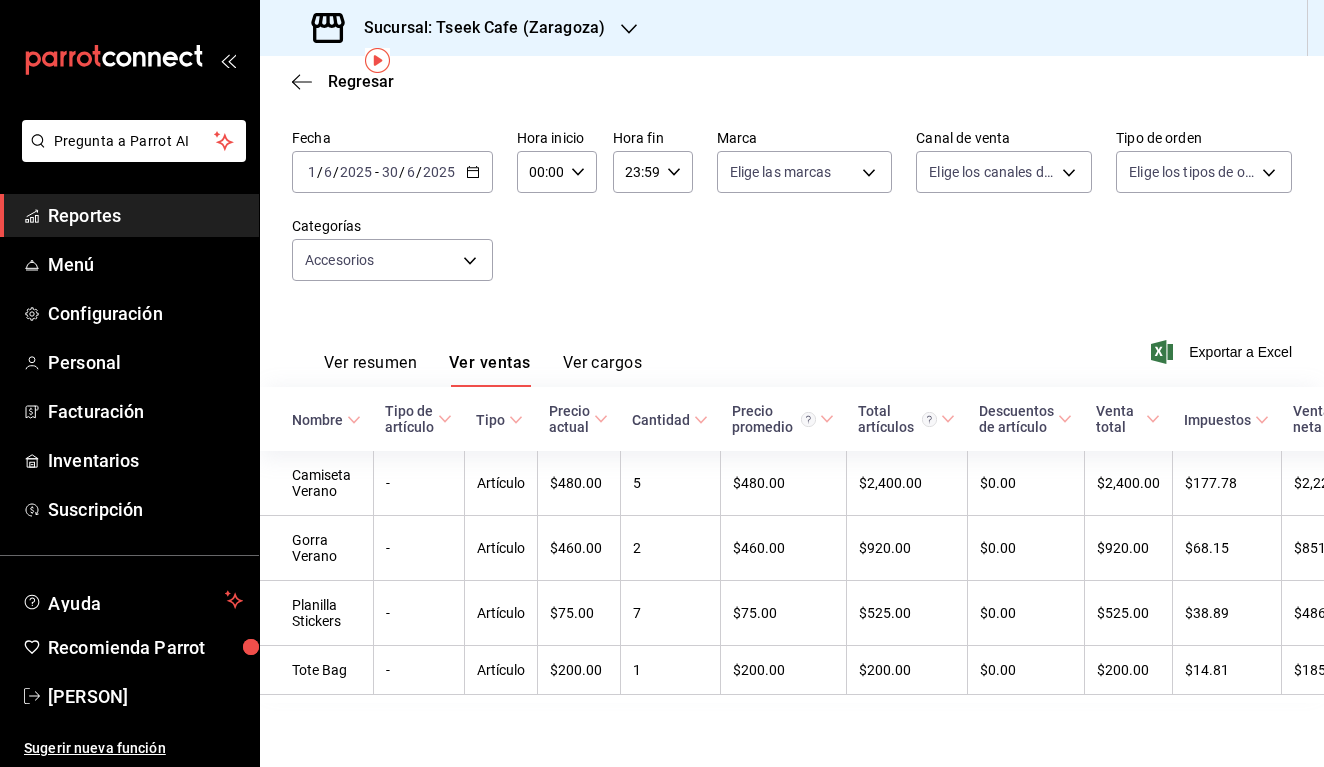 scroll, scrollTop: 77, scrollLeft: 0, axis: vertical 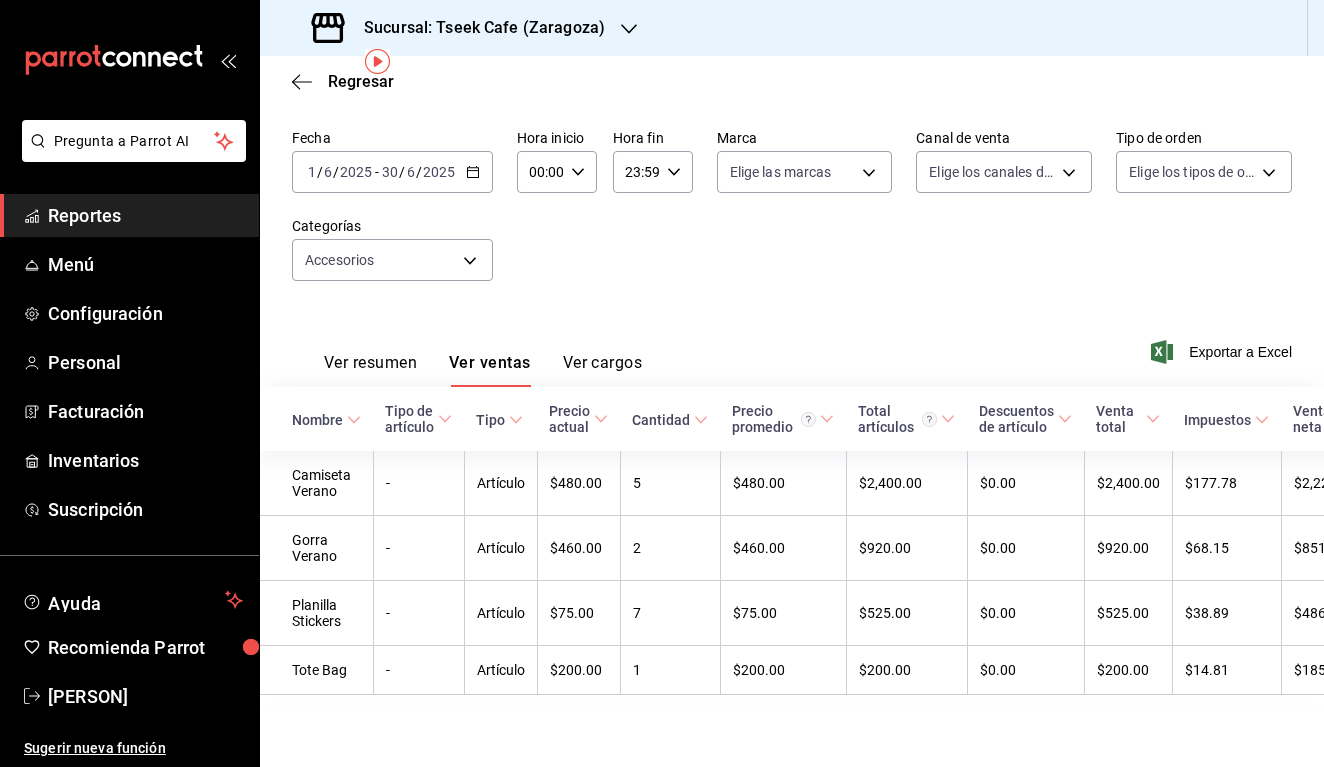 click on "Sucursal: Tseek Cafe (Zaragoza)" at bounding box center [460, 28] 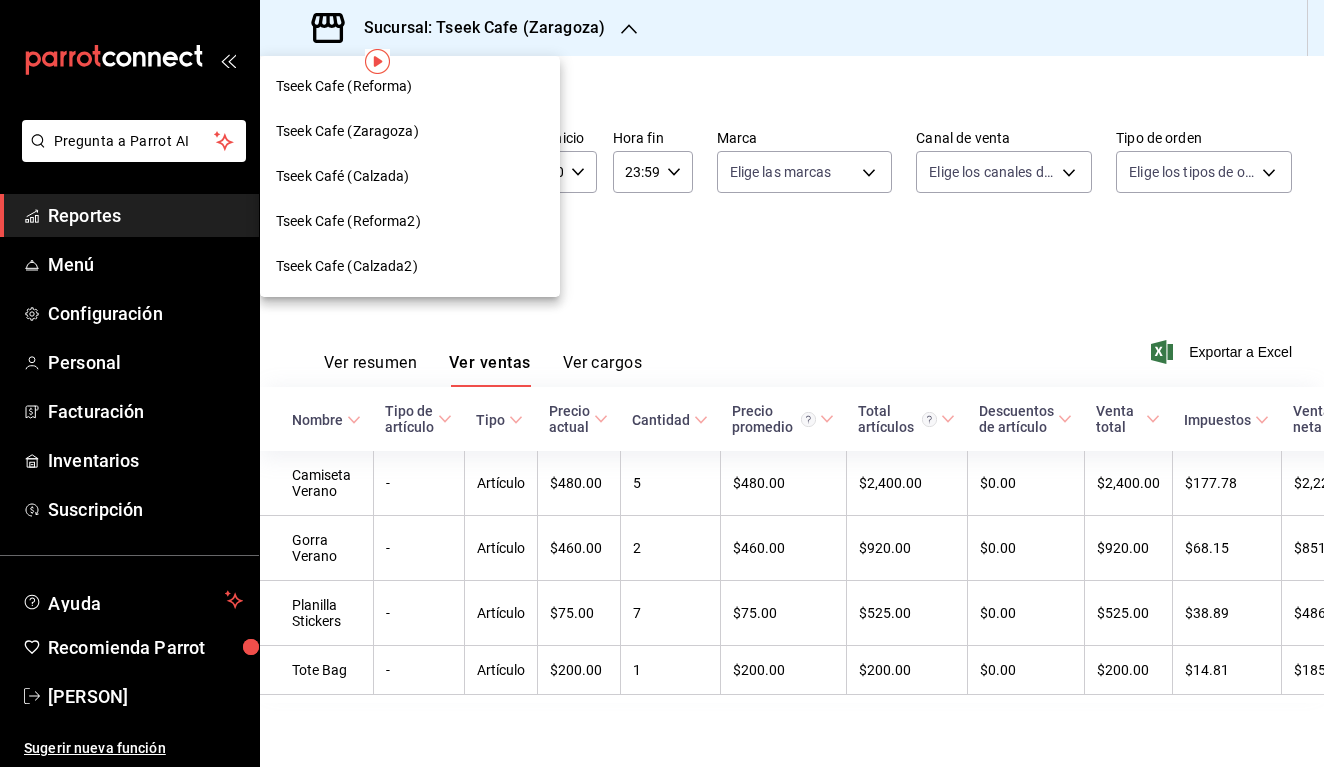 click on "Tseek Café ([CITY])" at bounding box center (410, 176) 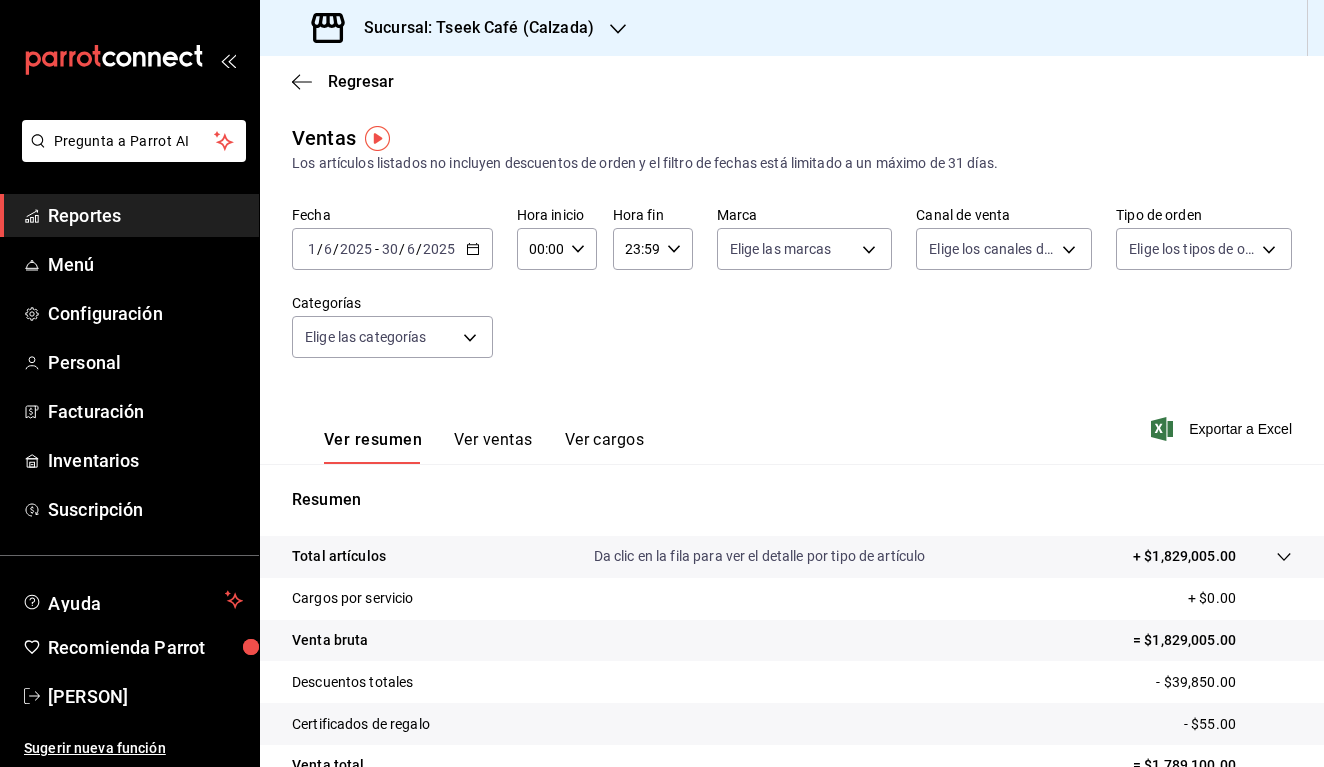 click on "2025-06-01 1 / 6 / 2025 - 2025-06-30 30 / 6 / 2025" at bounding box center (392, 249) 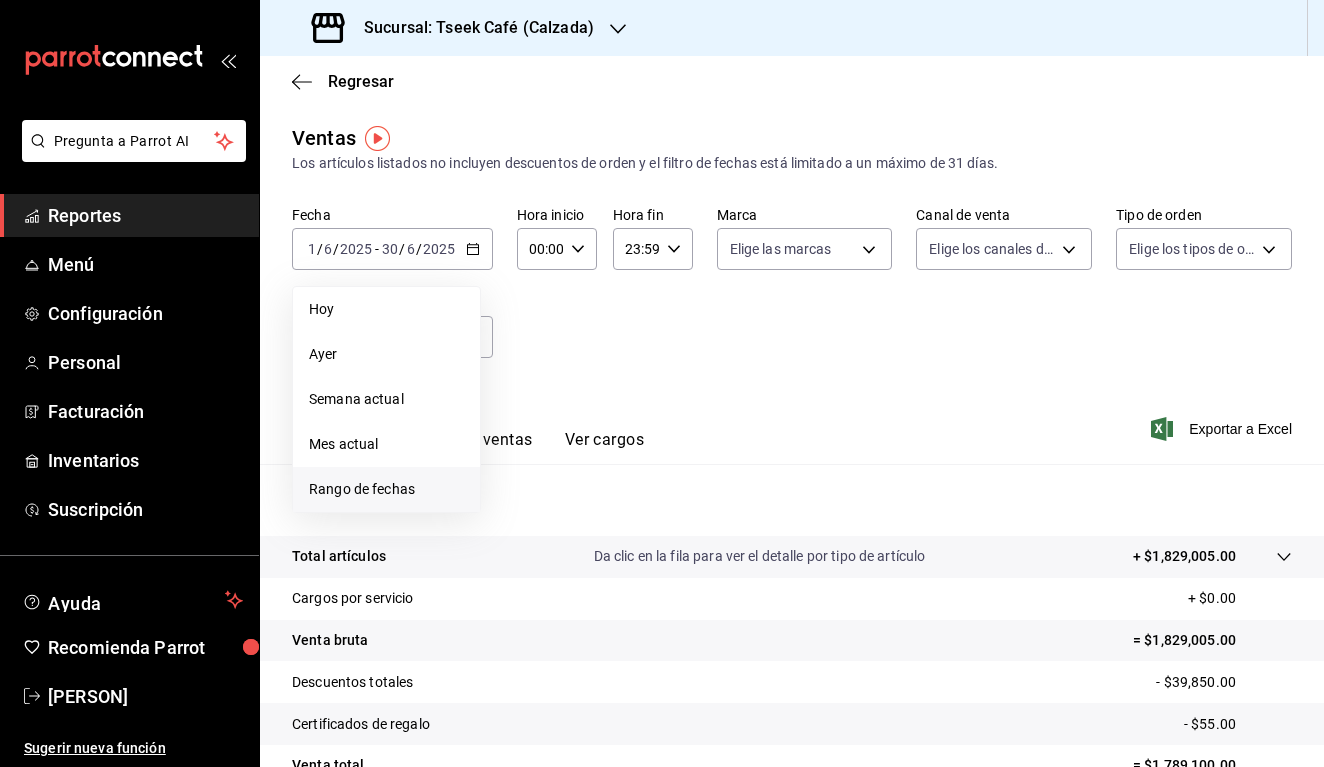 click on "Rango de fechas" at bounding box center (386, 309) 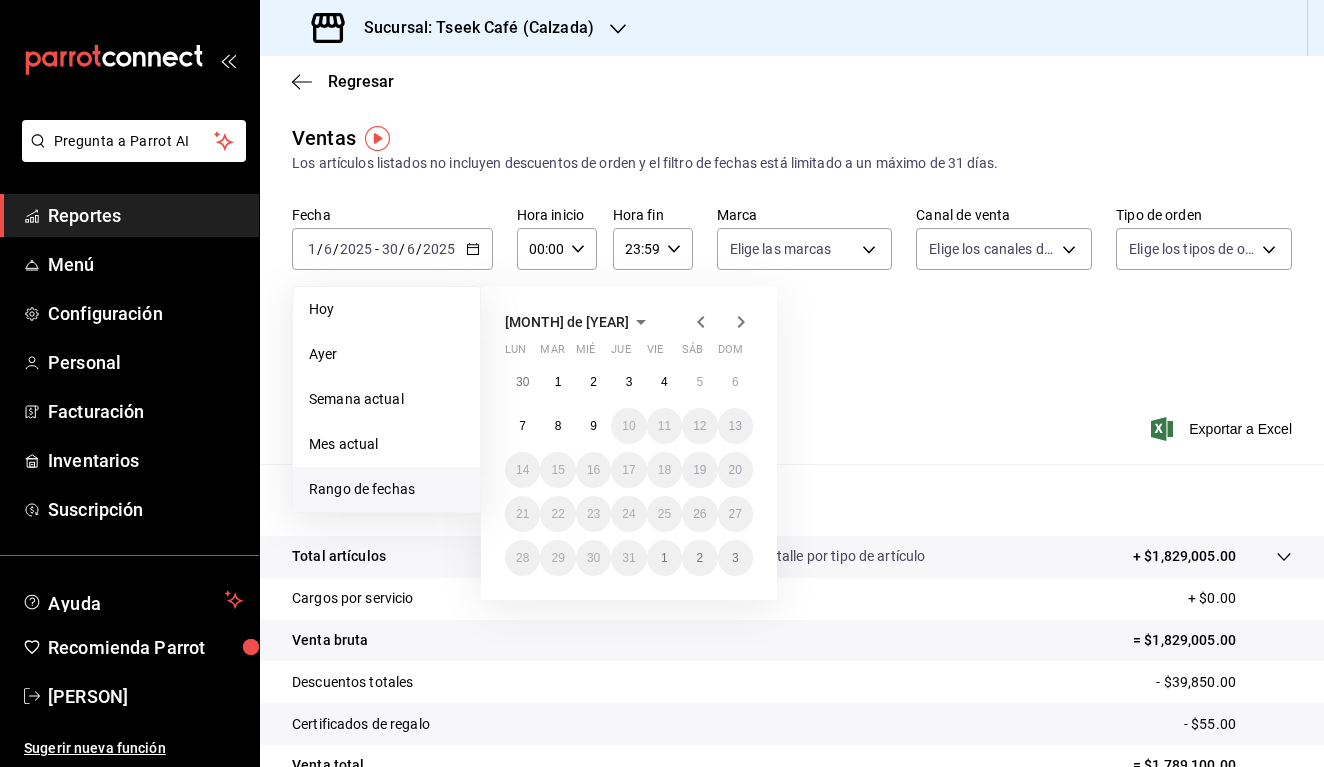 click at bounding box center (701, 322) 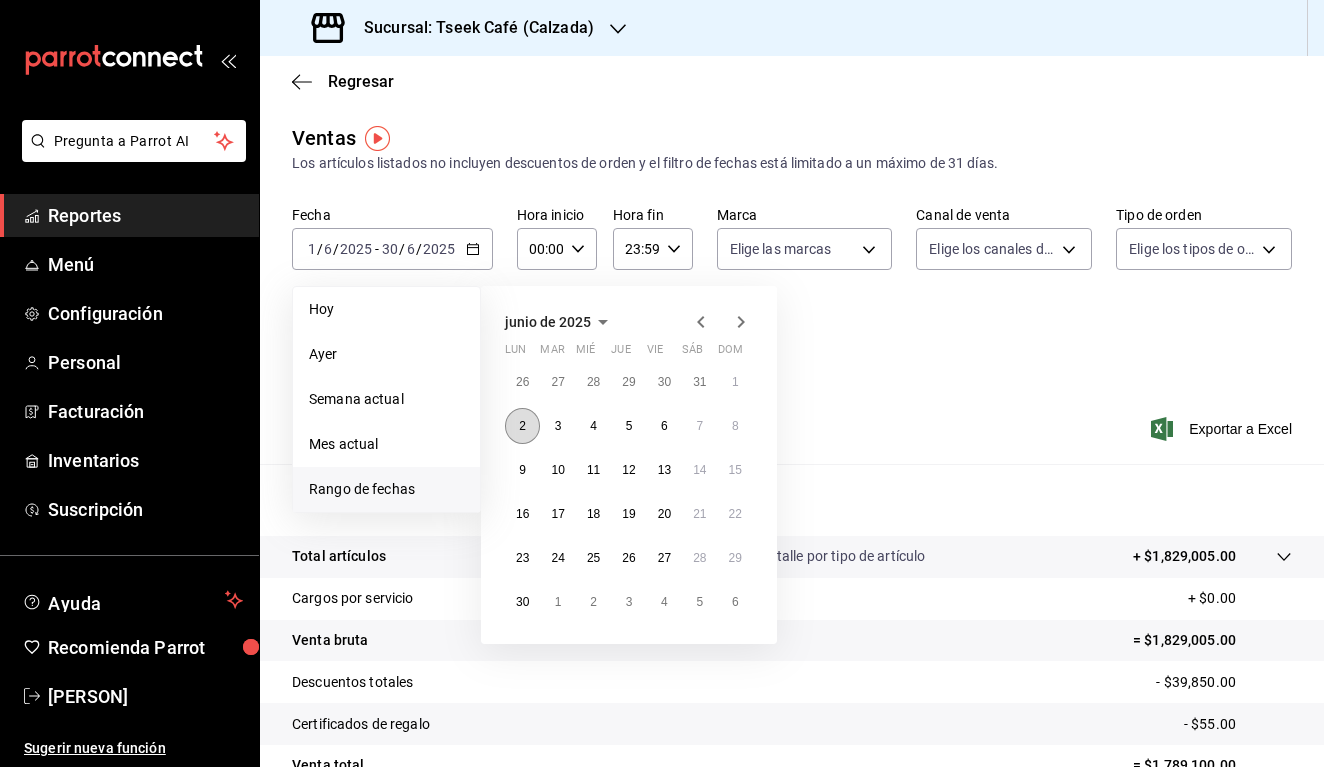 click on "2" at bounding box center [522, 426] 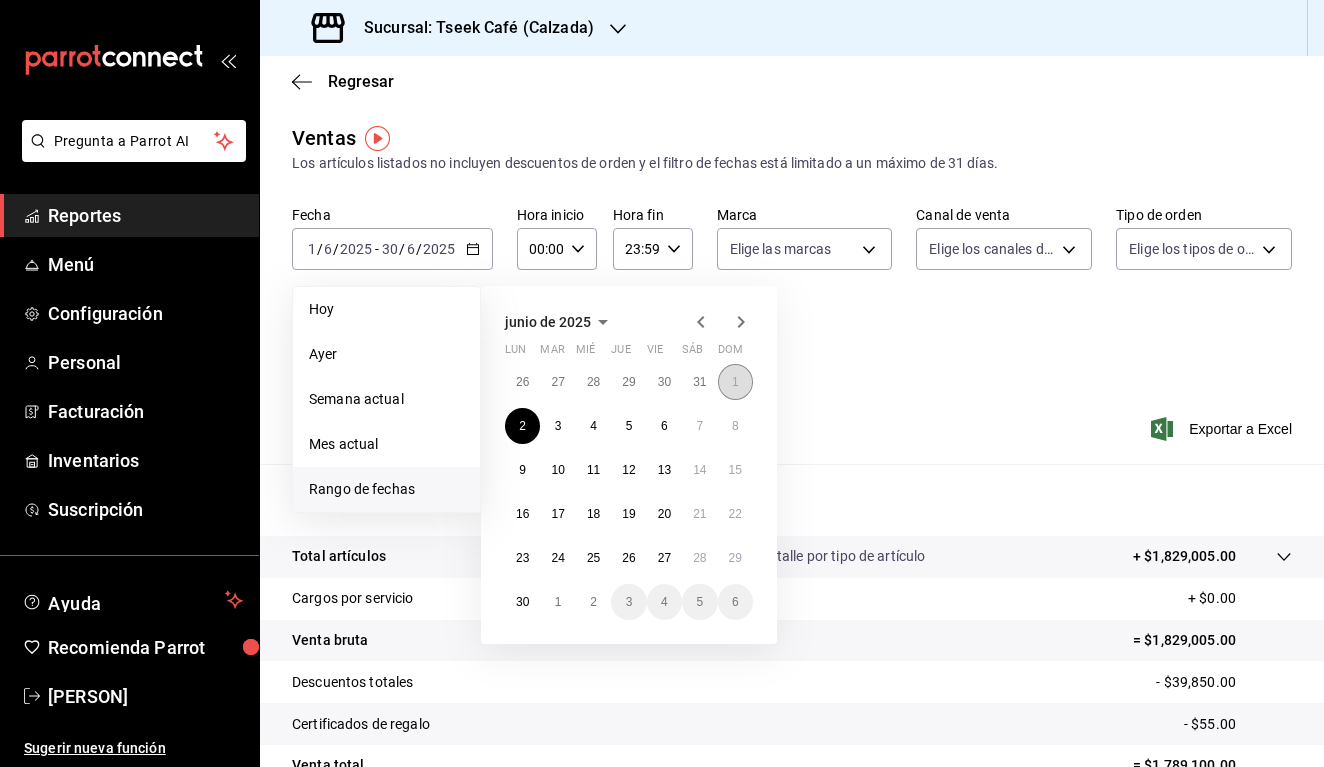 click on "1" at bounding box center [735, 382] 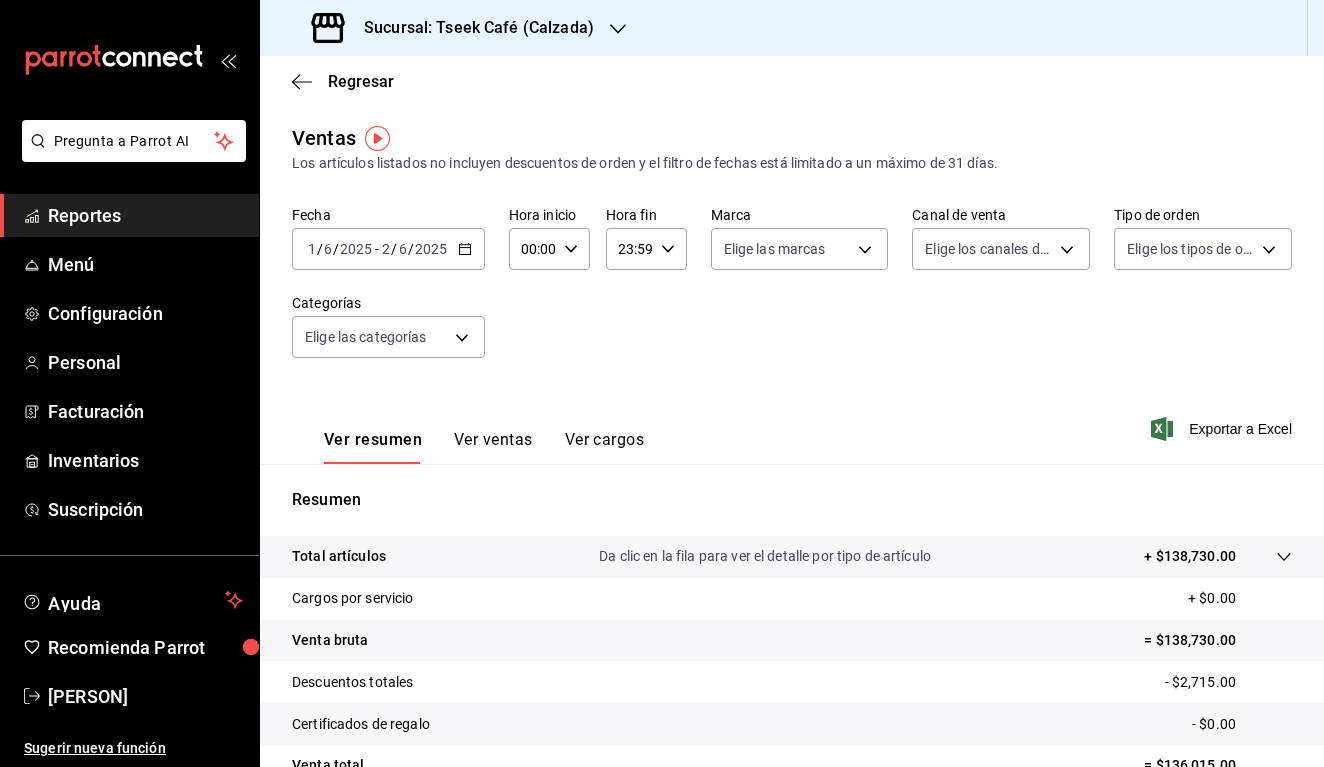 click on "2025-06-01 1 / 6 / 2025 - 2025-06-02 2 / 6 / 2025" at bounding box center (388, 249) 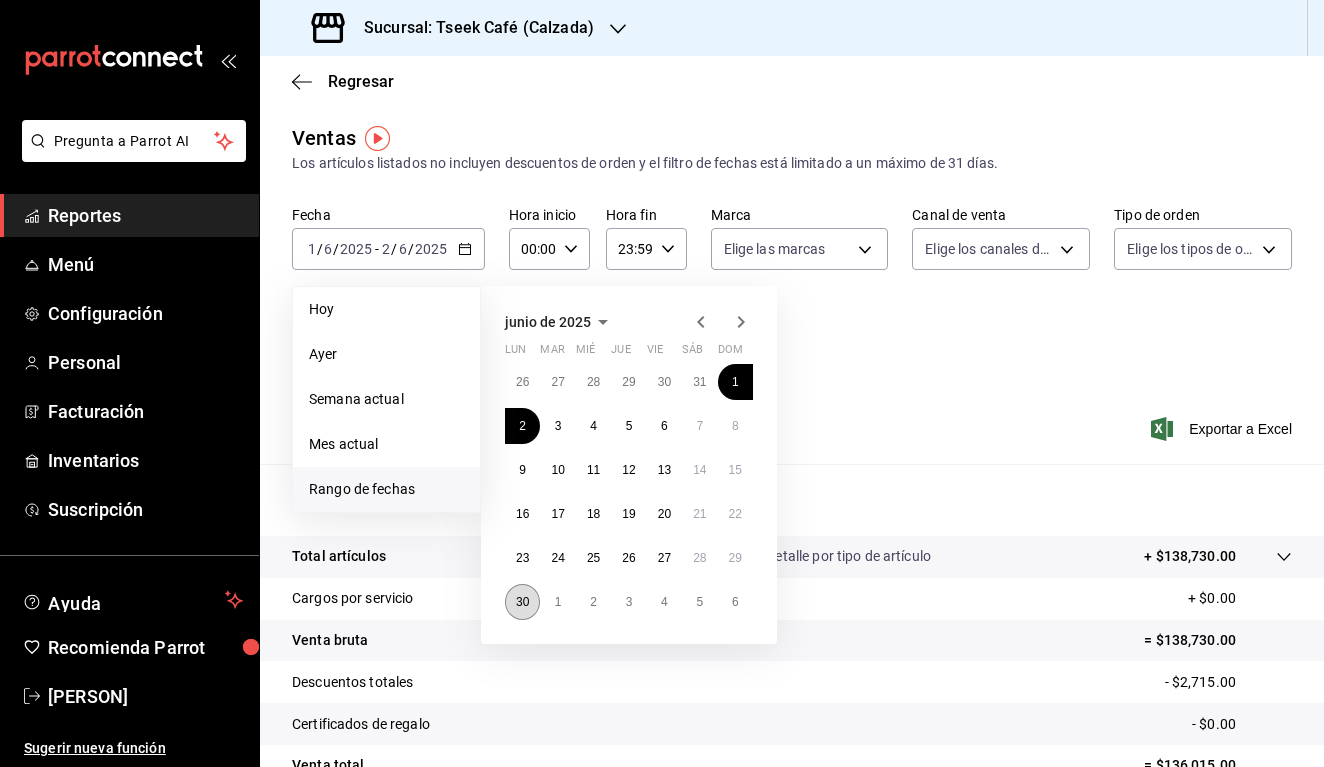 click on "30" at bounding box center (522, 602) 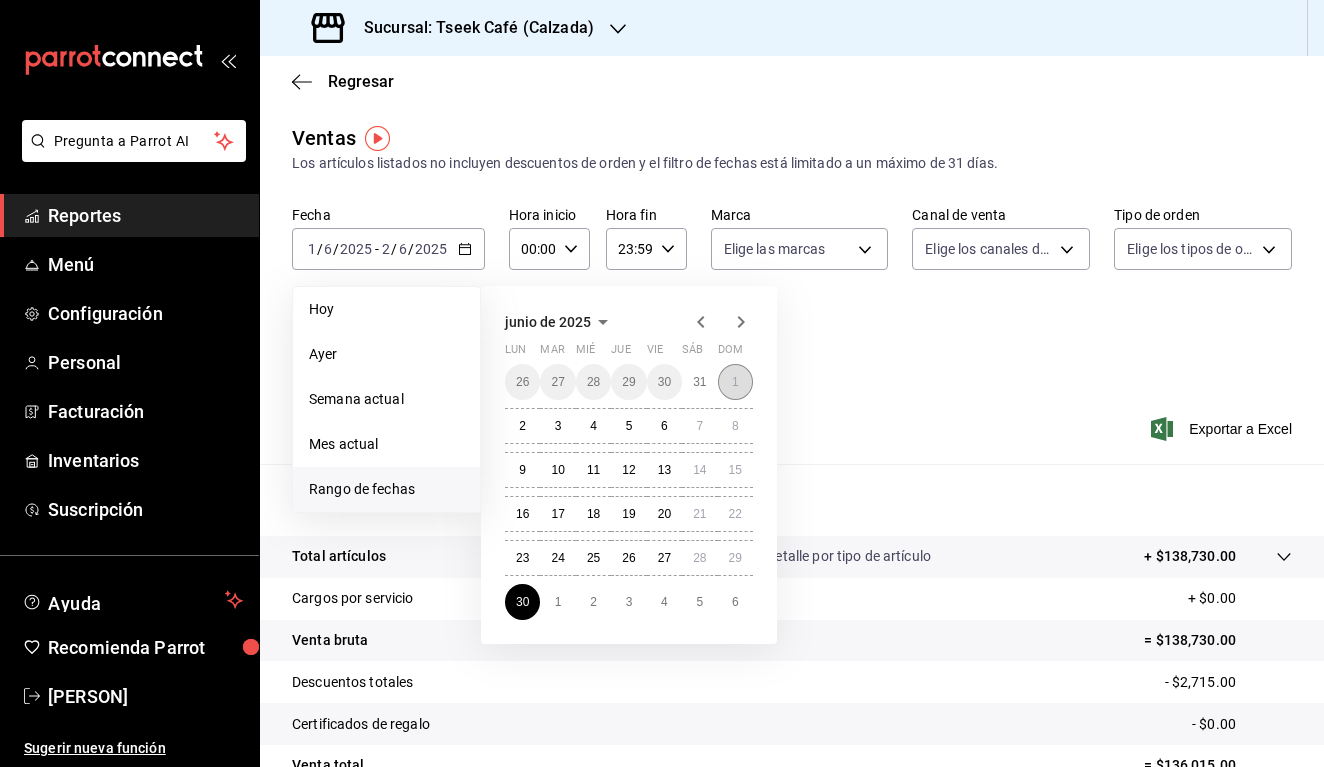 click on "1" at bounding box center [735, 382] 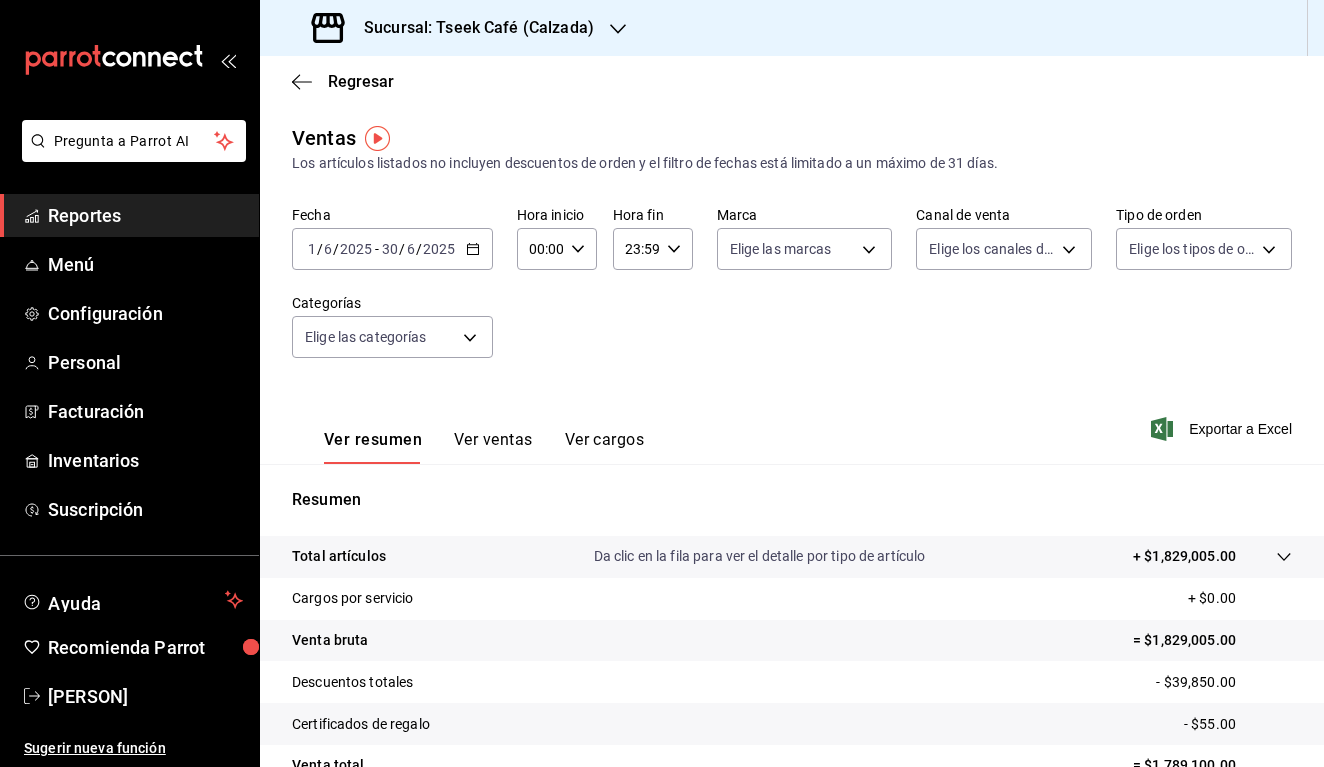 click on "2025-06-01 1 / 6 / 2025 - 2025-06-30 30 / 6 / 2025" at bounding box center [392, 249] 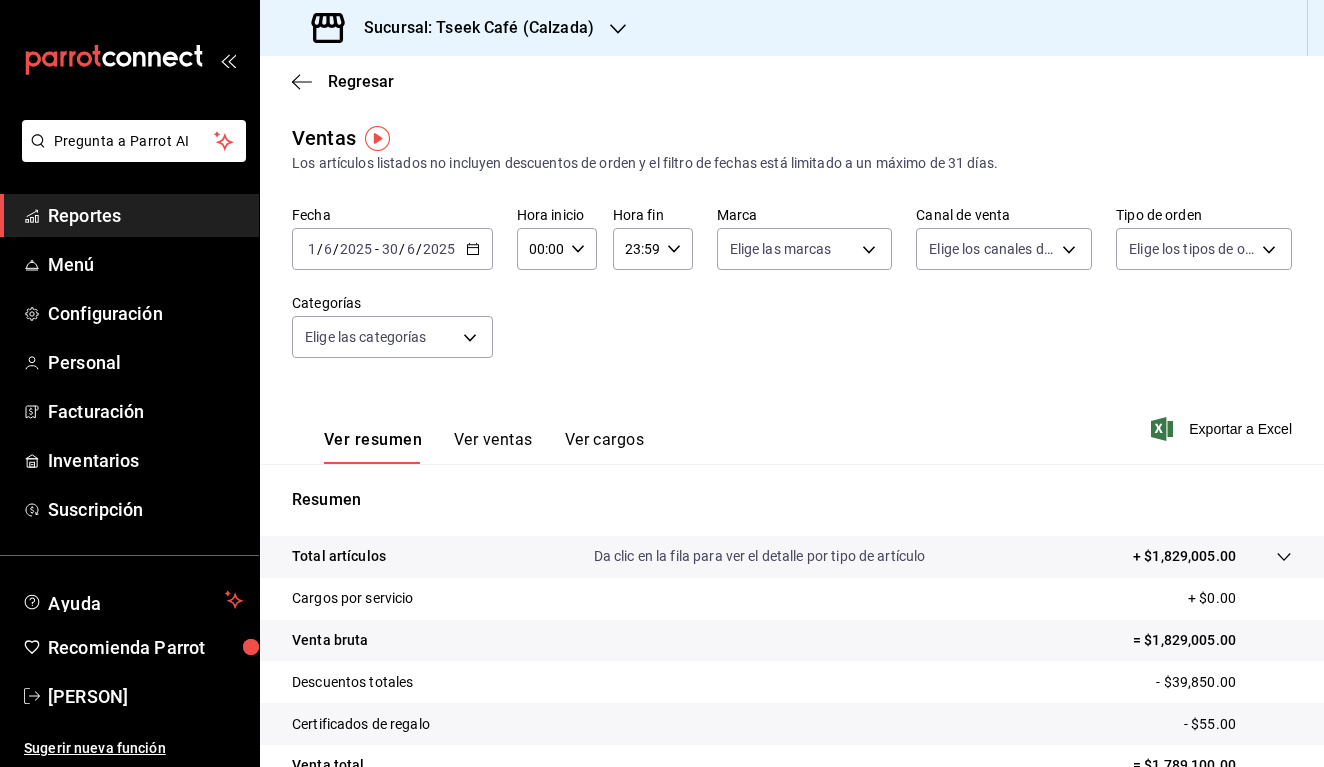 click on "Fecha 2025-06-01 1 / 6 / 2025 - 2025-06-30 30 / 6 / 2025 Hora inicio 00:00 Hora inicio Hora fin 23:59 Hora fin Marca Elige las marcas Canal de venta Elige los canales de venta Tipo de orden Elige los tipos de orden Categorías Elige las categorías" at bounding box center (792, 294) 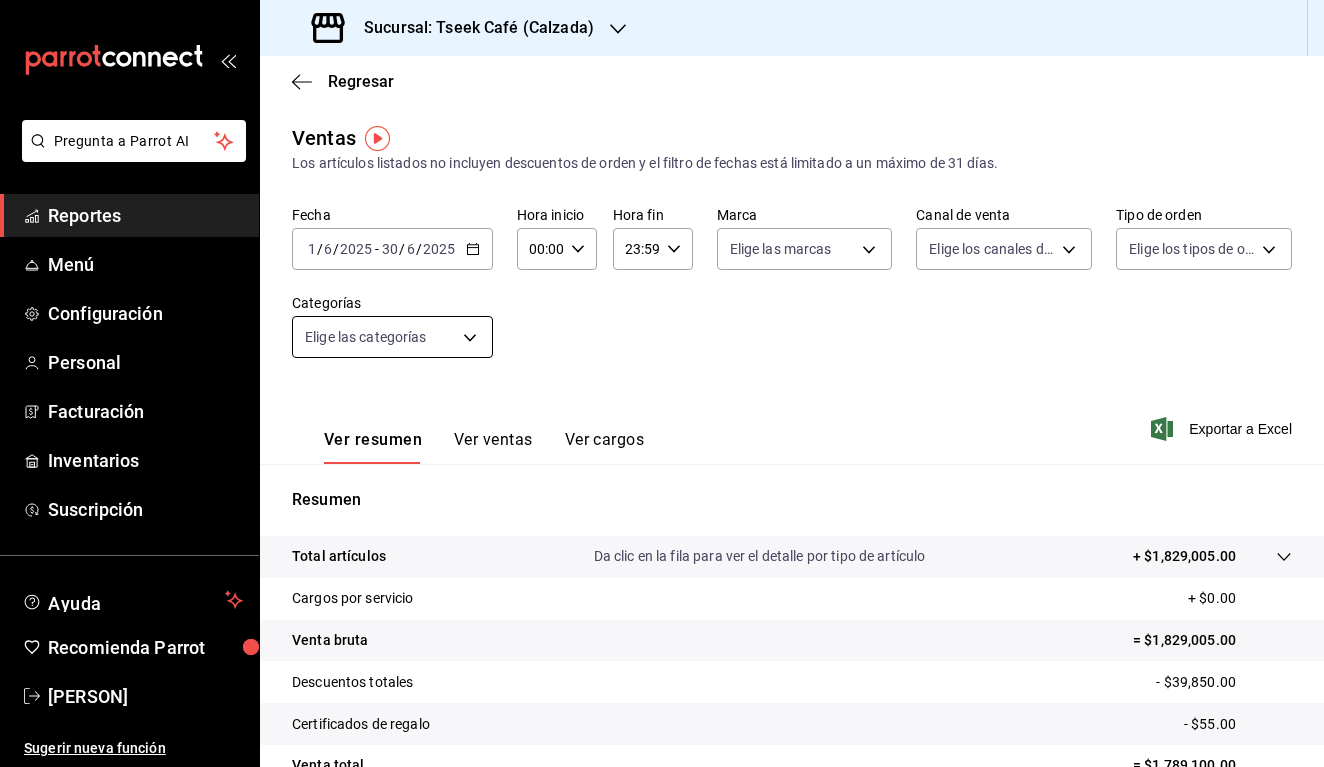click on "Pregunta a Parrot AI Reportes   Menú   Configuración   Personal   Facturación   Inventarios   Suscripción   Ayuda Recomienda Parrot   Artemio de la Cruz   Sugerir nueva función   Sucursal: Tseek Café (Calzada) Regresar Ventas Los artículos listados no incluyen descuentos de orden y el filtro de fechas está limitado a un máximo de 31 días. Fecha 2025-06-01 1 / 6 / 2025 - 2025-06-30 30 / 6 / 2025 Hora inicio 00:00 Hora inicio Hora fin 23:59 Hora fin Marca Elige las marcas Canal de venta Elige los canales de venta Tipo de orden Elige los tipos de orden Categorías Elige las categorías Ver resumen Ver ventas Ver cargos Exportar a Excel Resumen Total artículos Da clic en la fila para ver el detalle por tipo de artículo + $1,829,005.00 Cargos por servicio + $0.00 Venta bruta = $1,829,005.00 Descuentos totales - $39,850.00 Certificados de regalo - $55.00 Venta total = $1,789,100.00 Impuestos - $132,525.93 Venta neta = $1,656,574.07 GANA 1 MES GRATIS EN TU SUSCRIPCIÓN AQUÍ Ver video tutorial Ir a video" at bounding box center (662, 383) 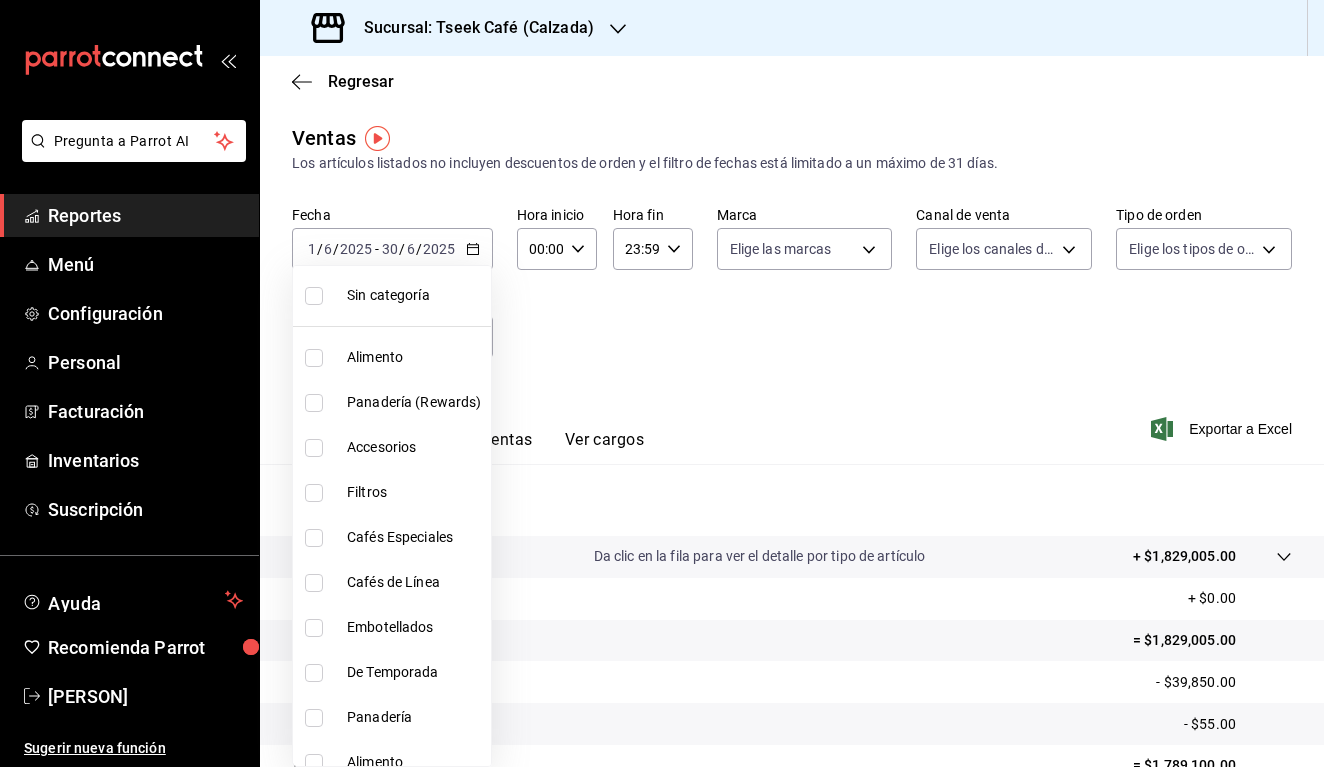 scroll, scrollTop: 48, scrollLeft: 0, axis: vertical 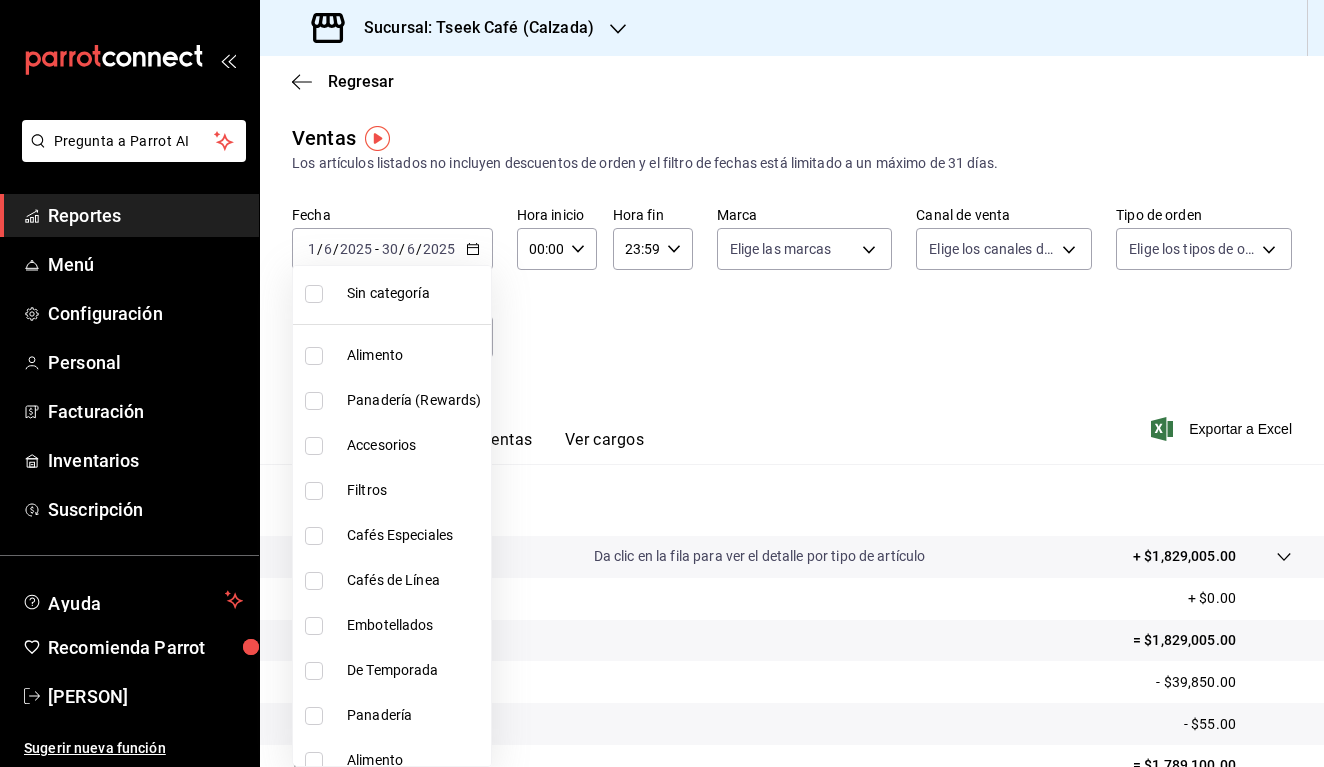 click on "Accesorios" at bounding box center (415, 445) 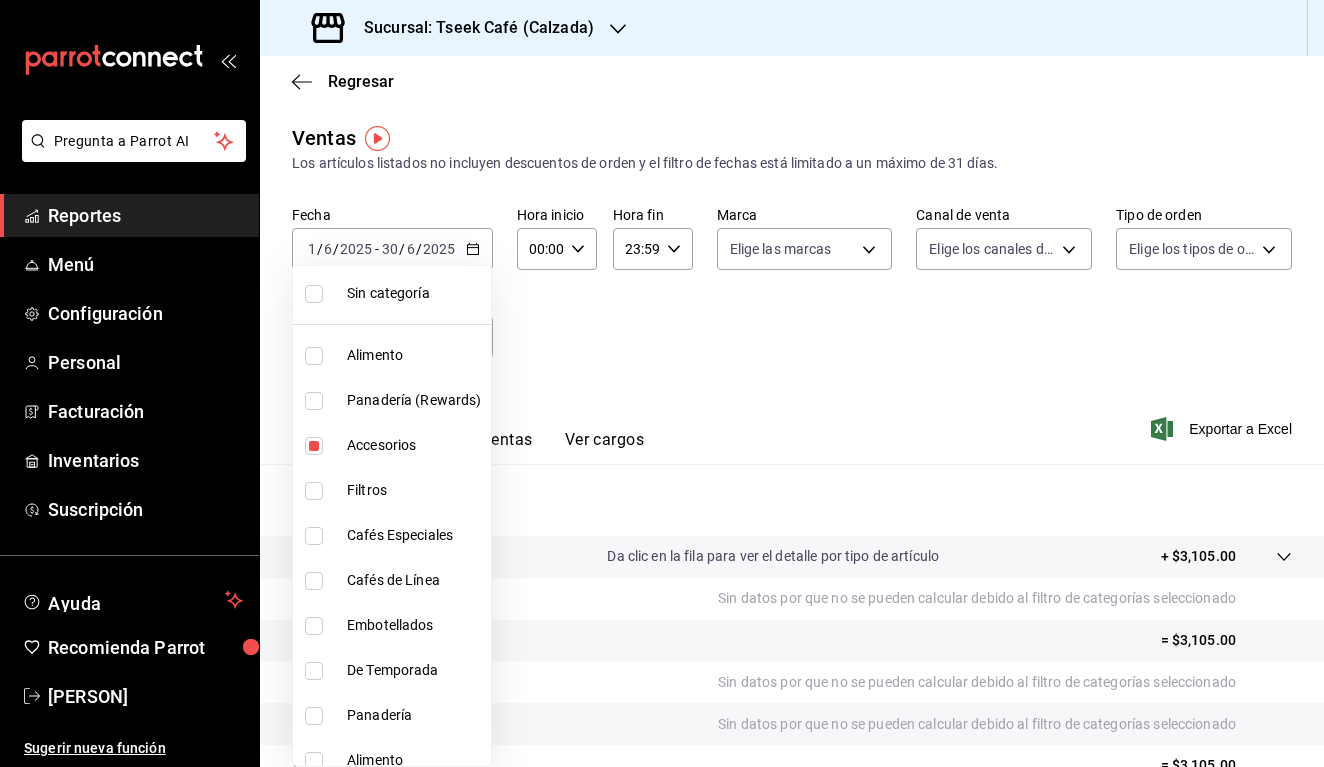 click at bounding box center [662, 383] 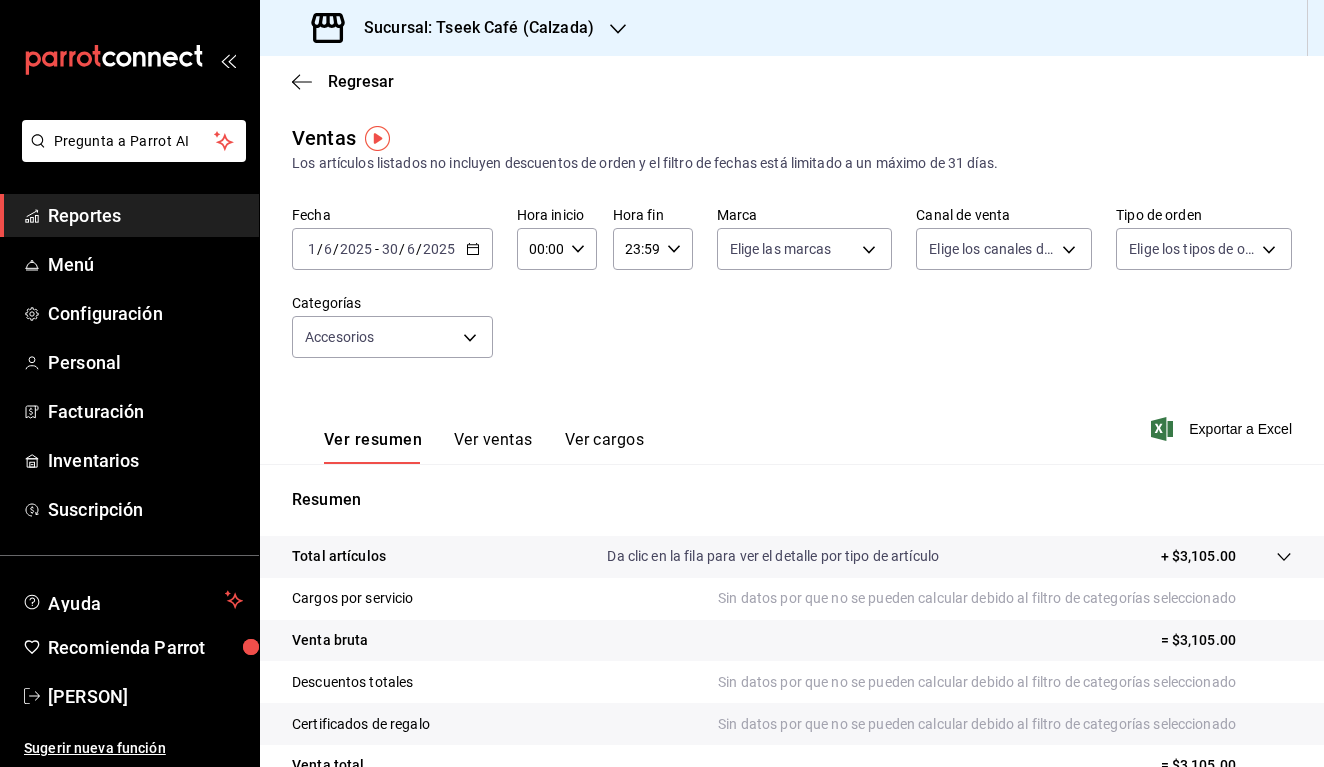 click on "Ver resumen Ver ventas Ver cargos" at bounding box center [468, 435] 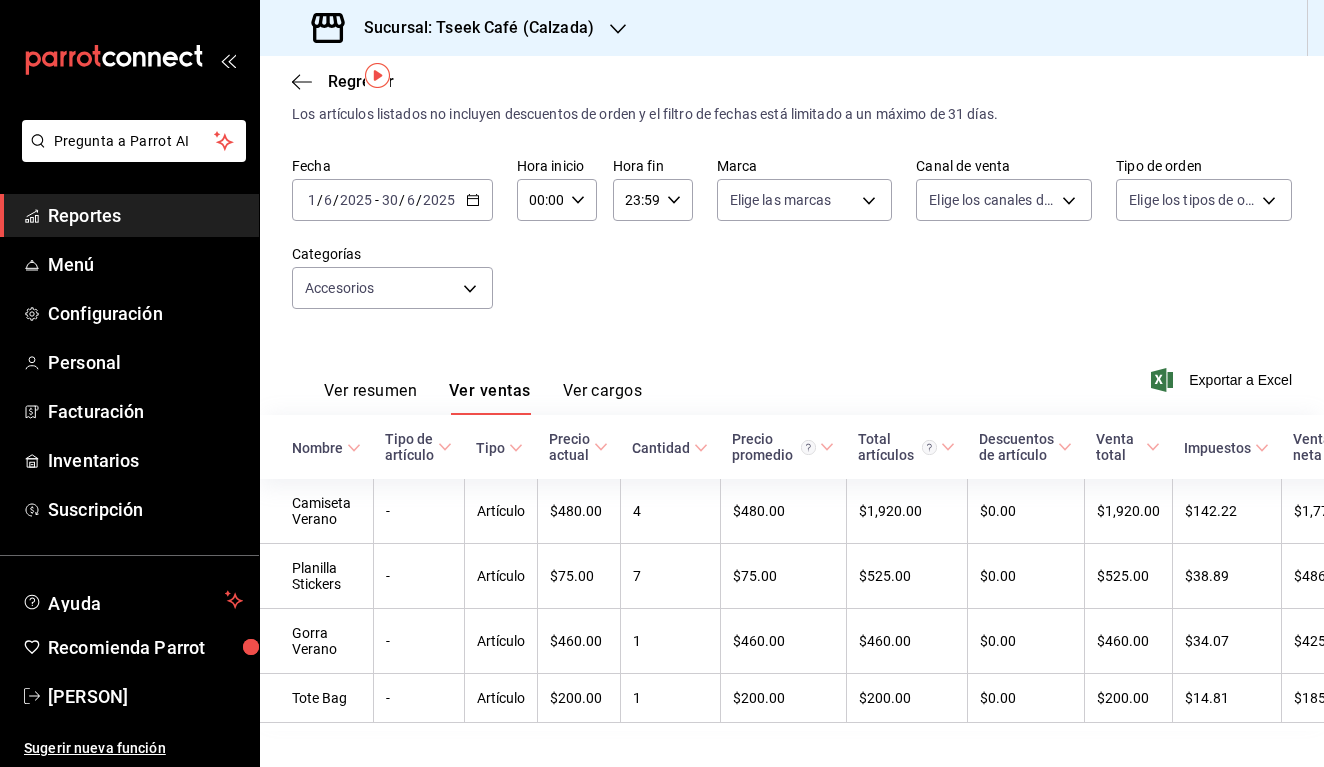 scroll, scrollTop: 67, scrollLeft: 0, axis: vertical 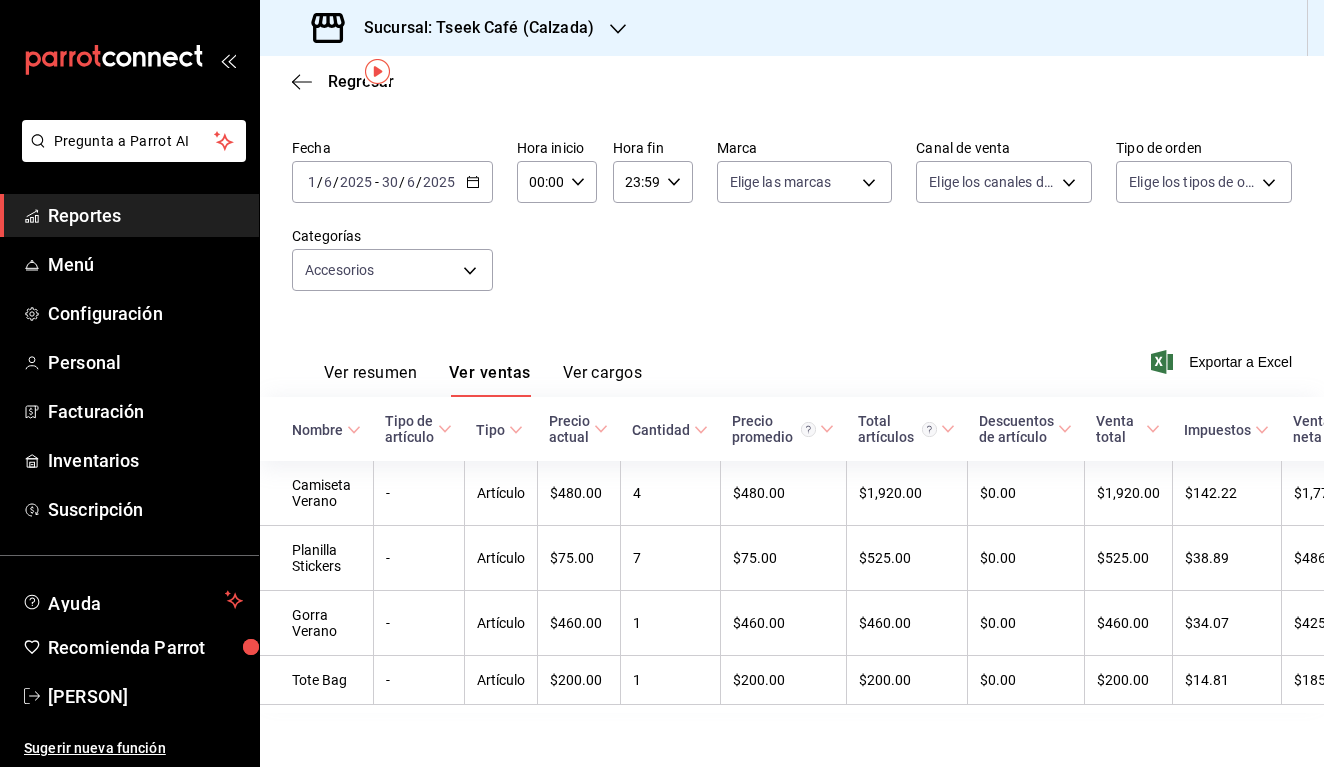 click on "2025" at bounding box center [356, 182] 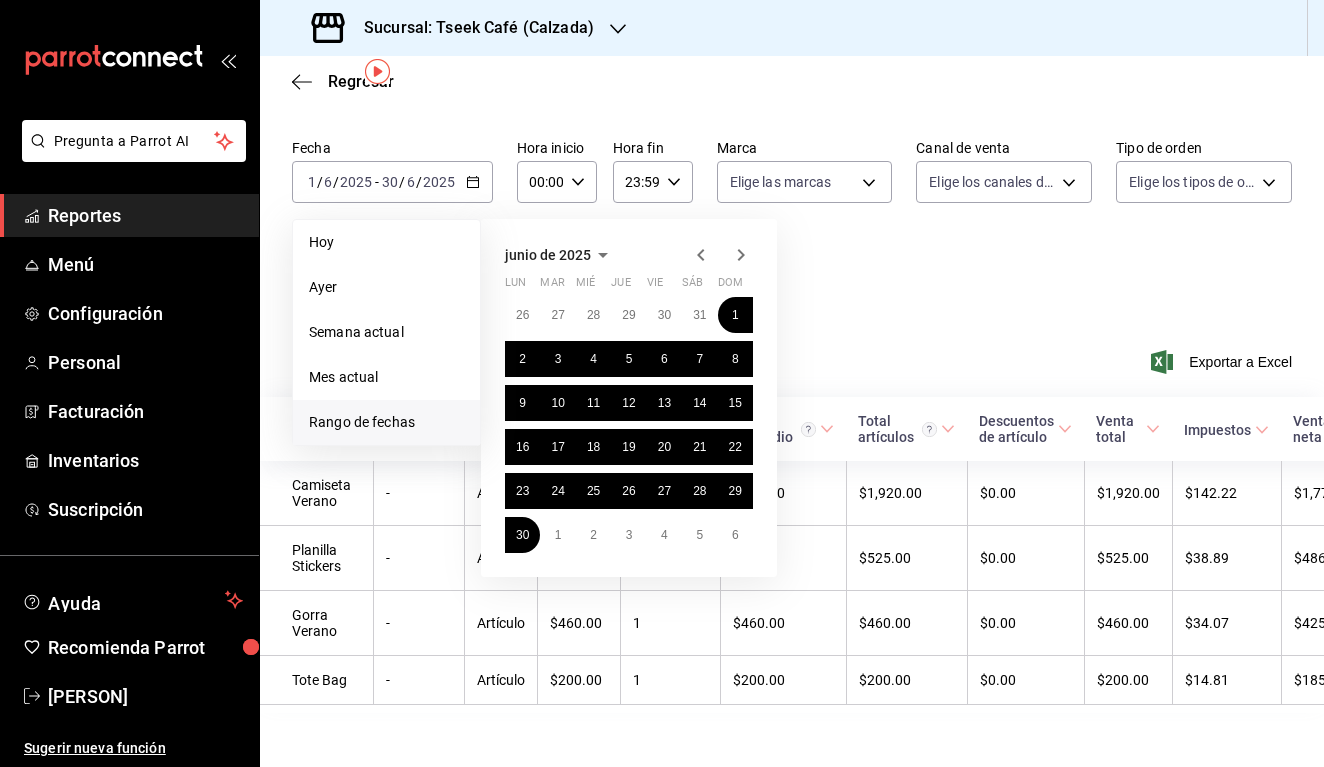 click at bounding box center [701, 255] 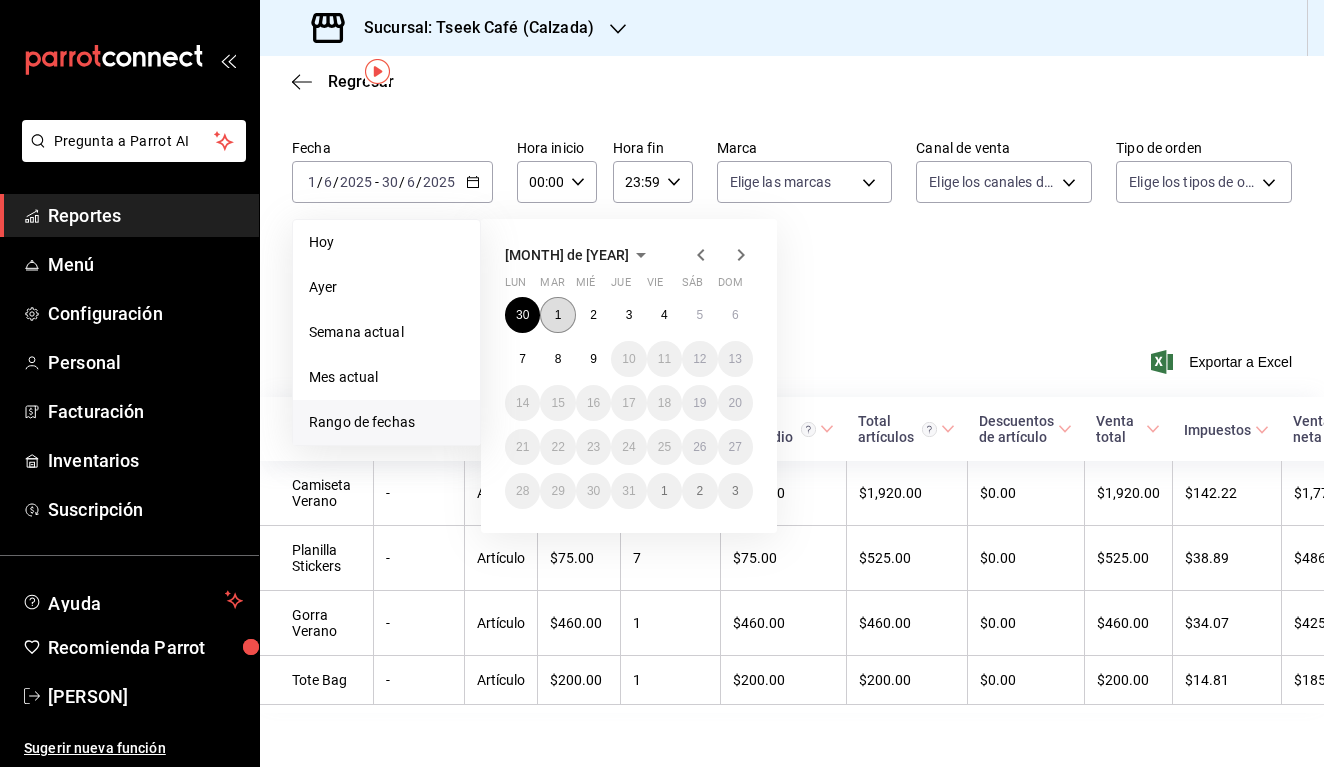 click on "1" at bounding box center [557, 315] 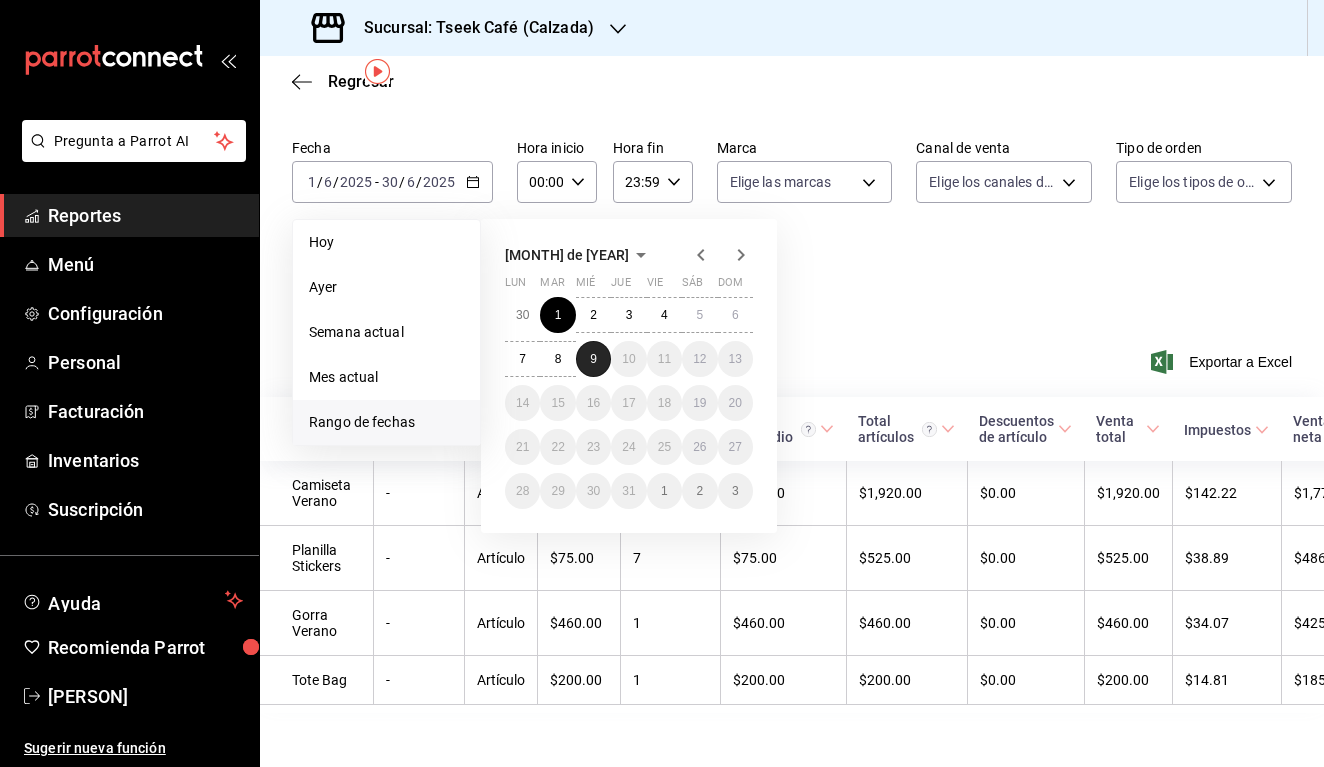 click on "9" at bounding box center [593, 359] 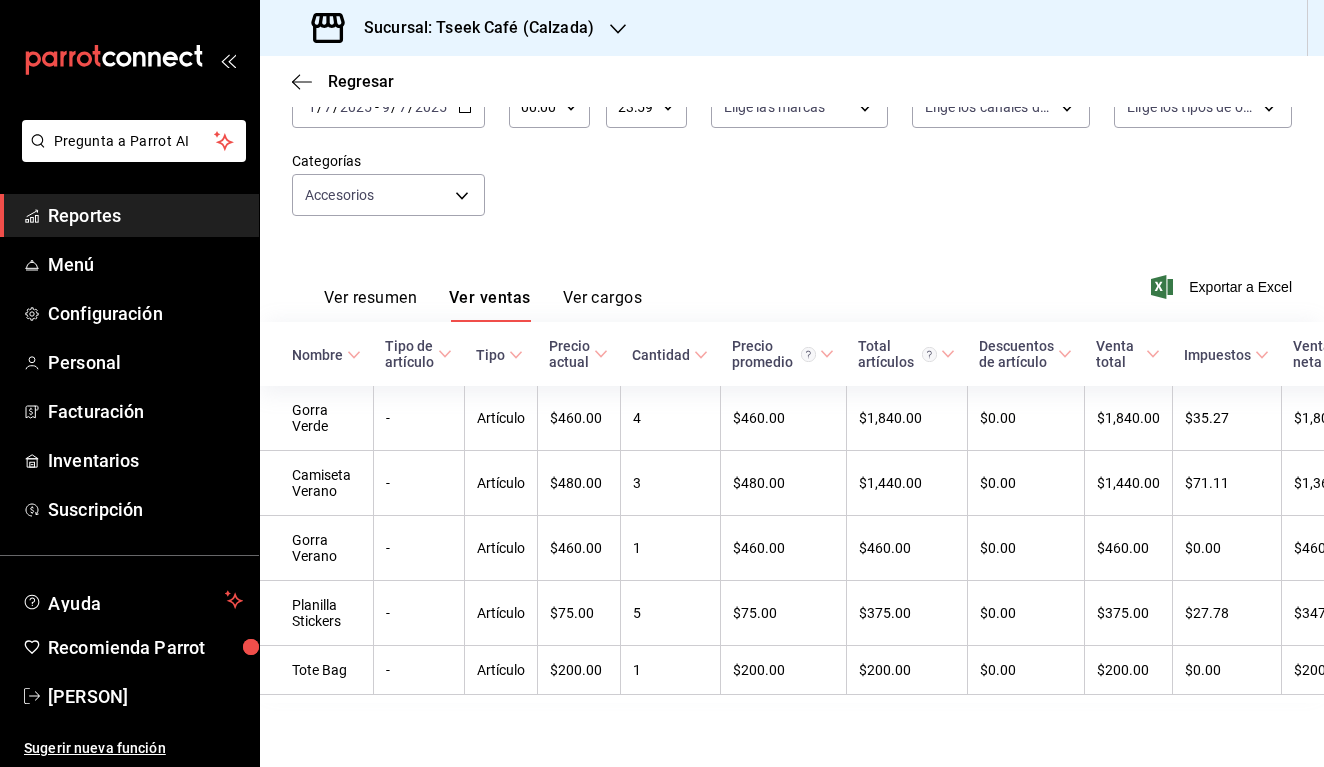 scroll, scrollTop: 142, scrollLeft: 0, axis: vertical 